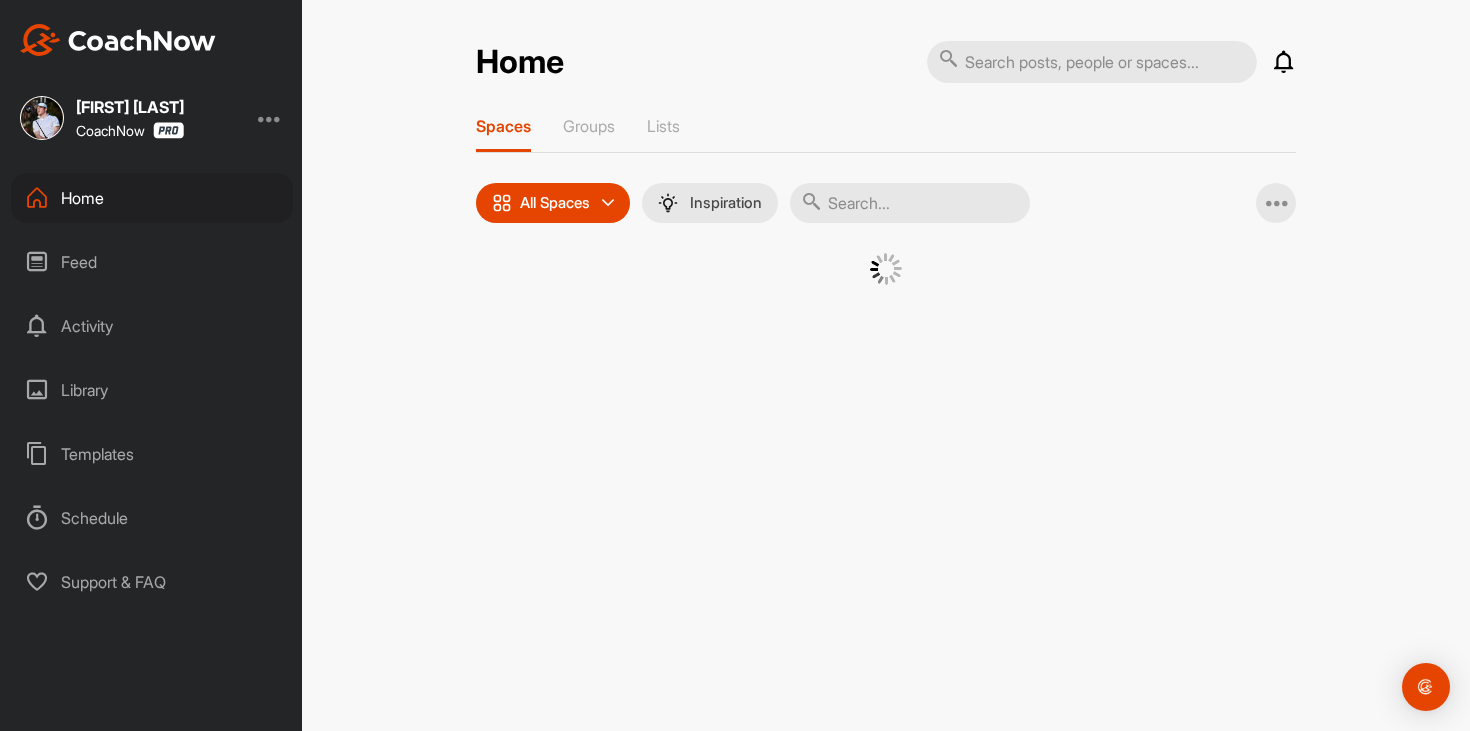 scroll, scrollTop: 0, scrollLeft: 0, axis: both 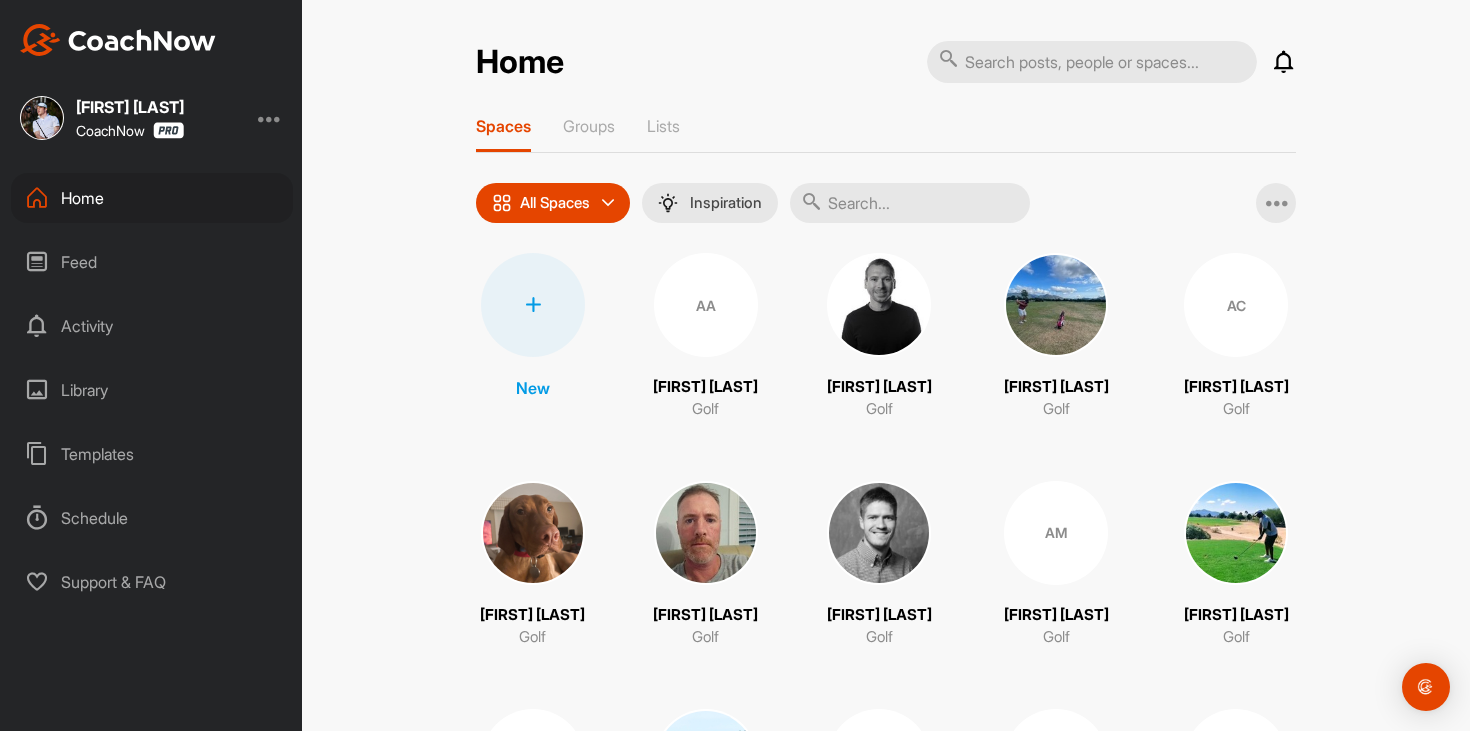 click at bounding box center [910, 203] 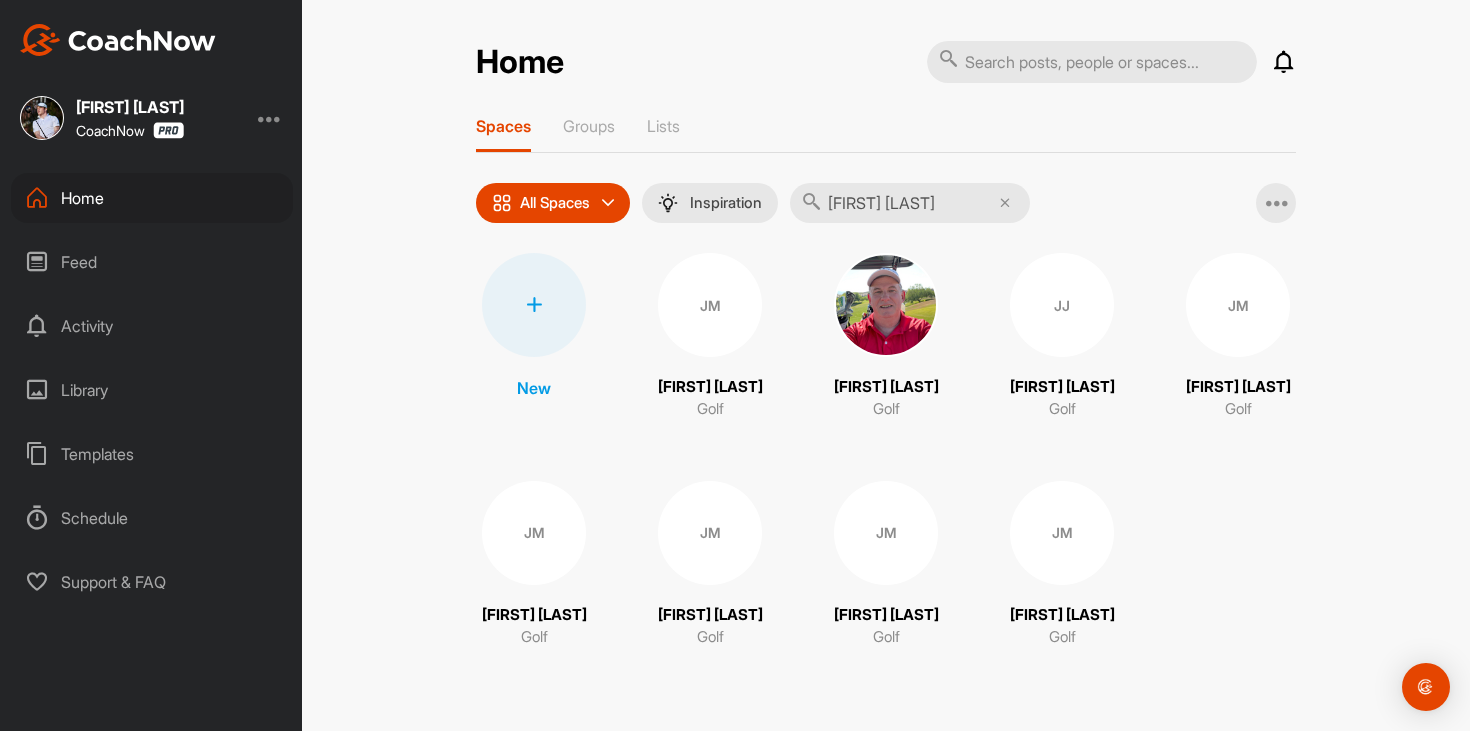 type on "[FIRST] [LAST]" 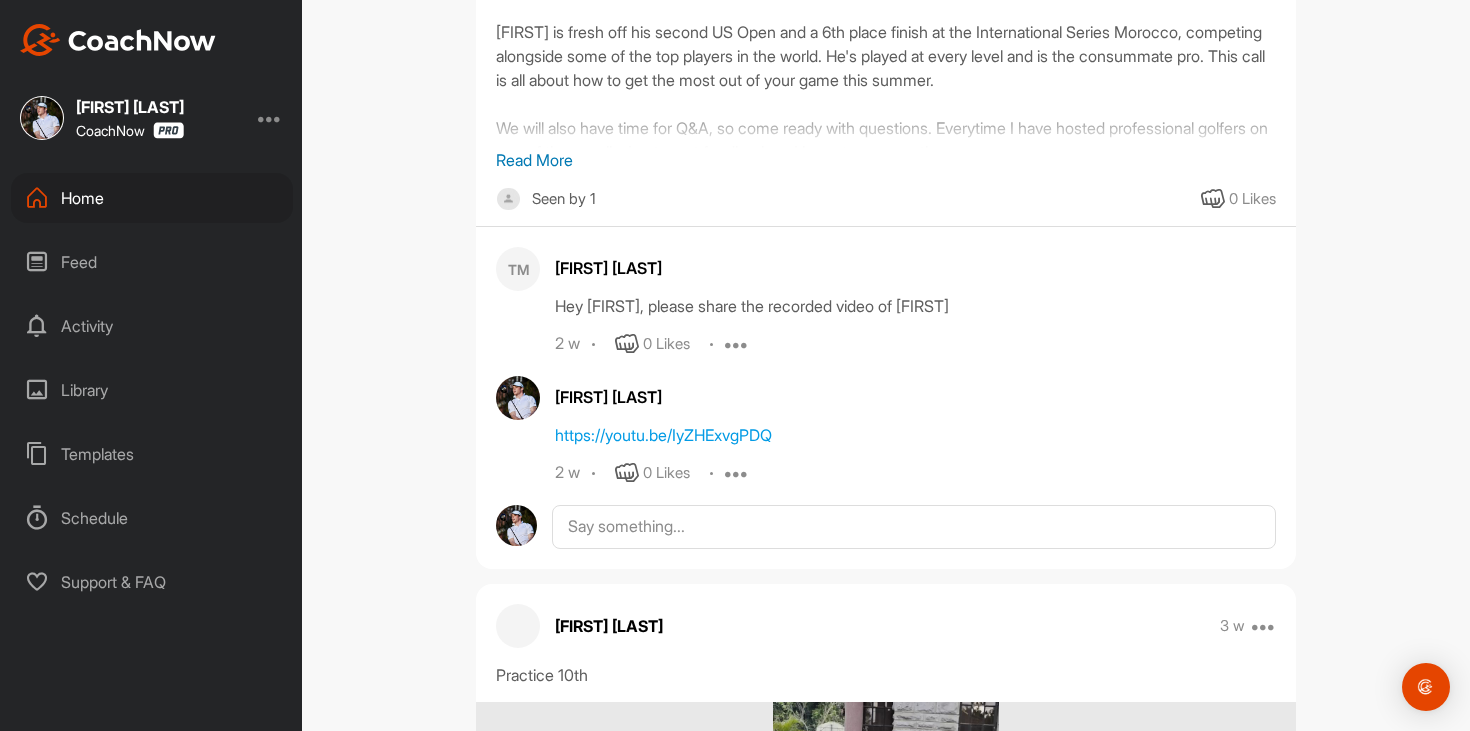 scroll, scrollTop: 788, scrollLeft: 0, axis: vertical 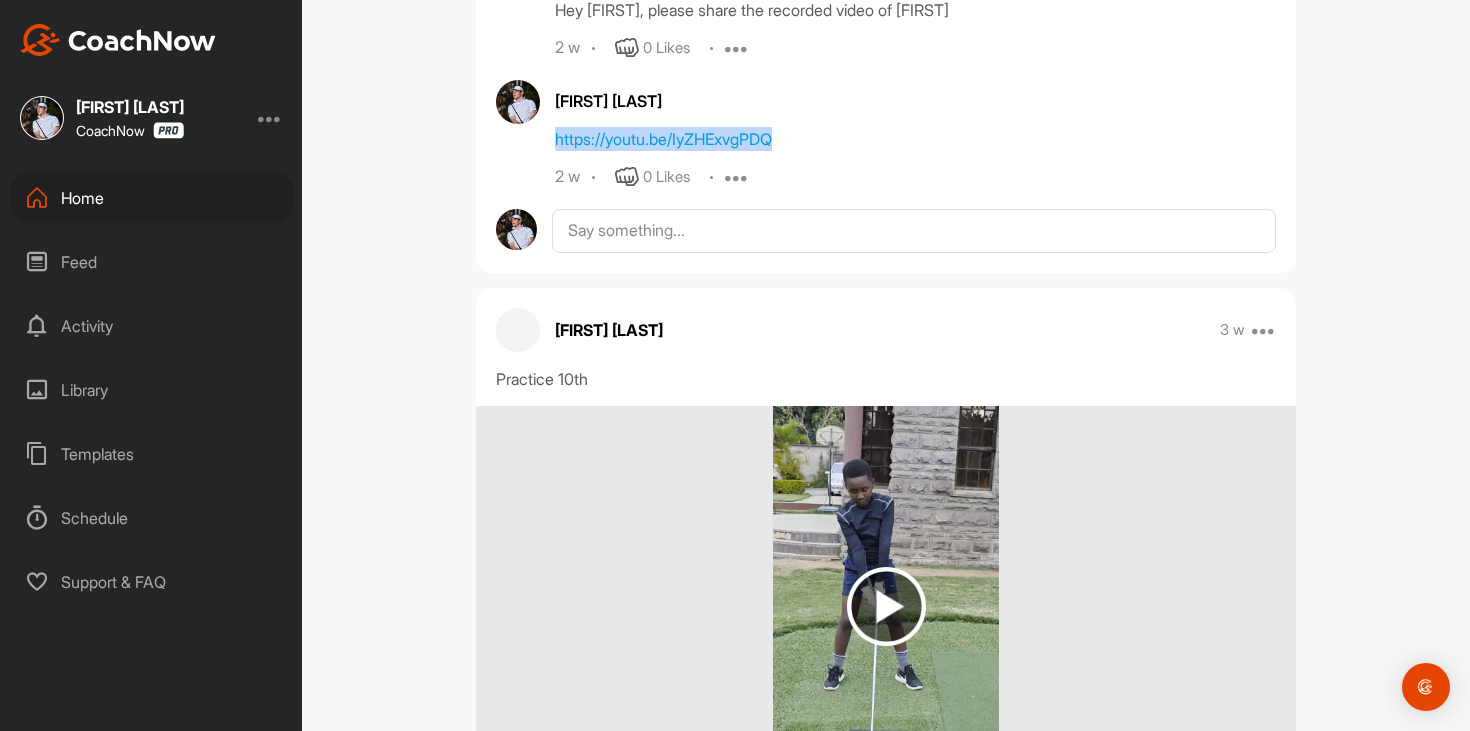 drag, startPoint x: 806, startPoint y: 144, endPoint x: 551, endPoint y: 145, distance: 255.00197 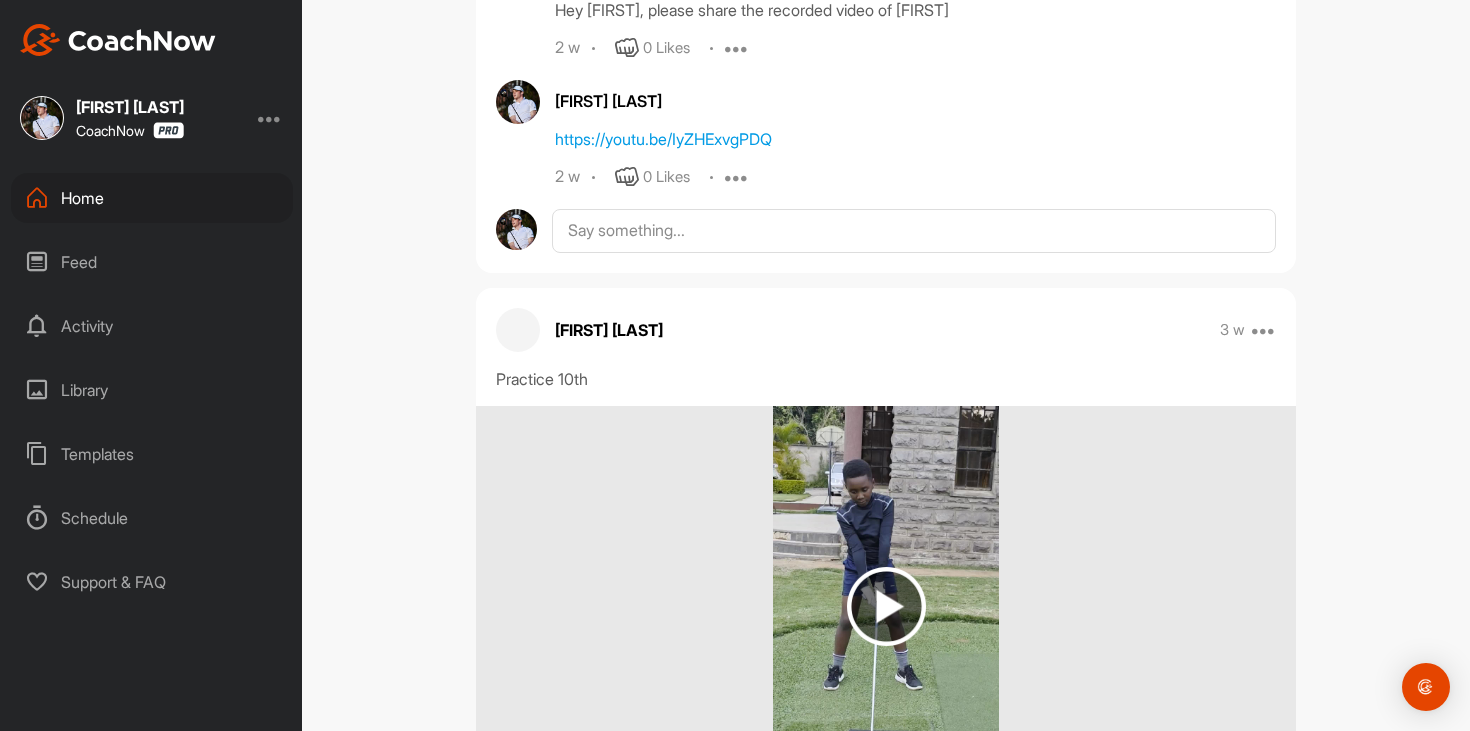 click on "2 w 0 Likes Edit Delete" at bounding box center [915, 177] 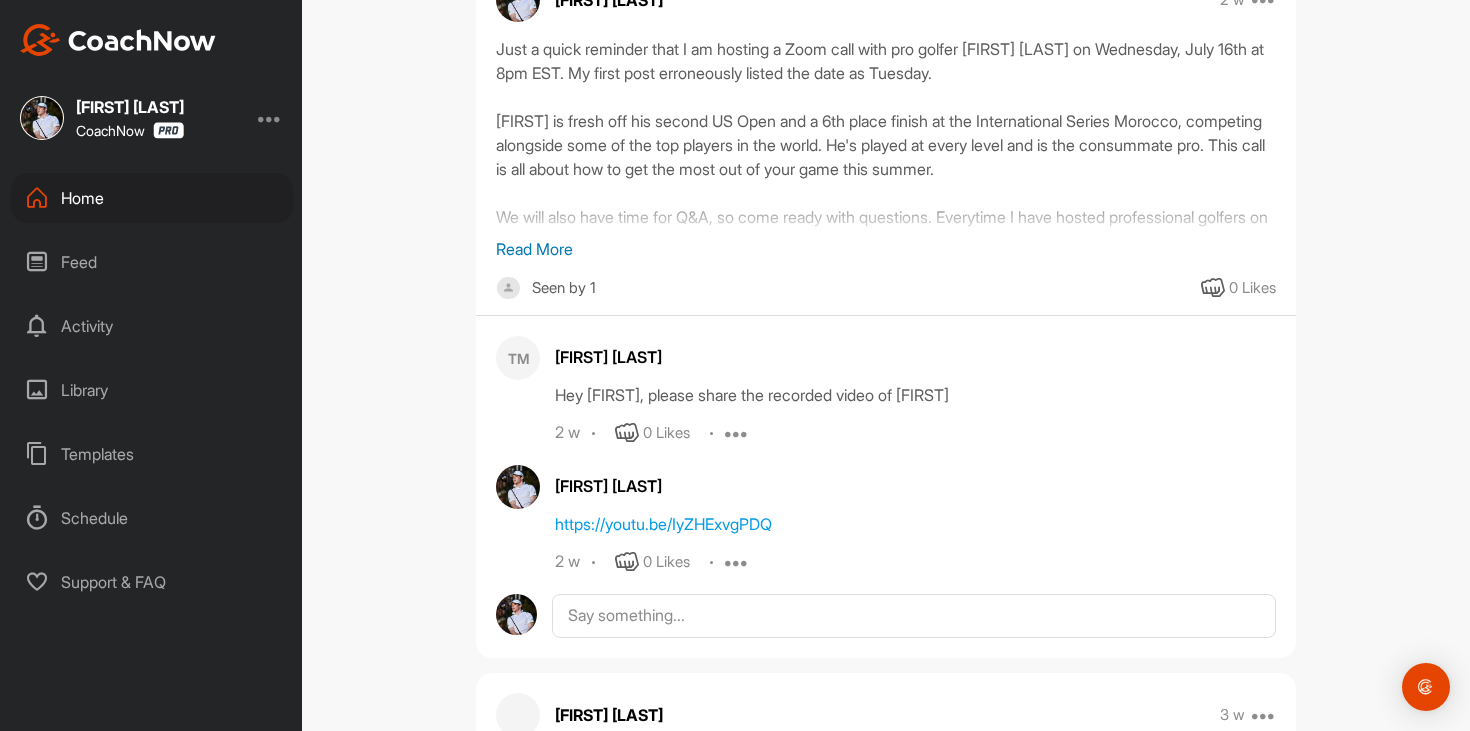 scroll, scrollTop: 0, scrollLeft: 0, axis: both 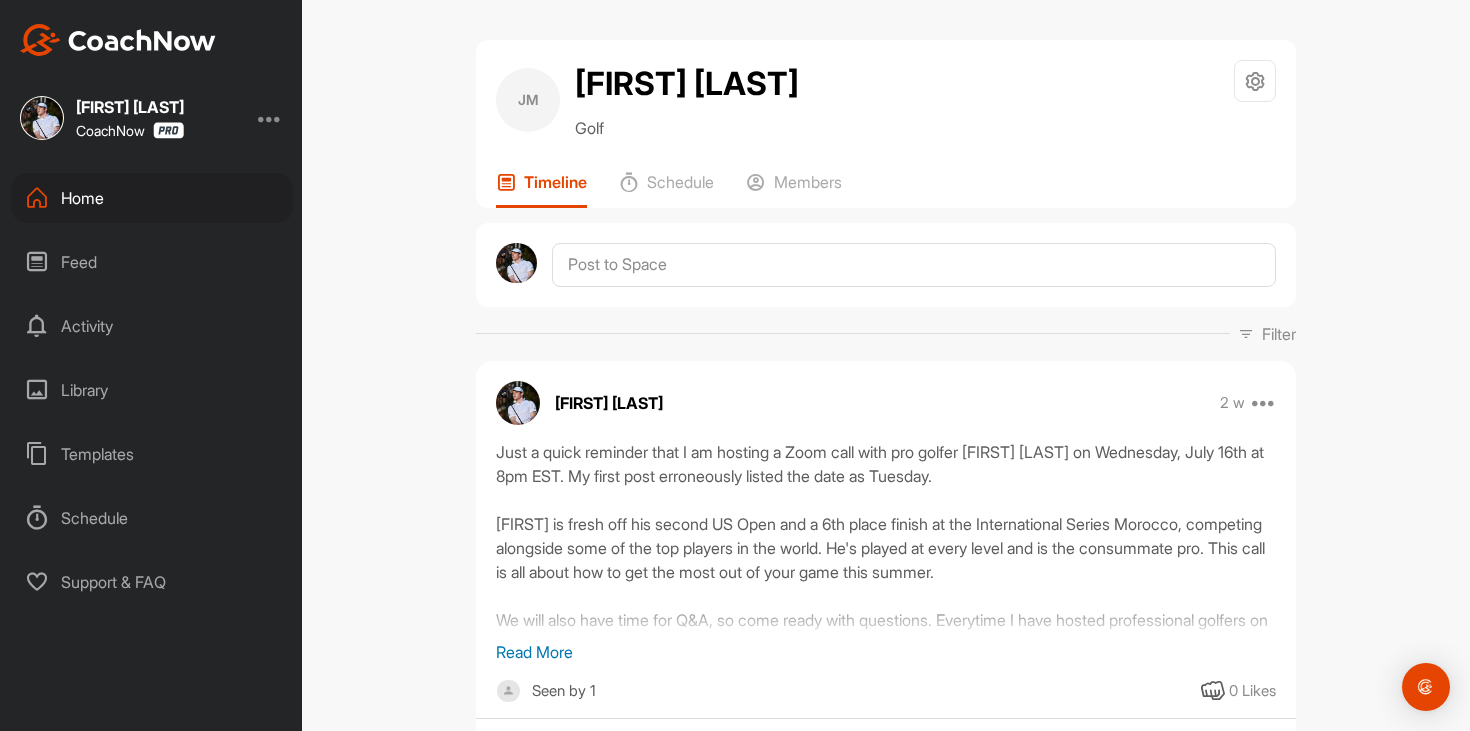 click on "Feed" at bounding box center [152, 262] 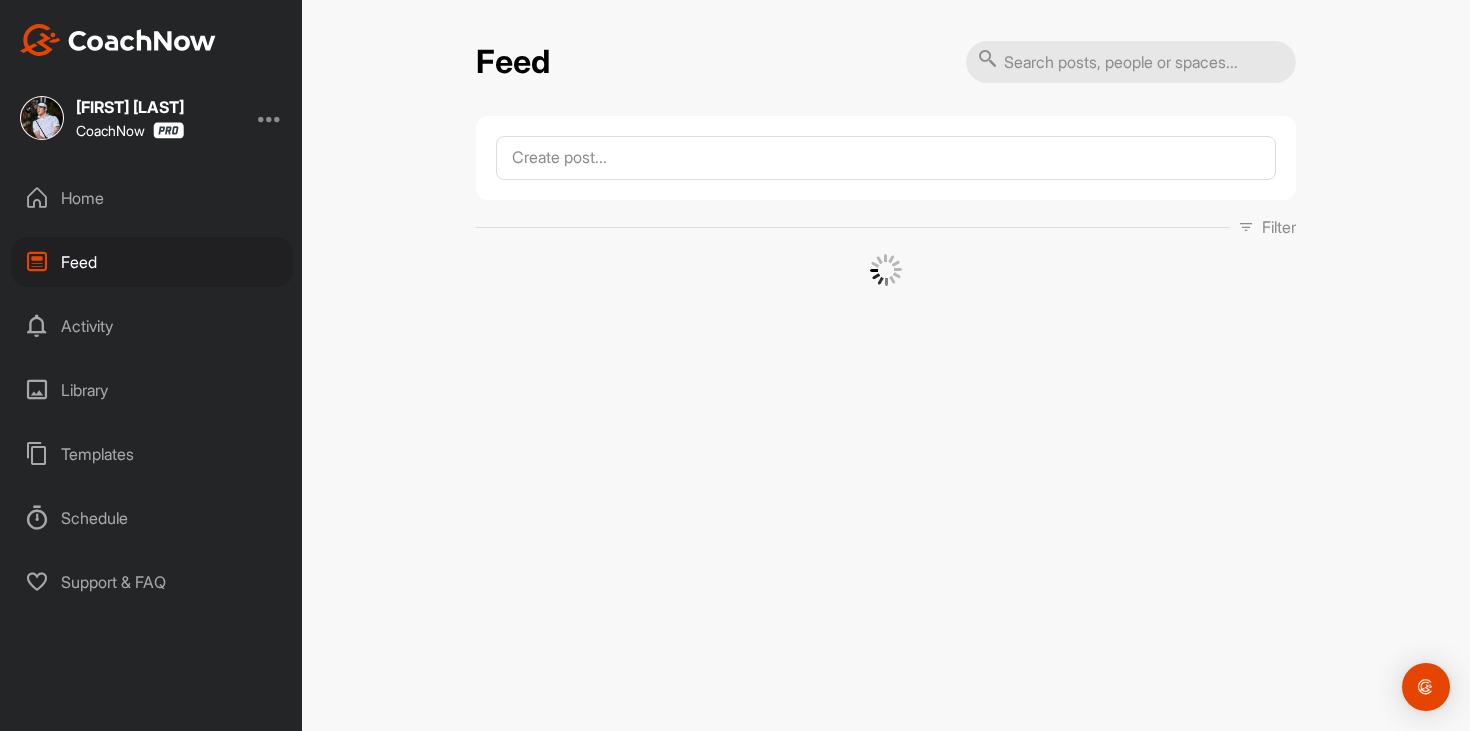 click on "Home" at bounding box center [152, 198] 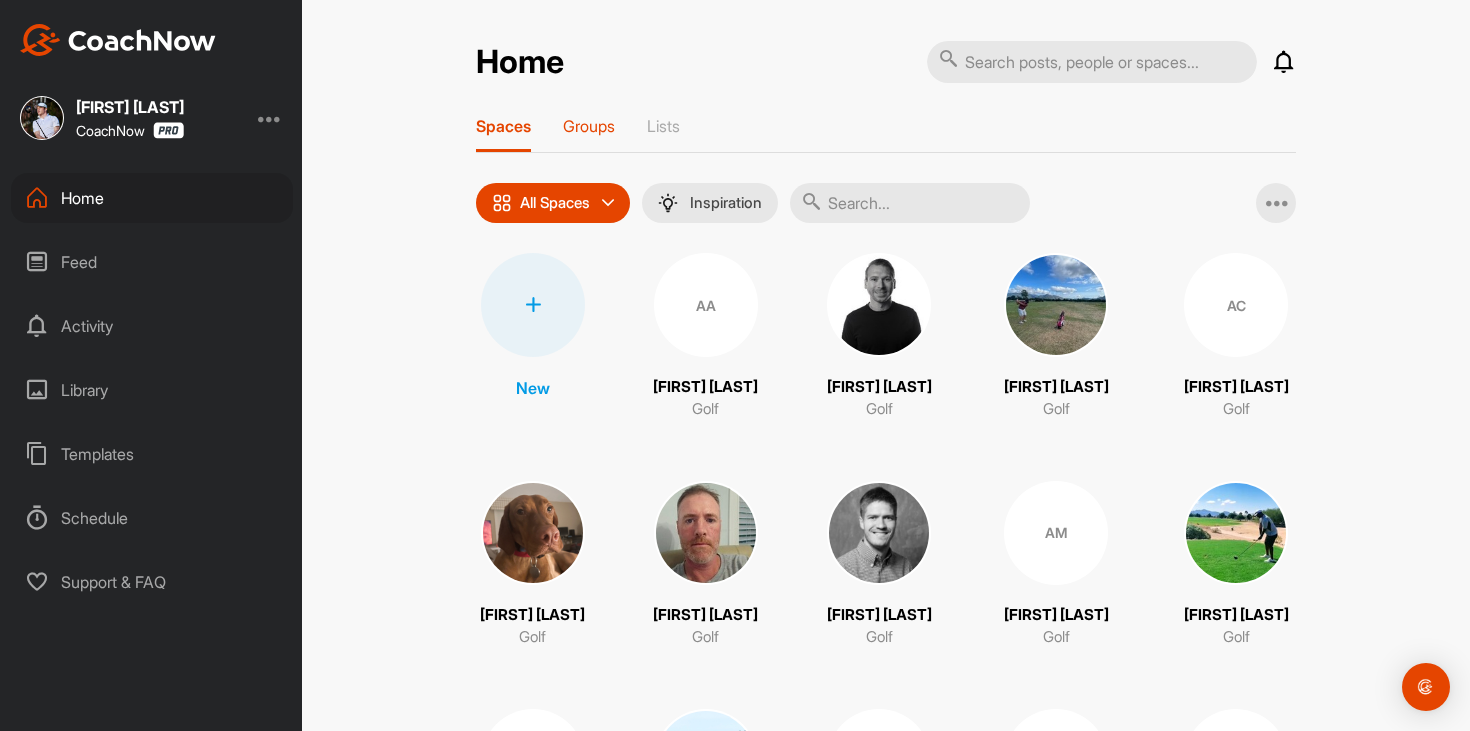 click on "Groups" at bounding box center [589, 126] 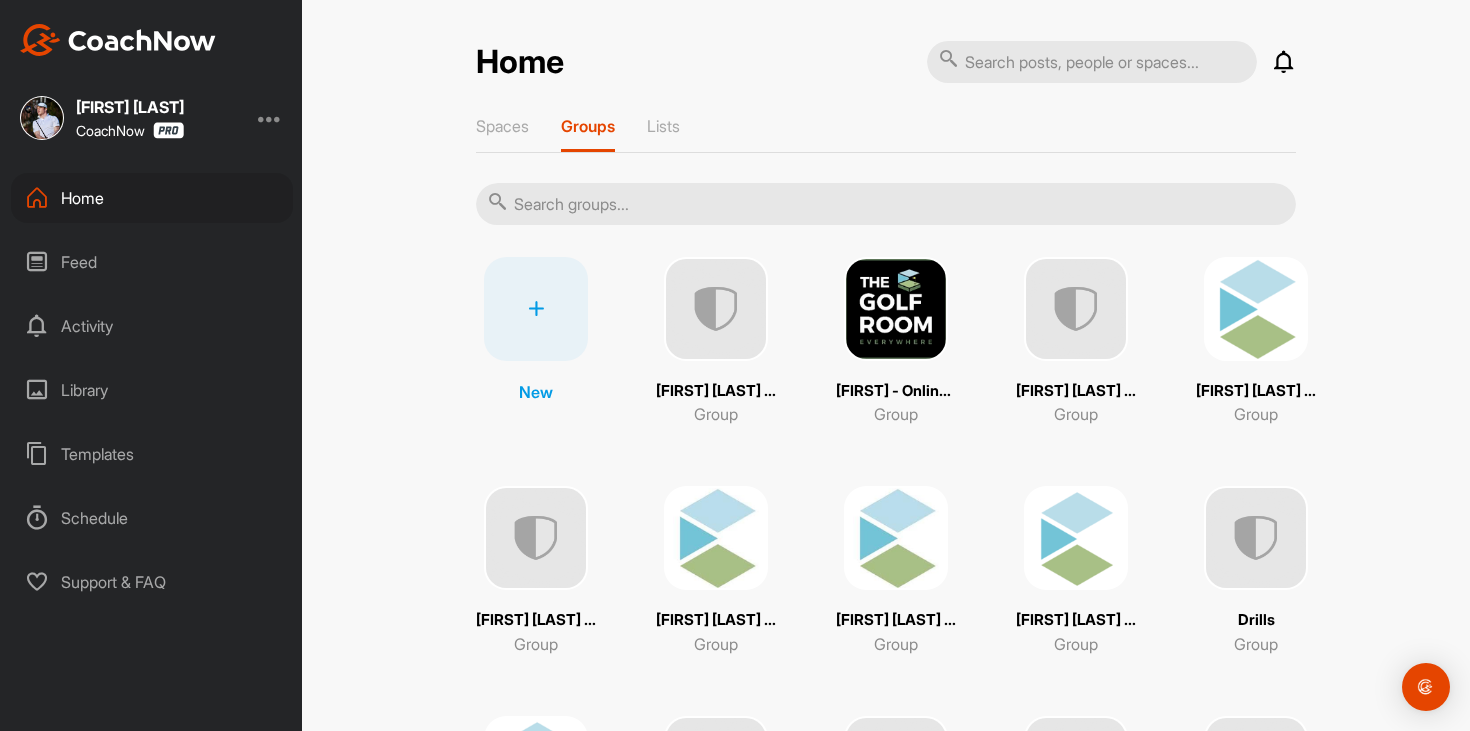 click at bounding box center [886, 204] 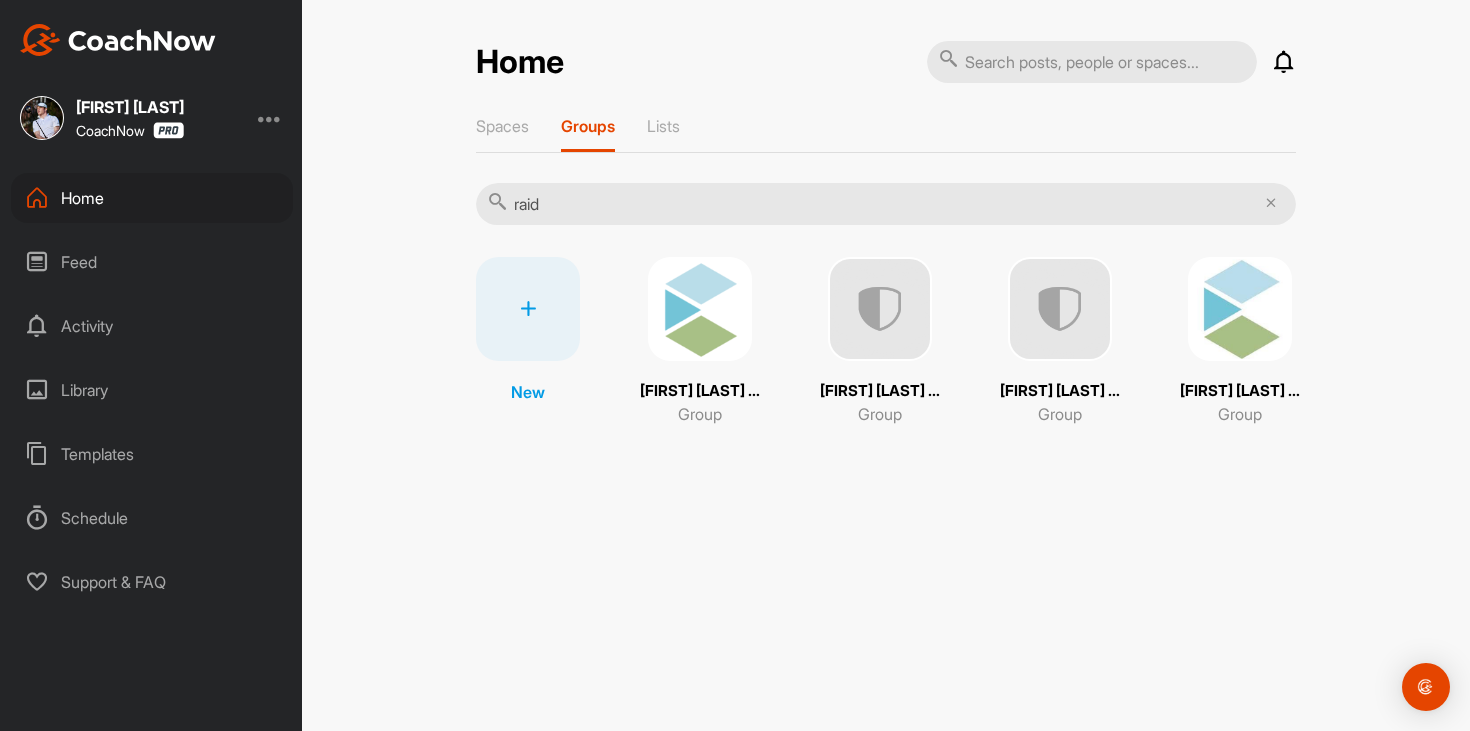 type on "raid" 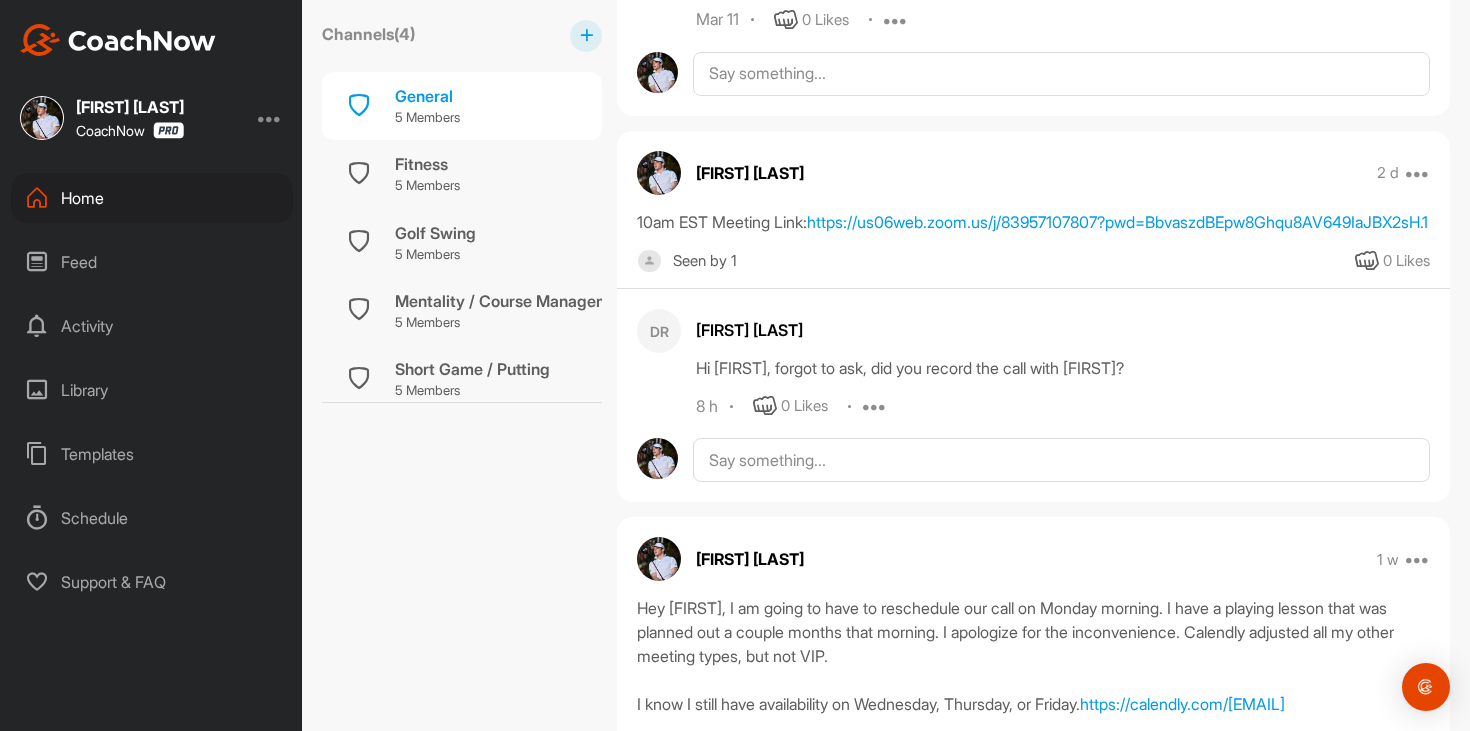 scroll, scrollTop: 1143, scrollLeft: 0, axis: vertical 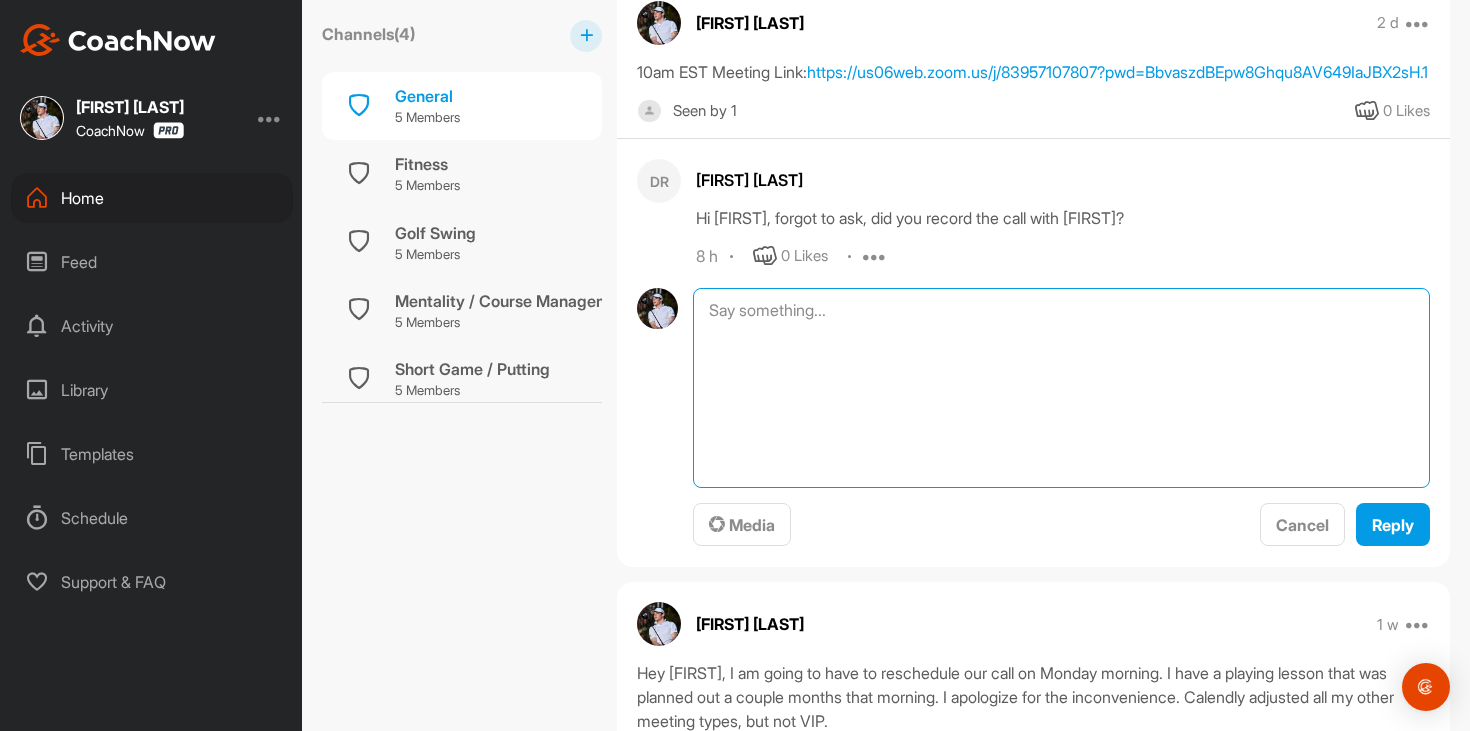 click at bounding box center (1061, 388) 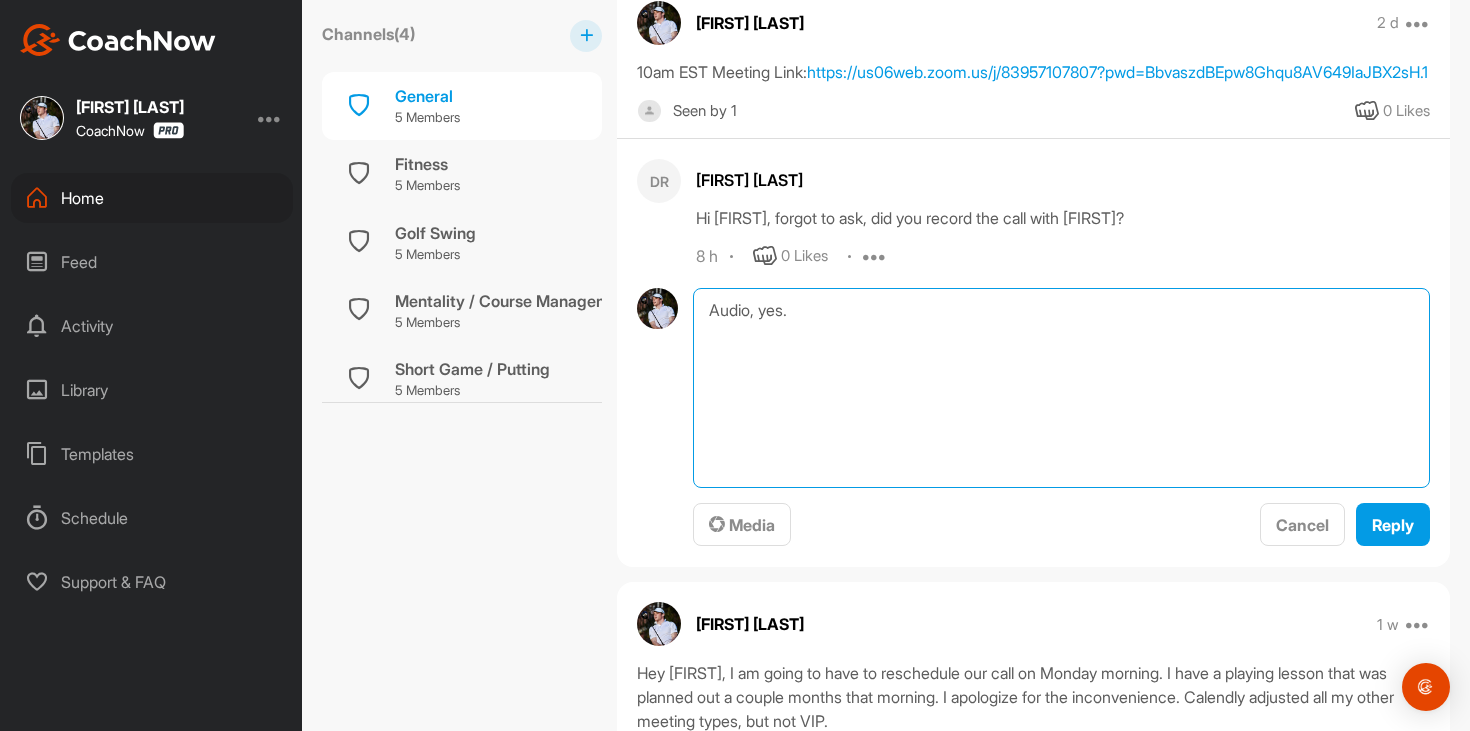 paste on "https://youtu.be/IyZHExvgPDQ" 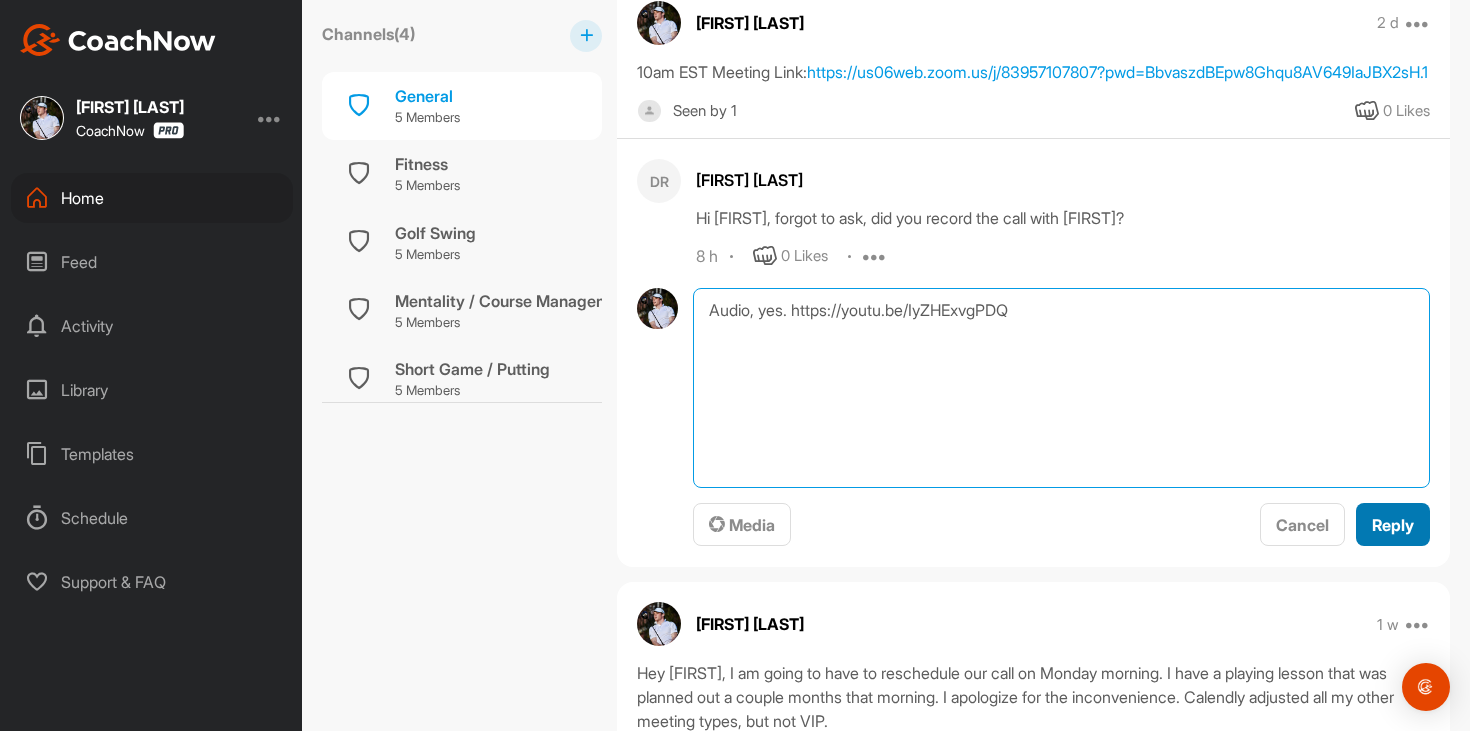 type on "Audio, yes. https://youtu.be/IyZHExvgPDQ" 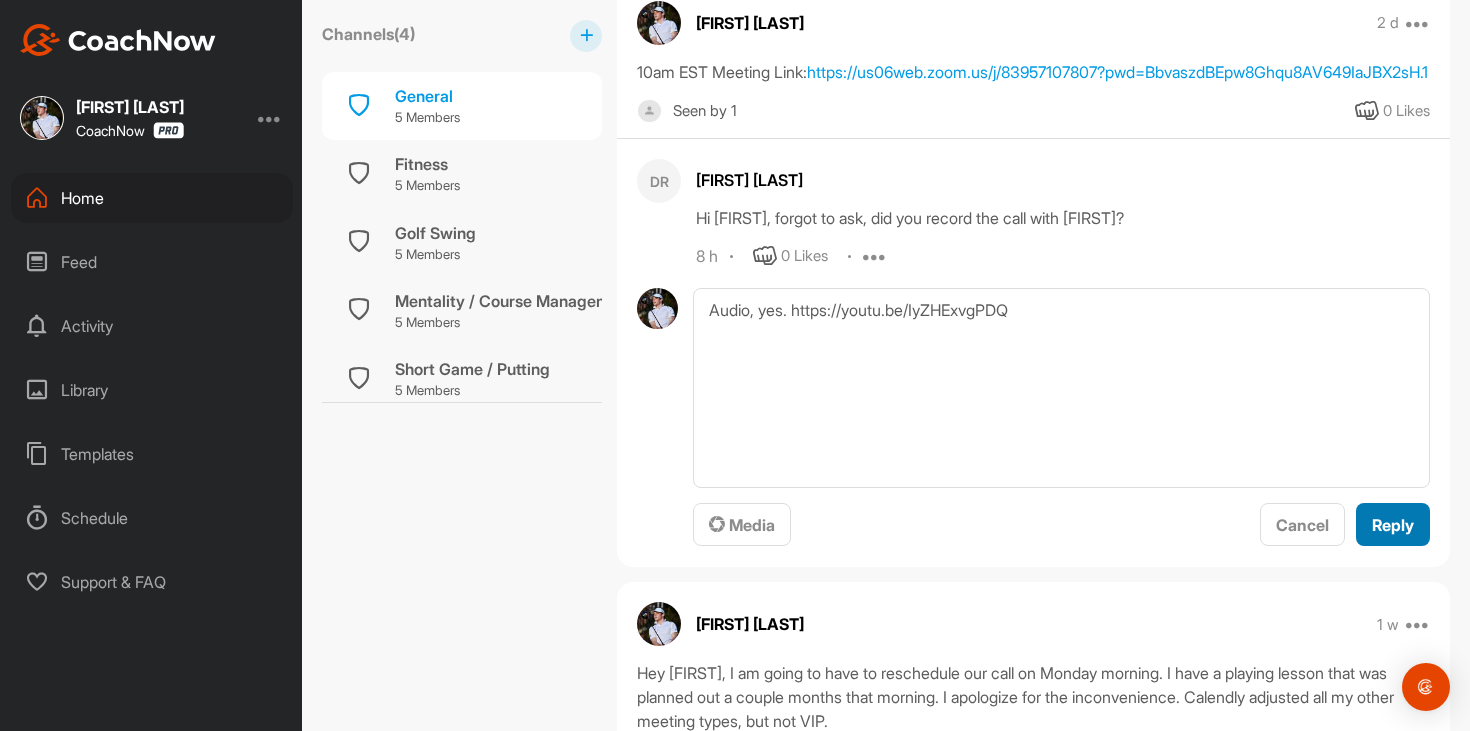 click on "Reply" at bounding box center [1393, 525] 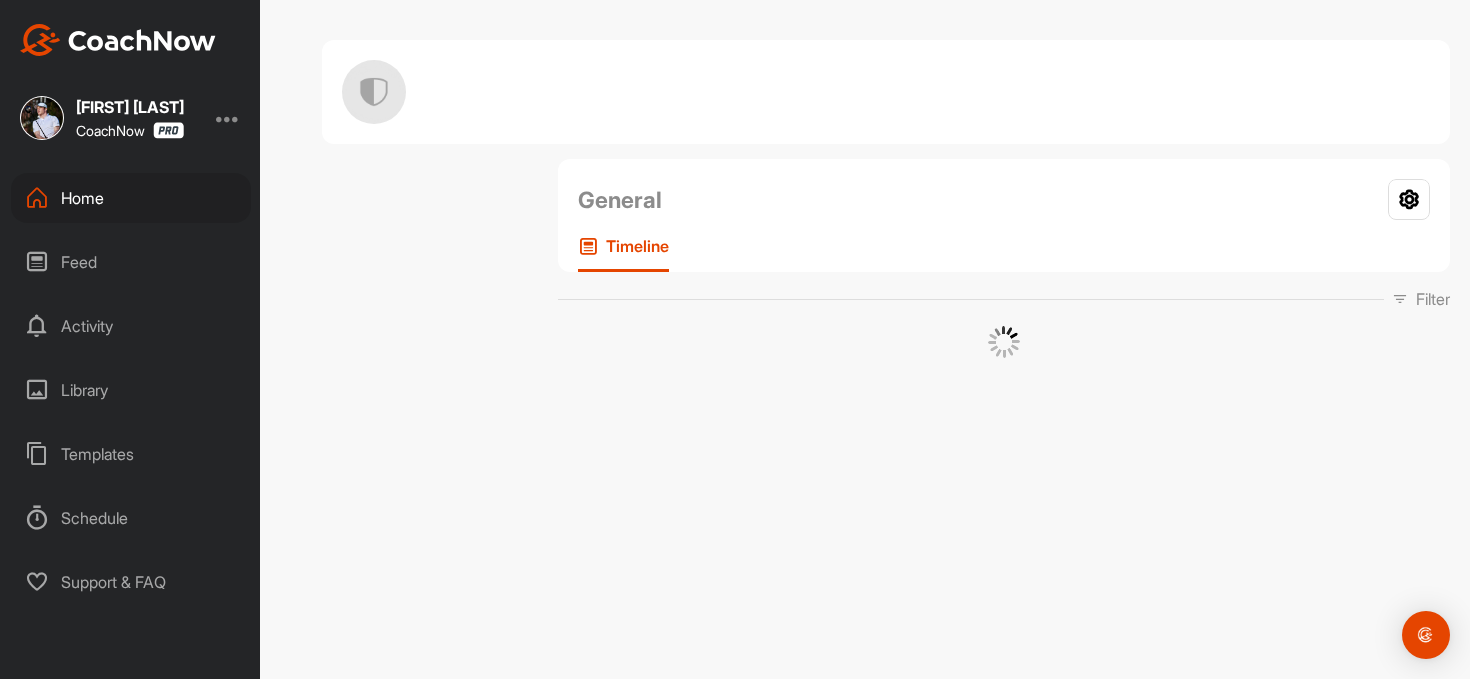 scroll, scrollTop: 0, scrollLeft: 0, axis: both 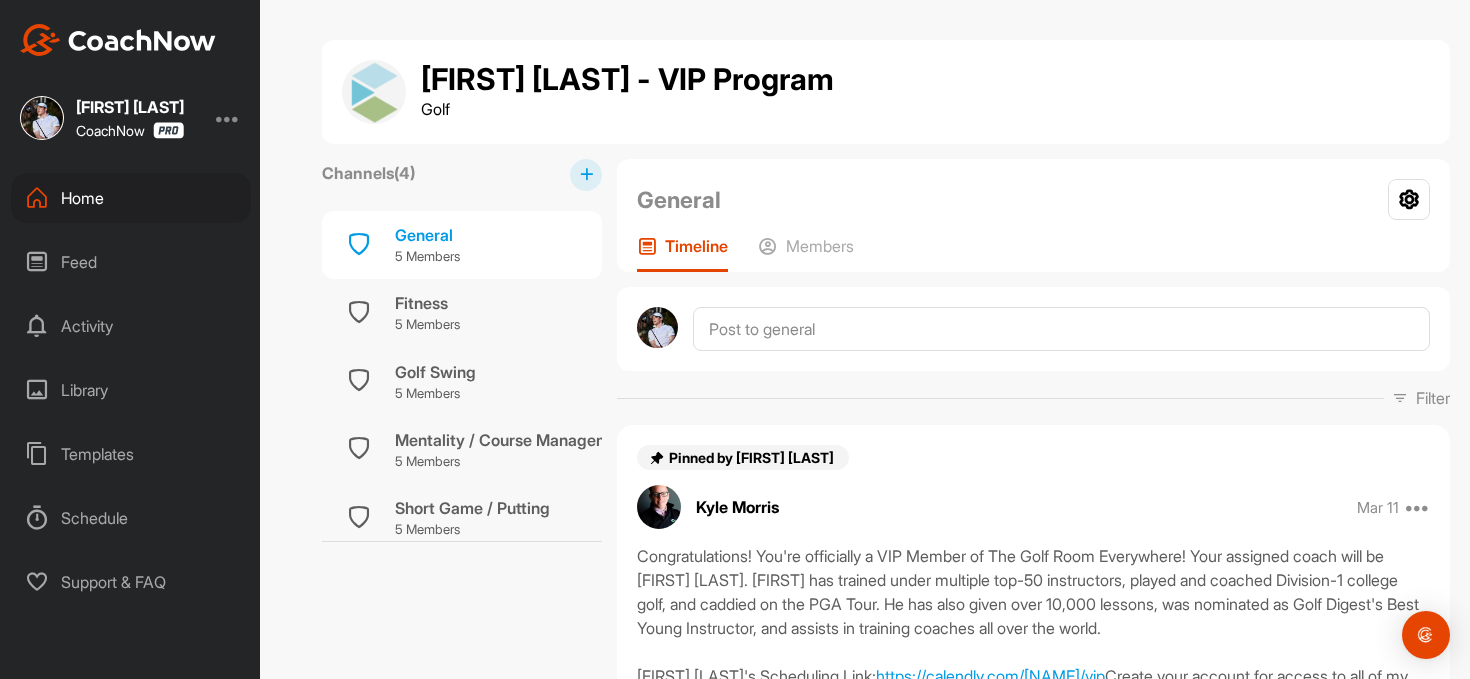 click on "Home" at bounding box center (131, 198) 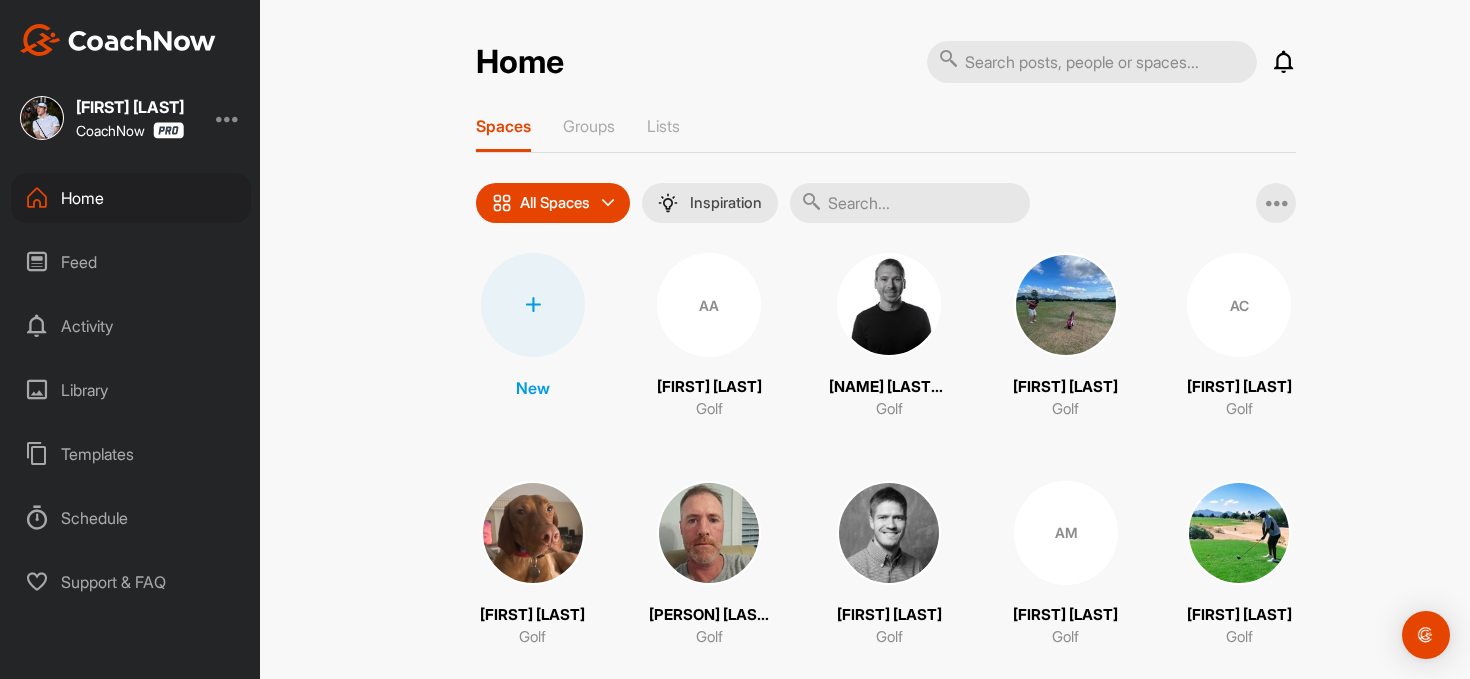 click at bounding box center (910, 203) 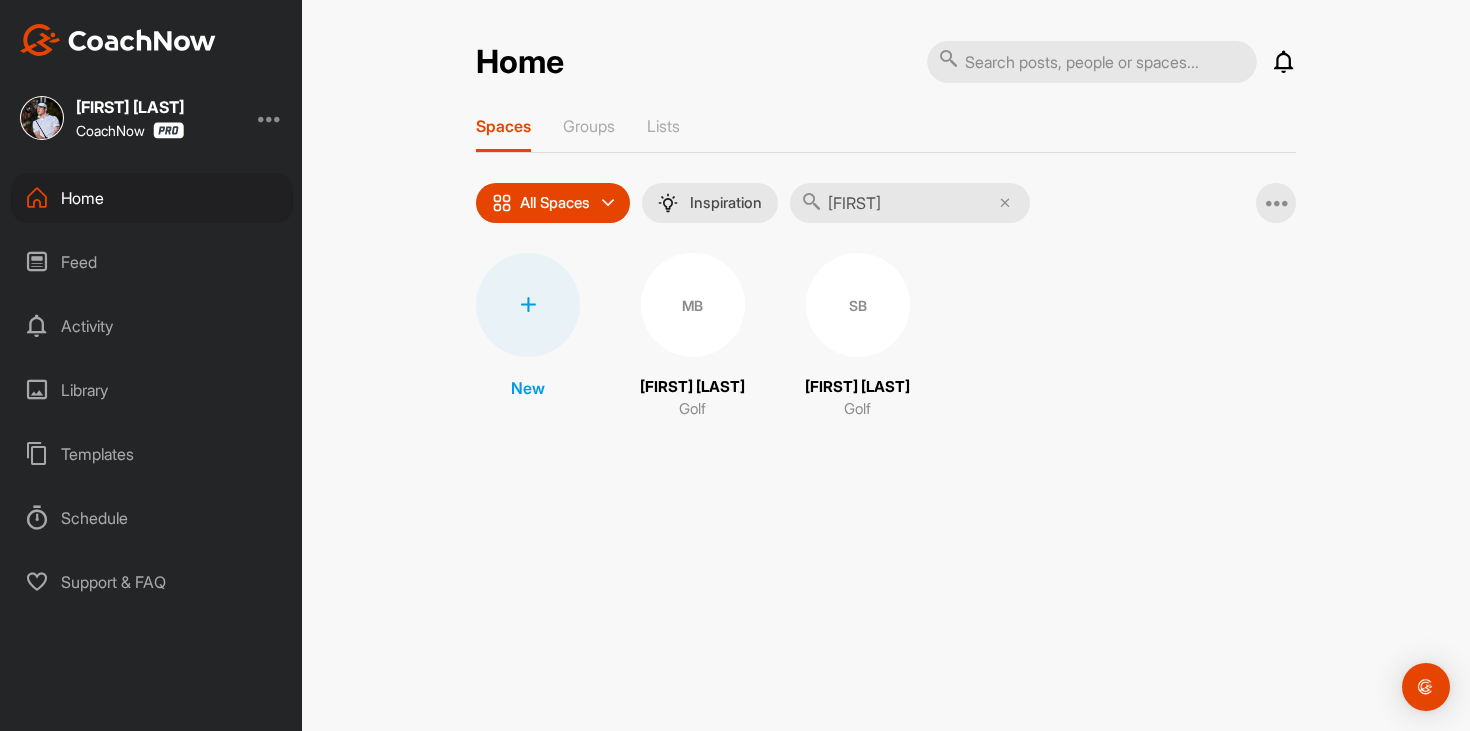 type on "[FIRST]" 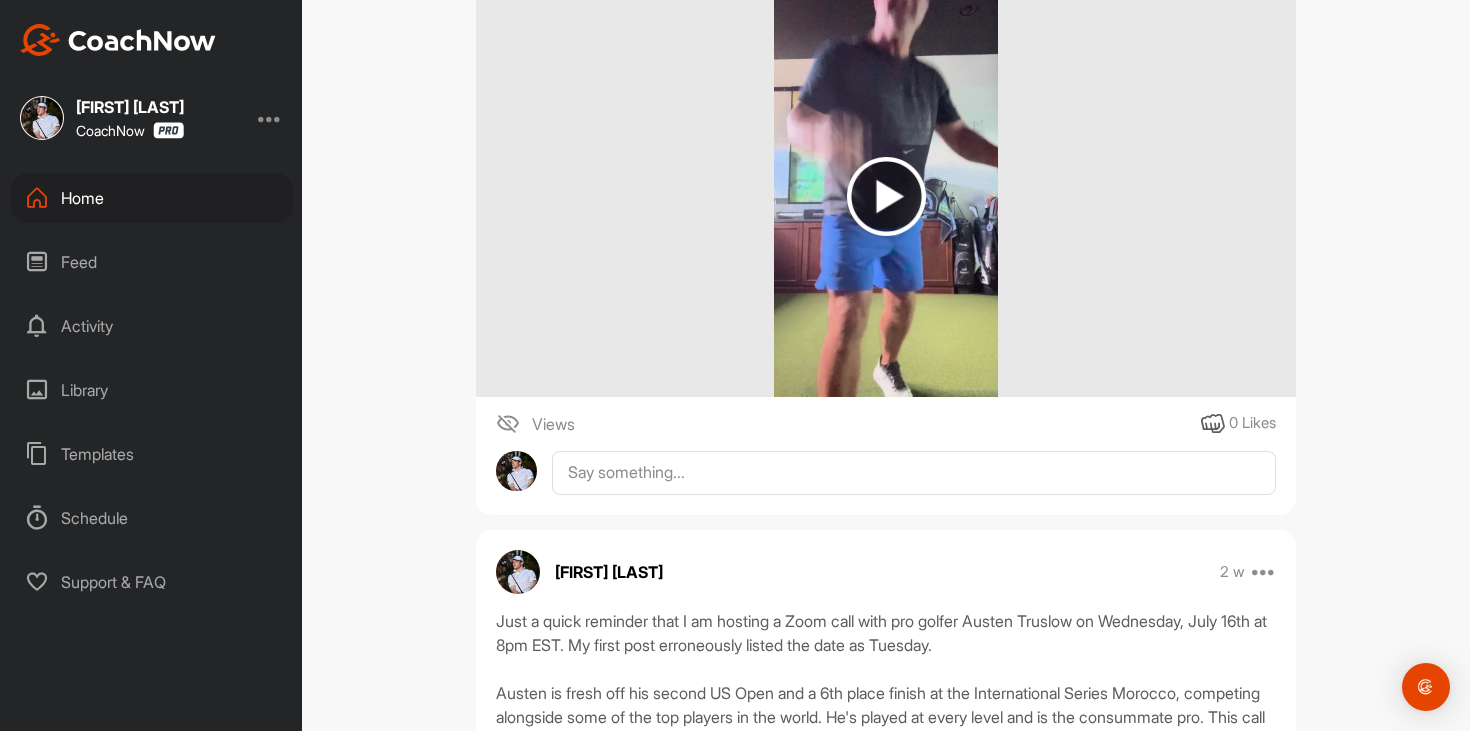 scroll, scrollTop: 1318, scrollLeft: 0, axis: vertical 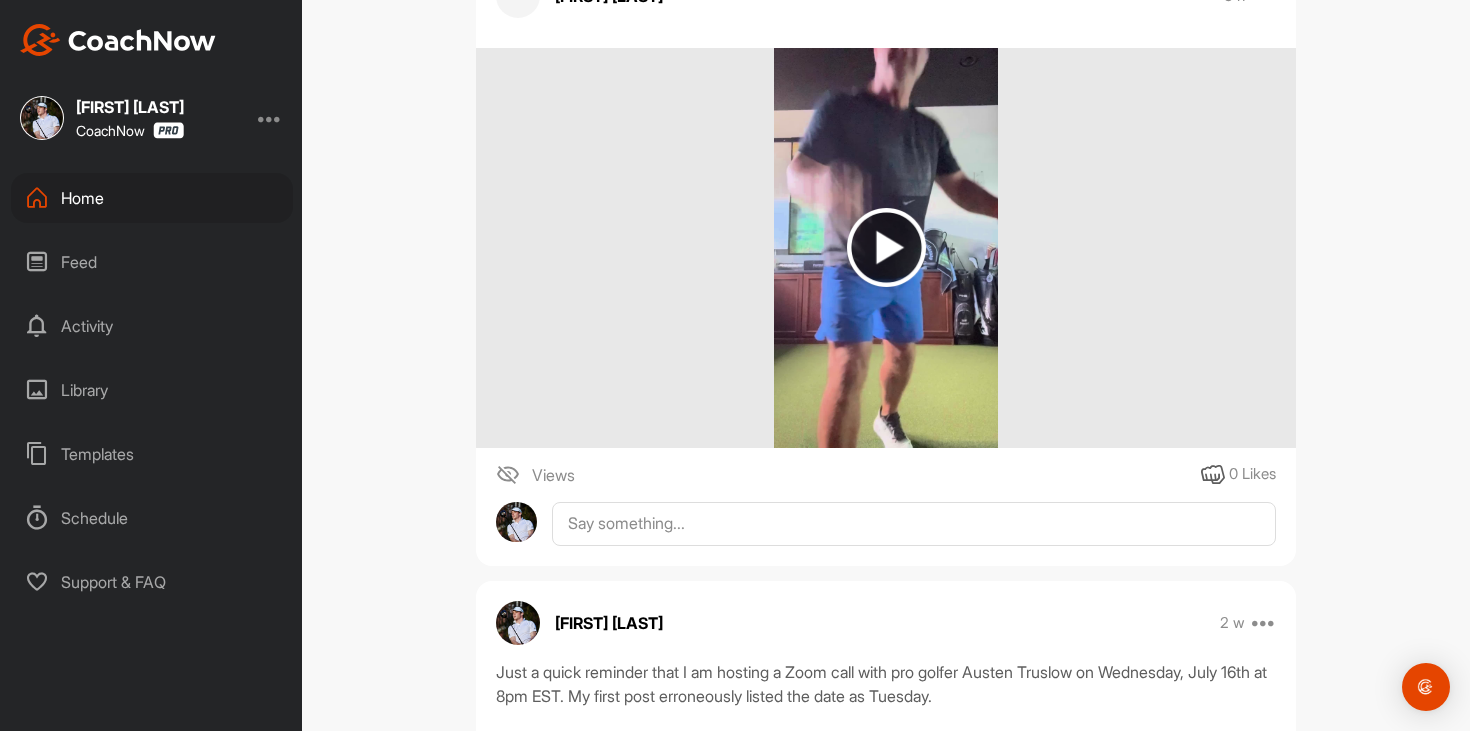 click at bounding box center (886, 247) 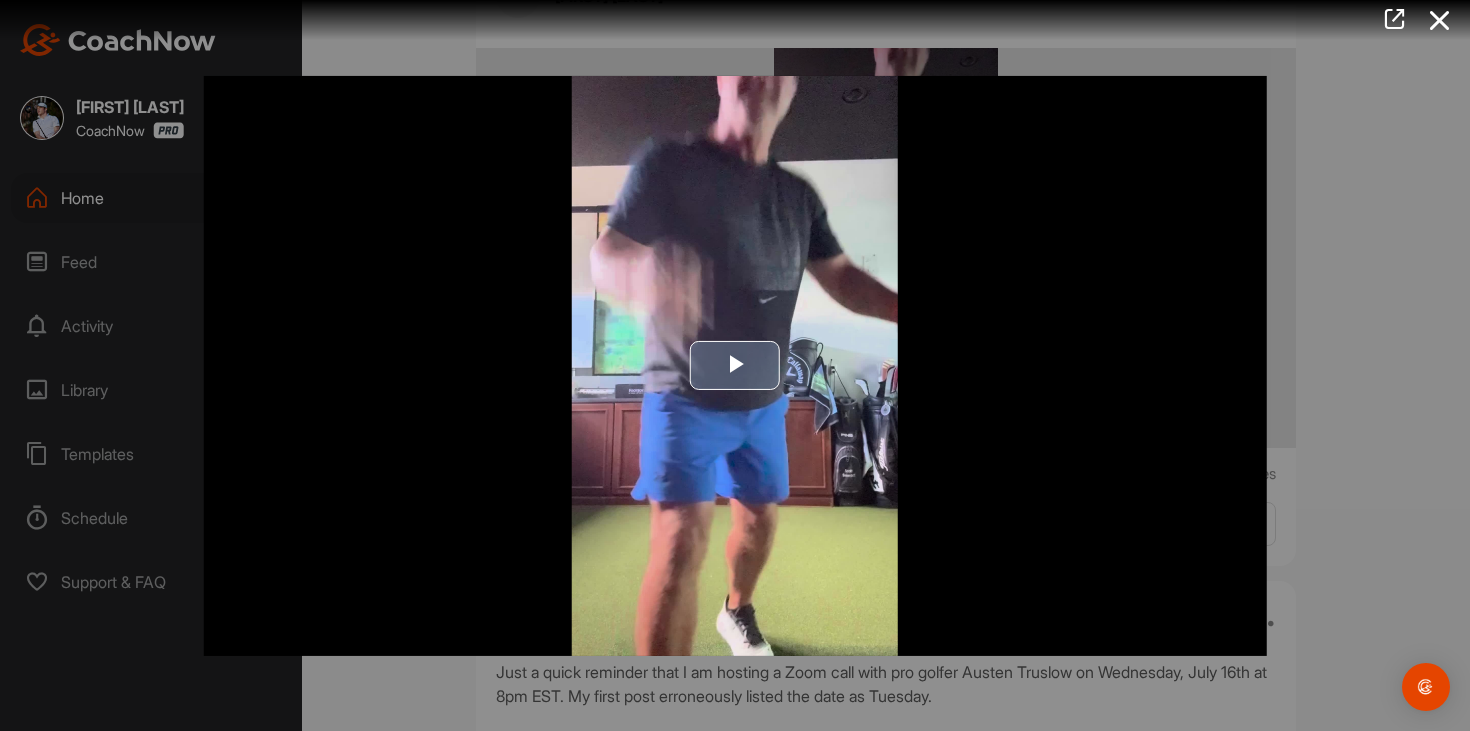 click at bounding box center (735, 366) 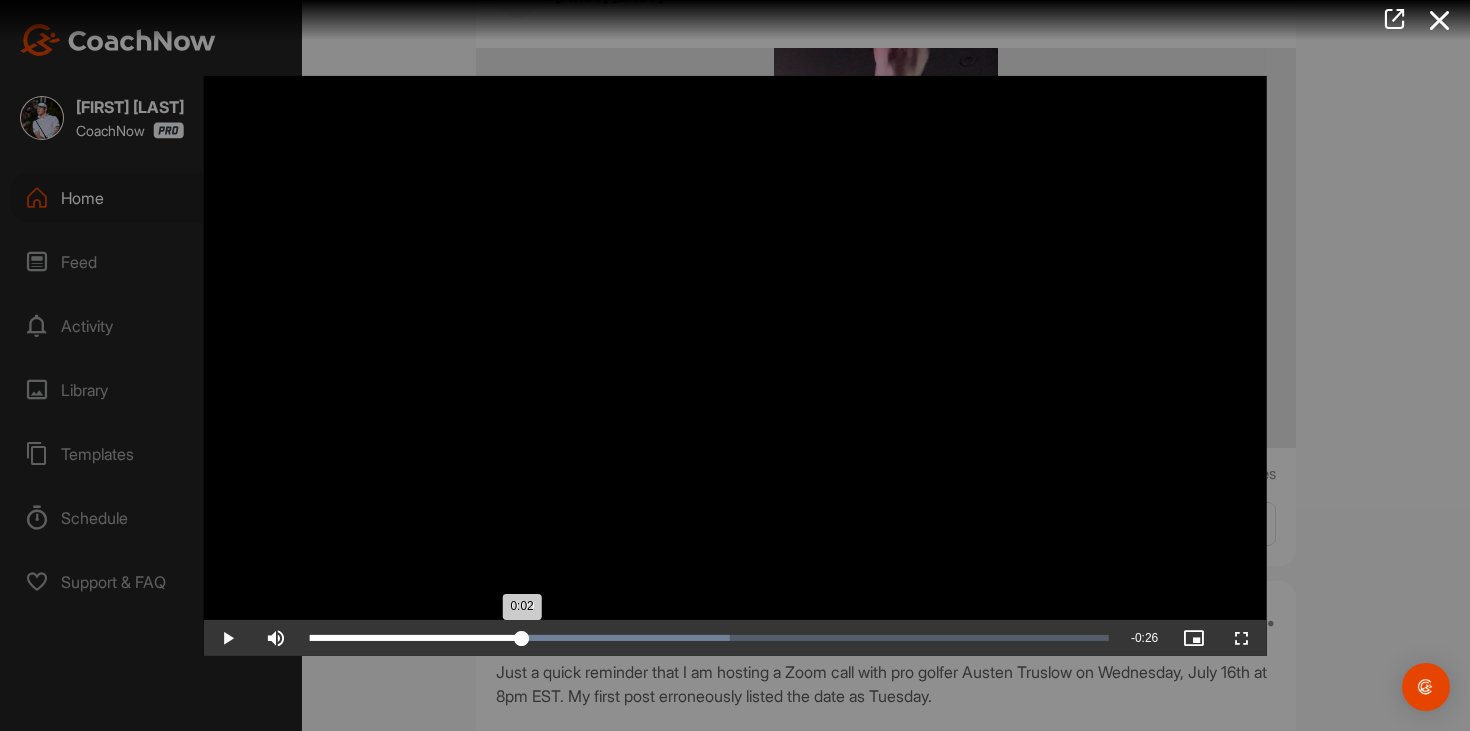 click on "Loaded :  52.57% 0:09 0:02" at bounding box center [709, 638] 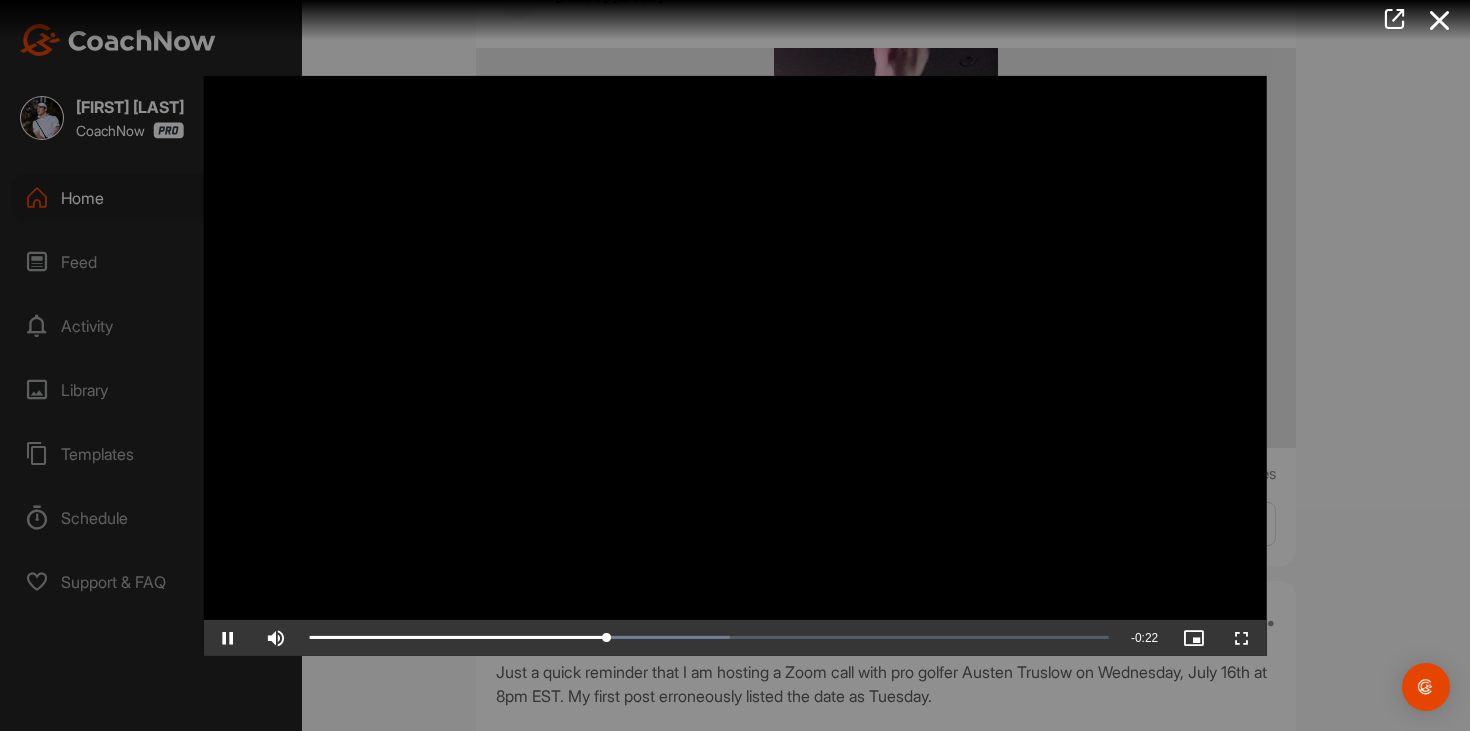 click at bounding box center (735, 365) 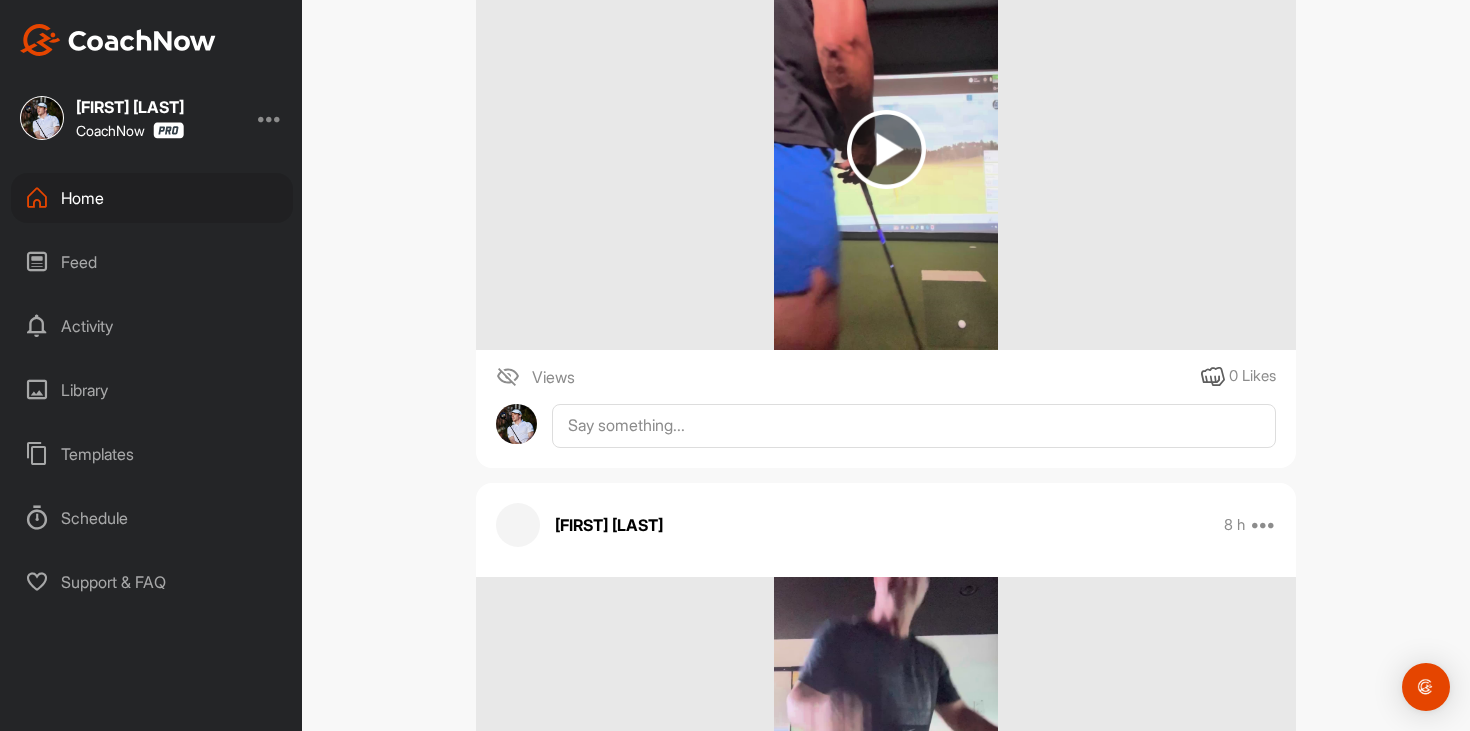 scroll, scrollTop: 652, scrollLeft: 0, axis: vertical 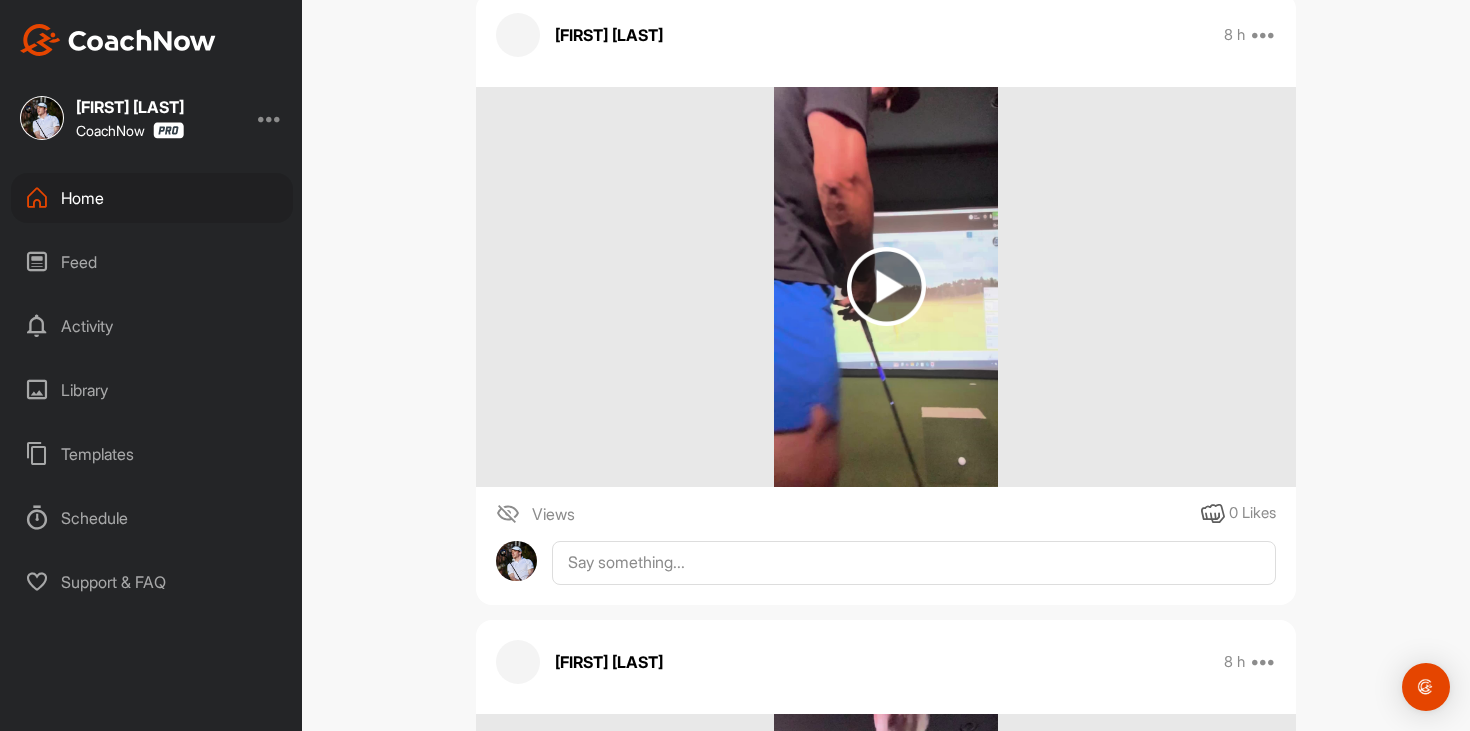 click at bounding box center (886, 286) 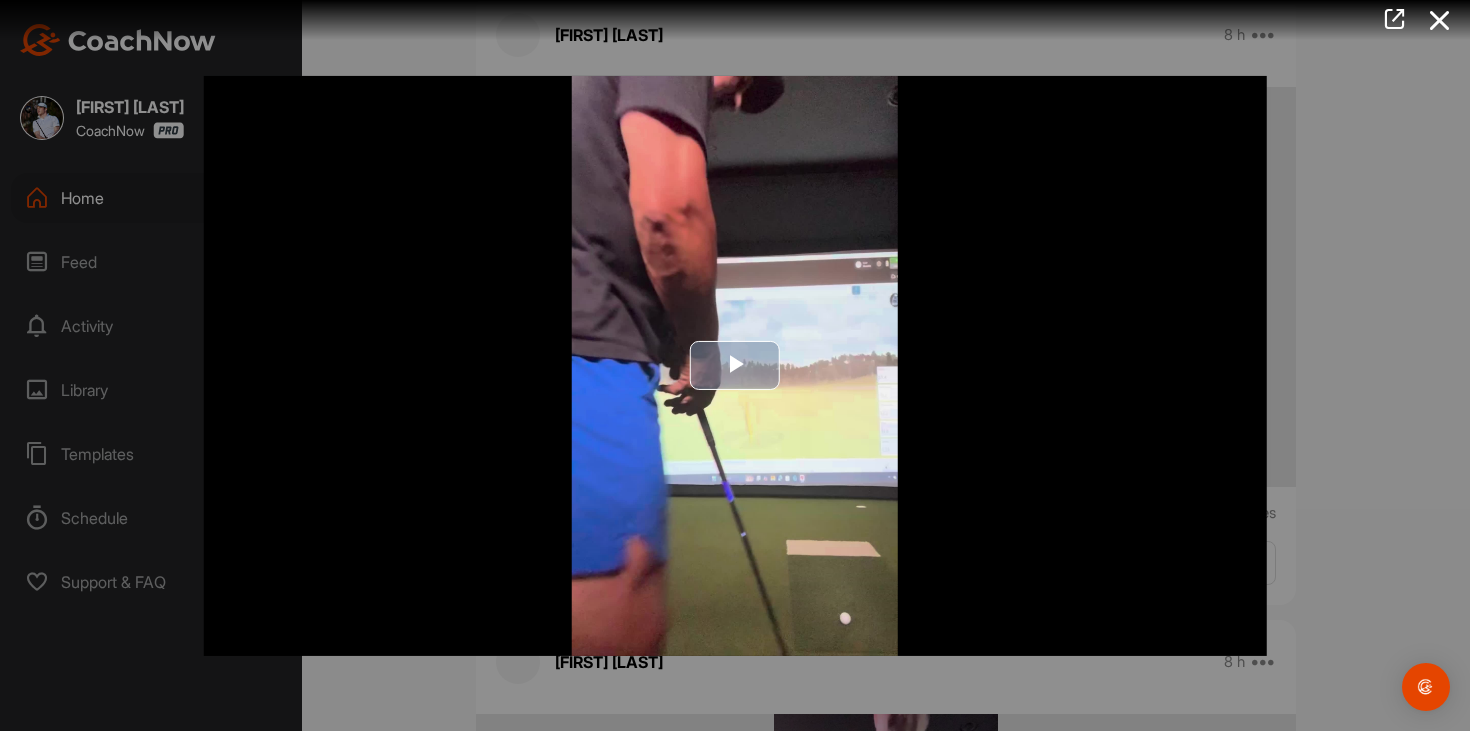 click at bounding box center [735, 365] 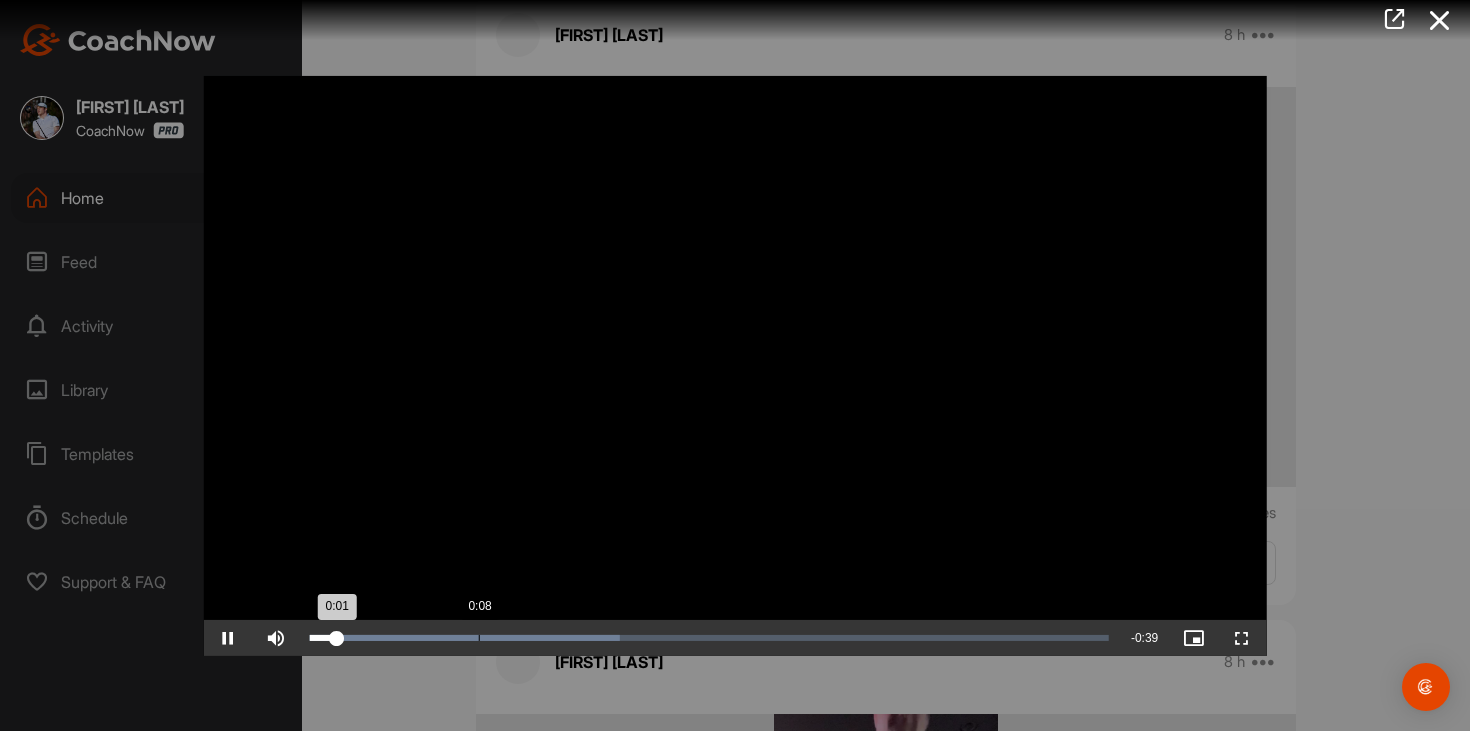 click on "Loaded :  38.74% 0:08 0:01" at bounding box center (709, 638) 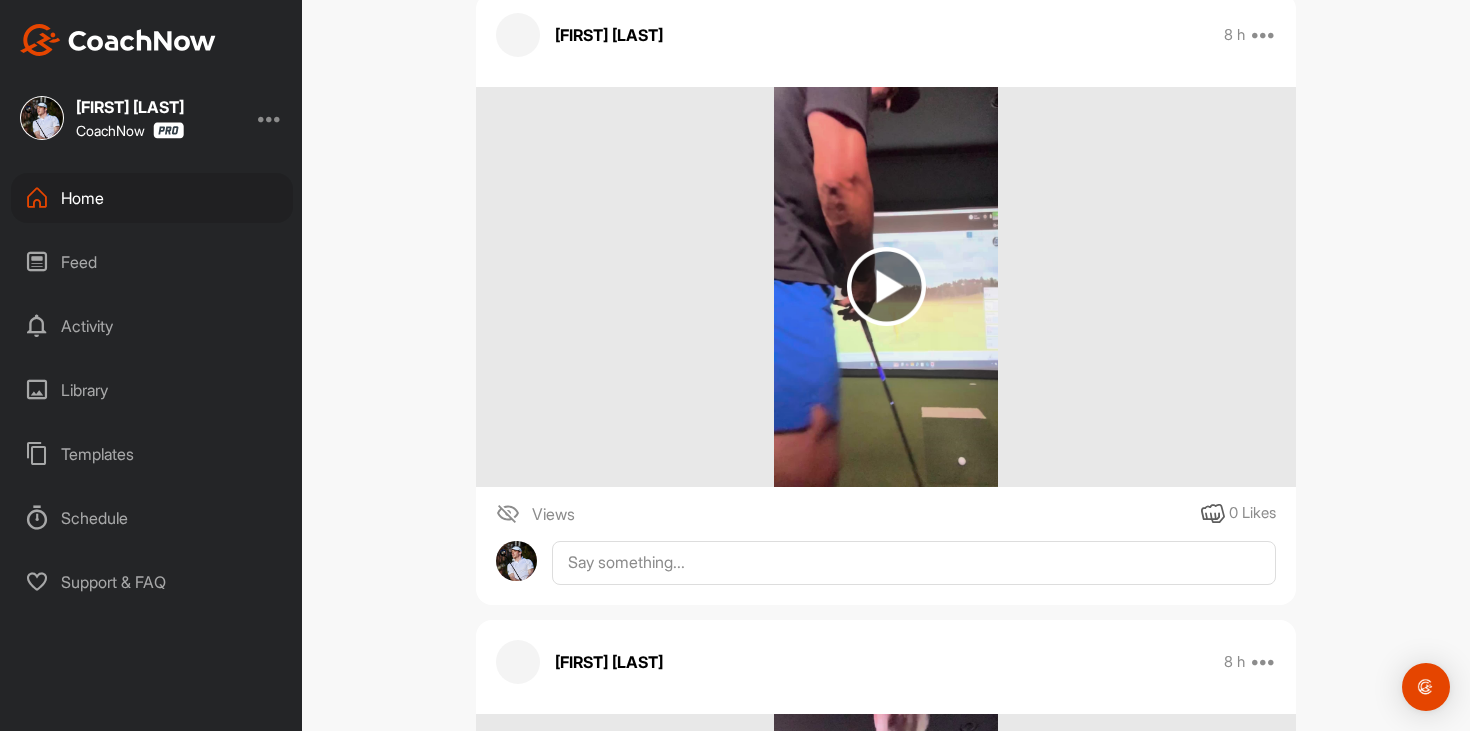 click at bounding box center (886, 563) 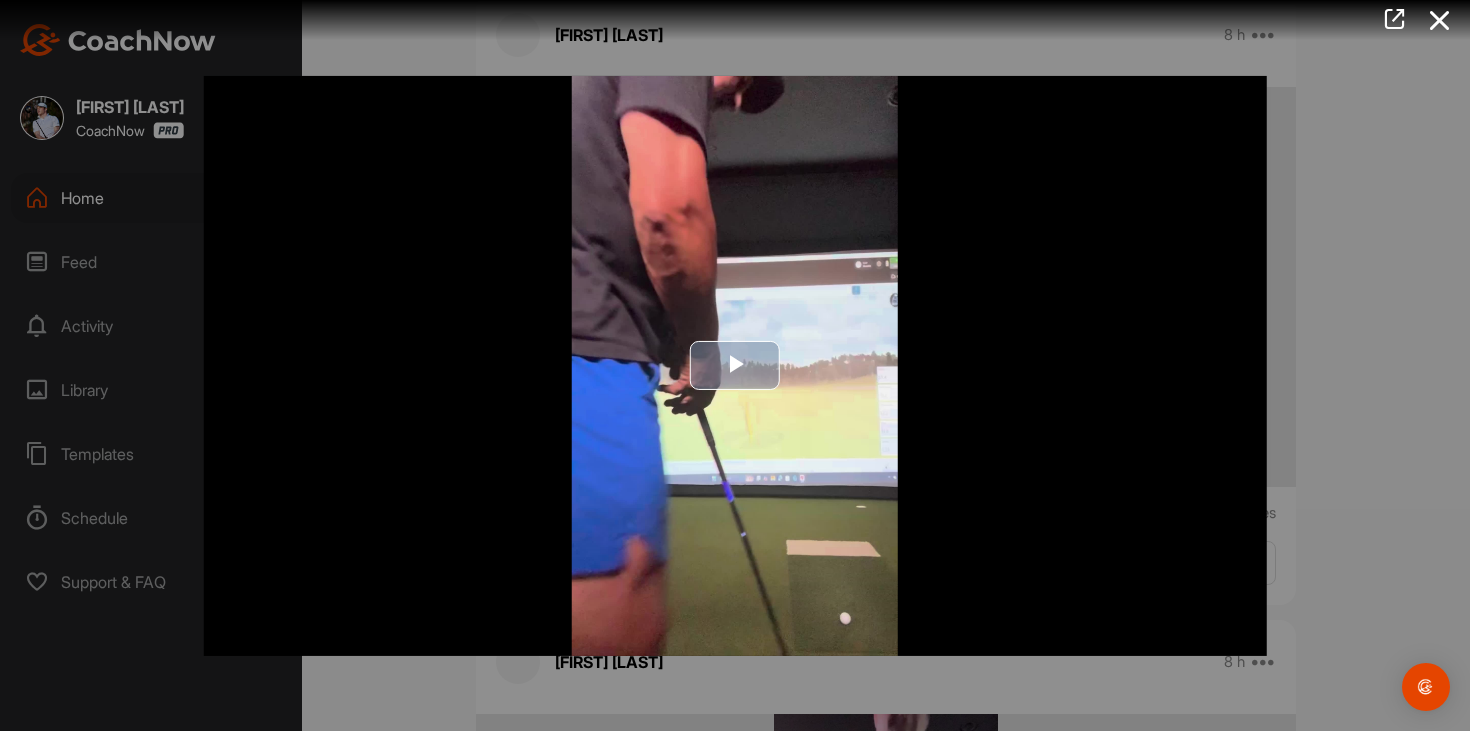 click at bounding box center [735, 365] 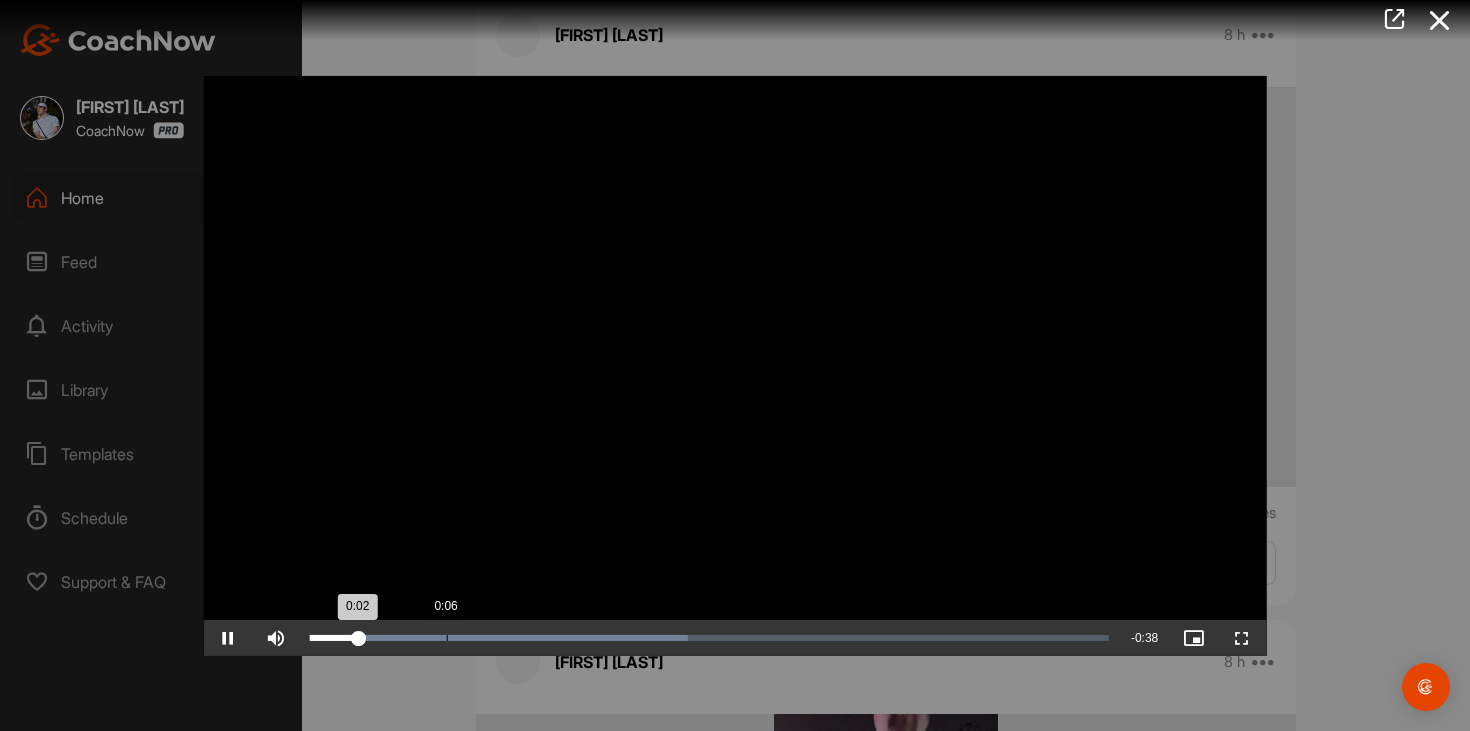 click on "Loaded :  47.27% 0:06 0:02" at bounding box center (709, 638) 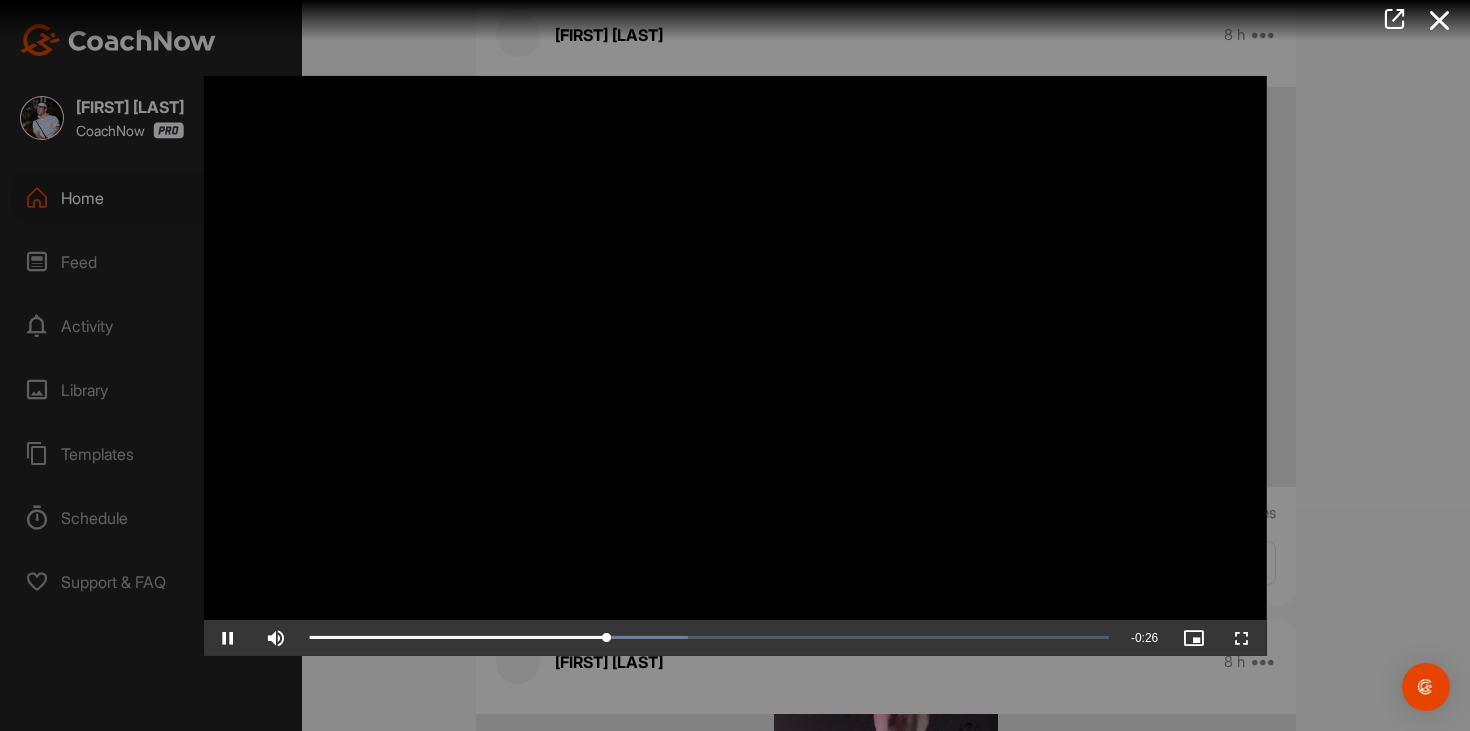 click at bounding box center (735, 365) 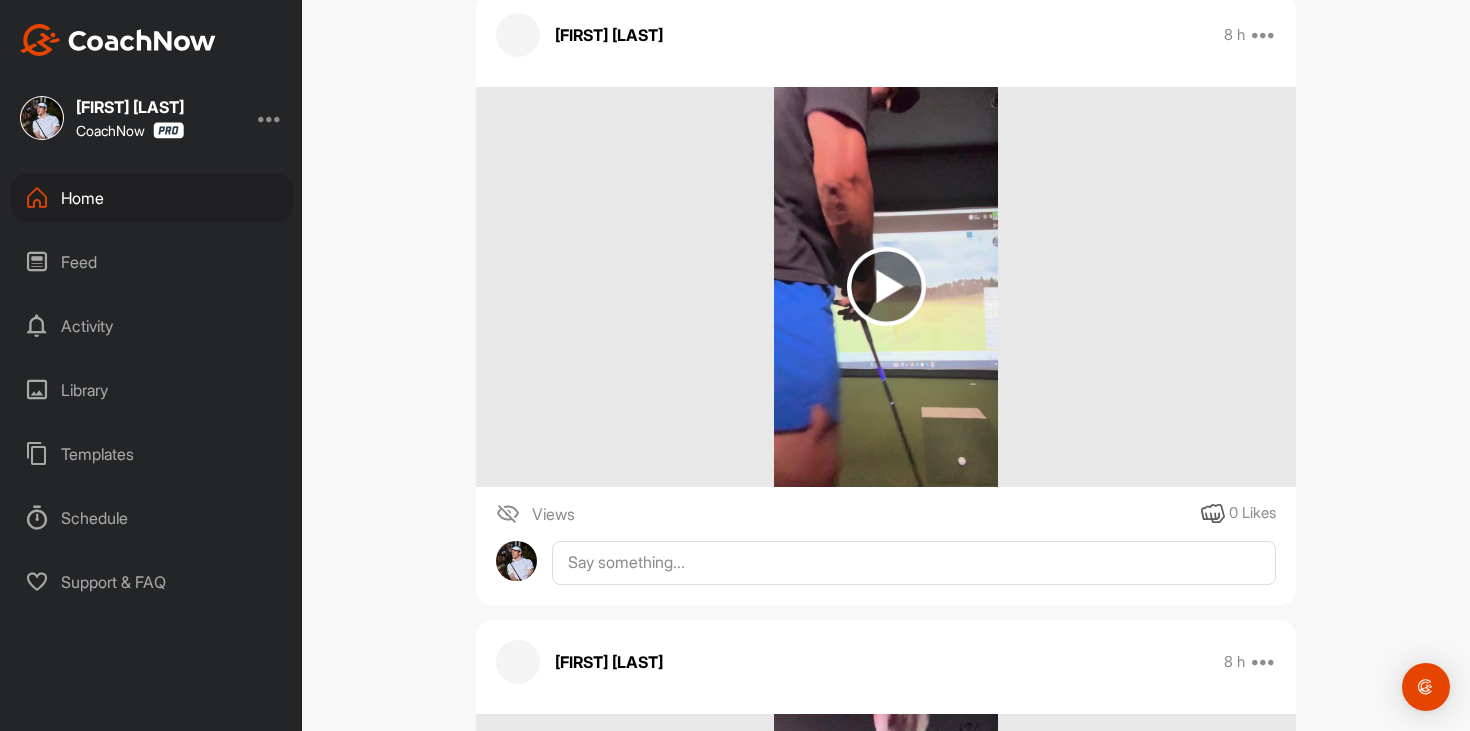 click on "Feed" at bounding box center (152, 262) 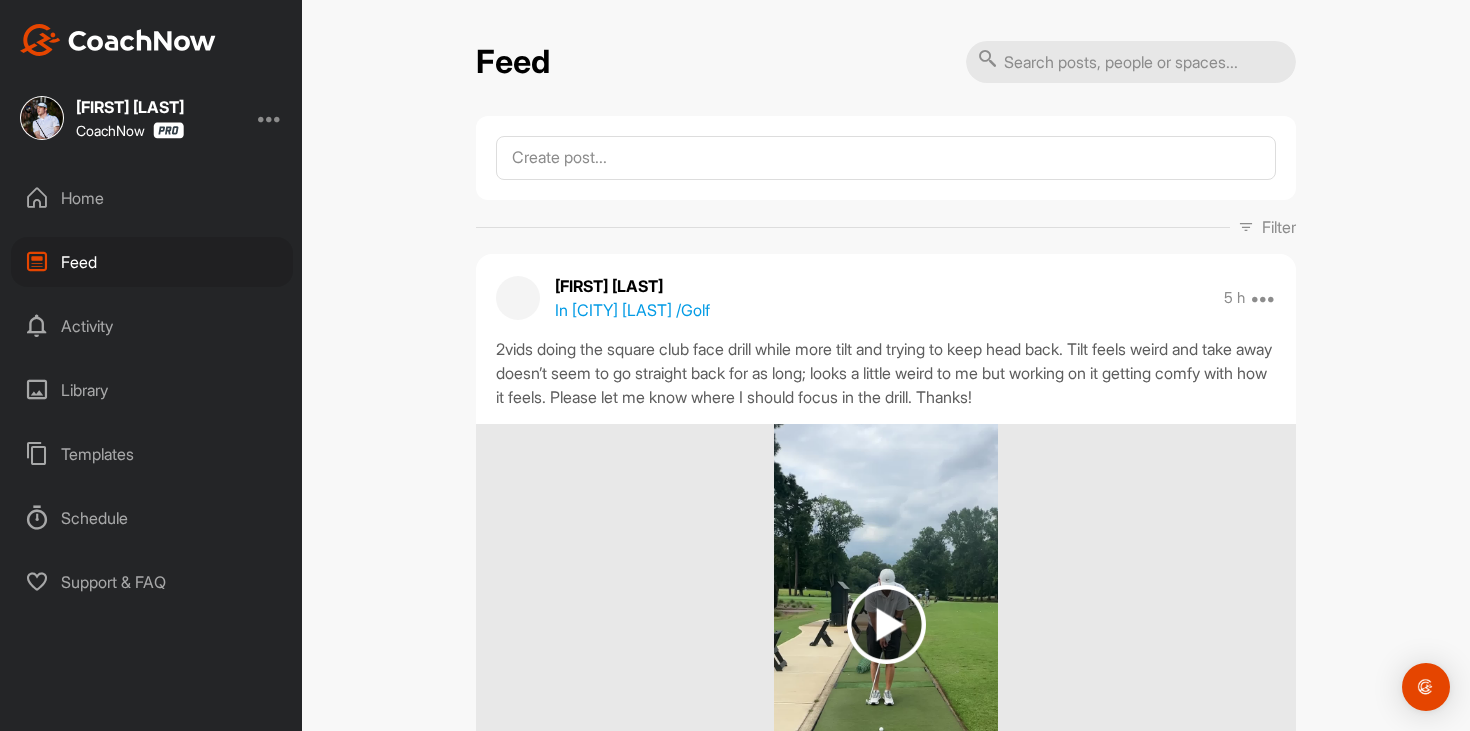 click on "Home" at bounding box center [152, 198] 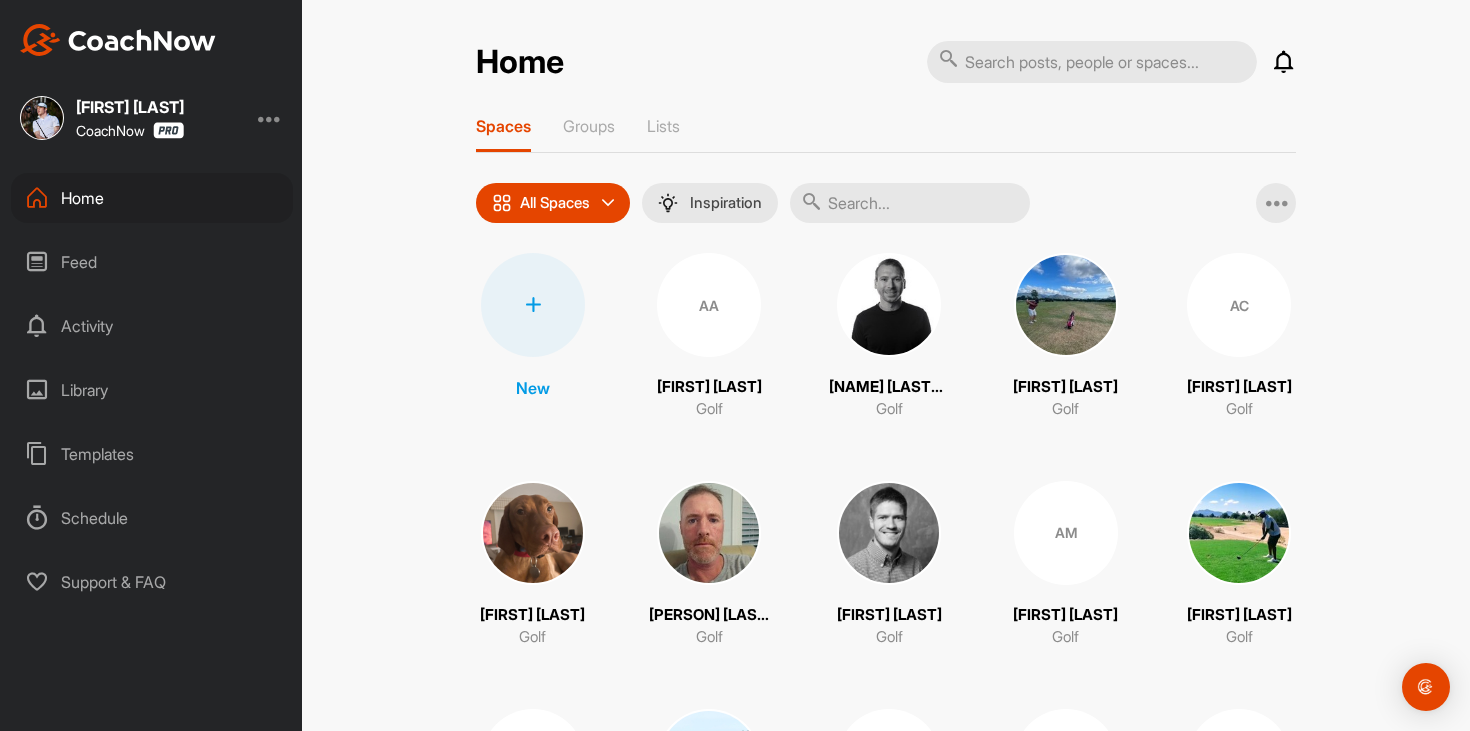 click at bounding box center [910, 203] 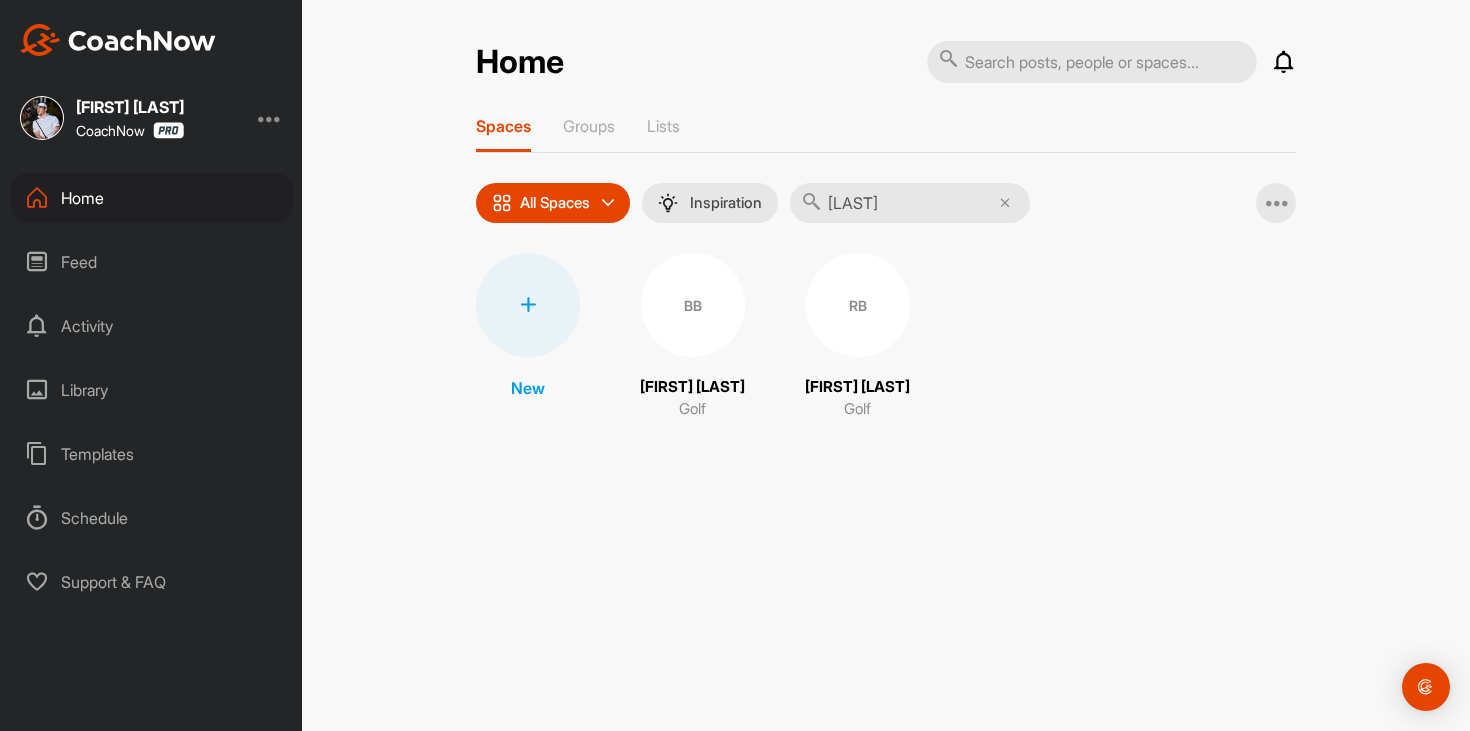 type on "[LAST]" 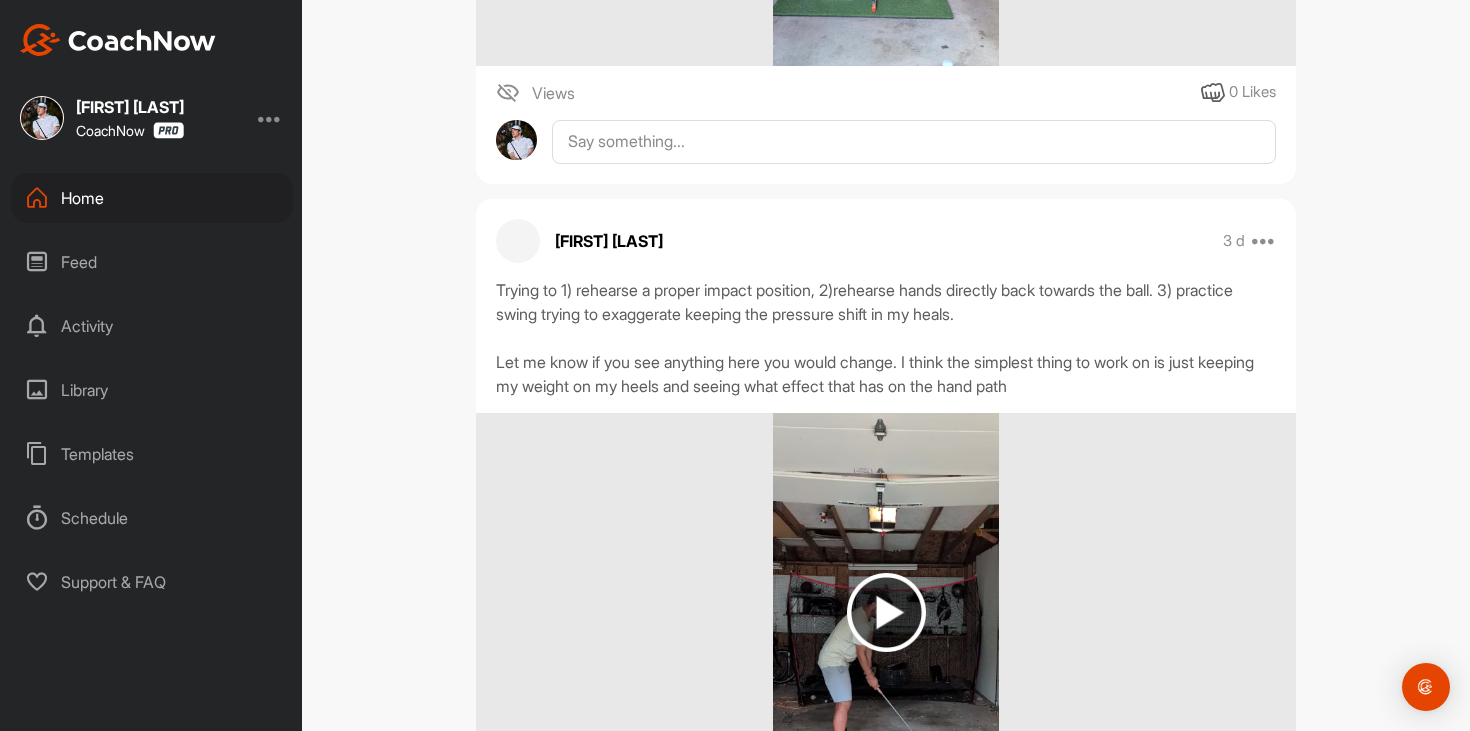 scroll, scrollTop: 577, scrollLeft: 0, axis: vertical 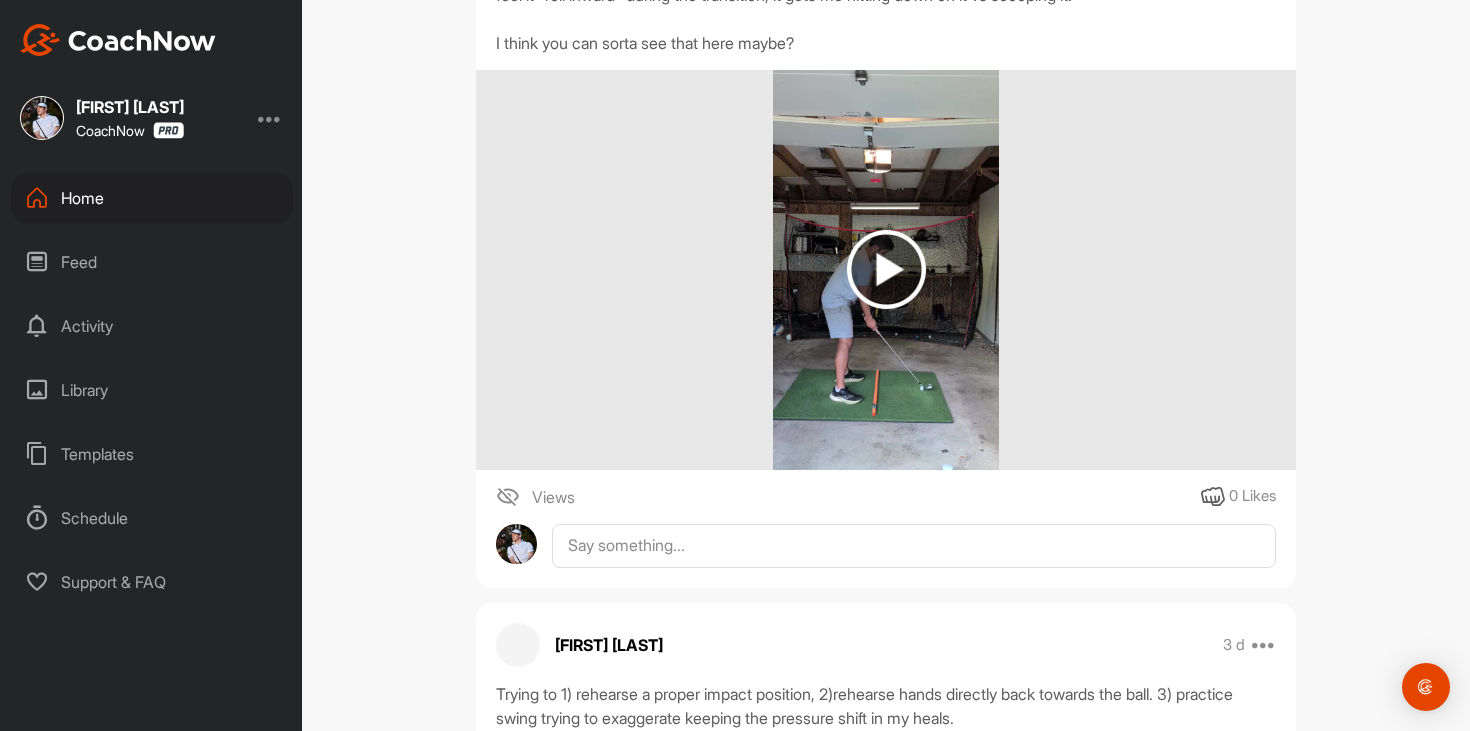 click at bounding box center (885, 270) 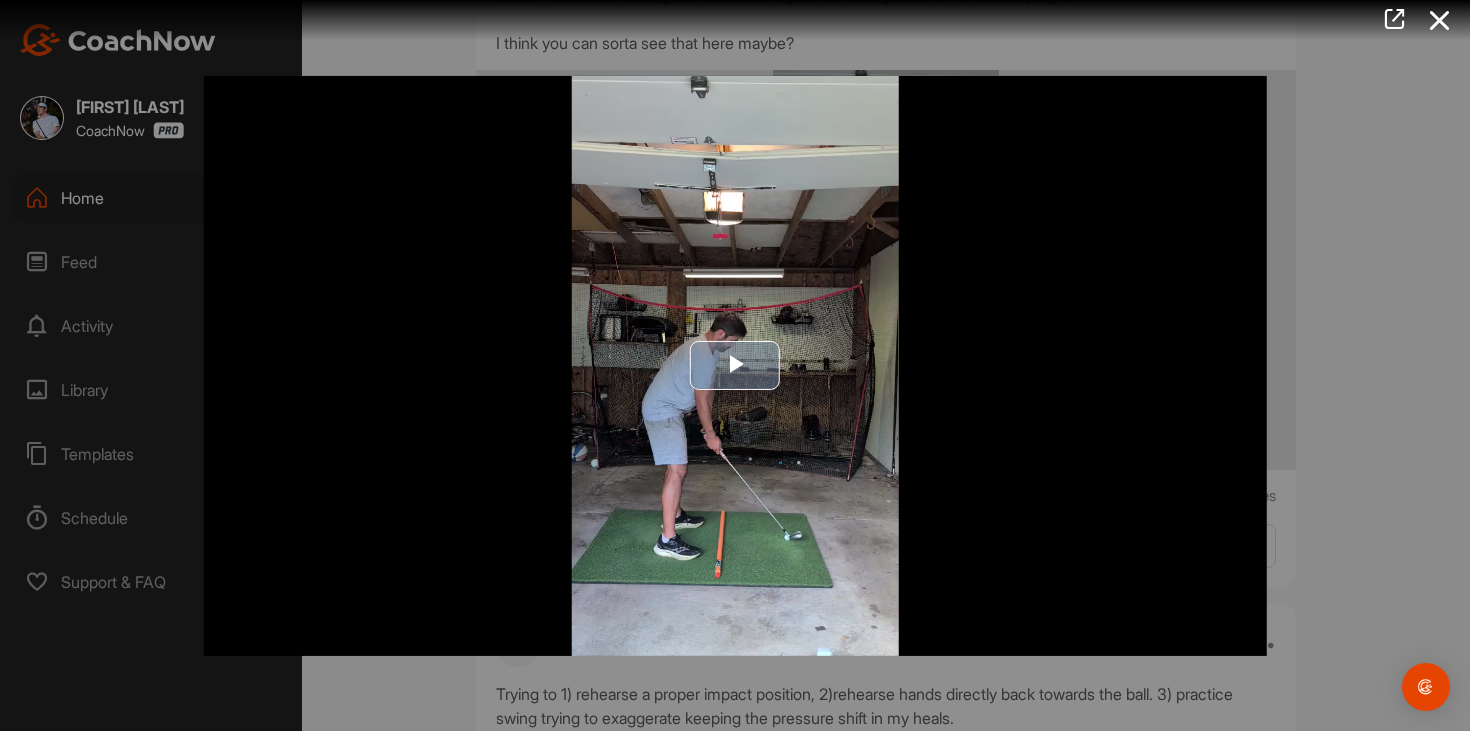click at bounding box center [735, 365] 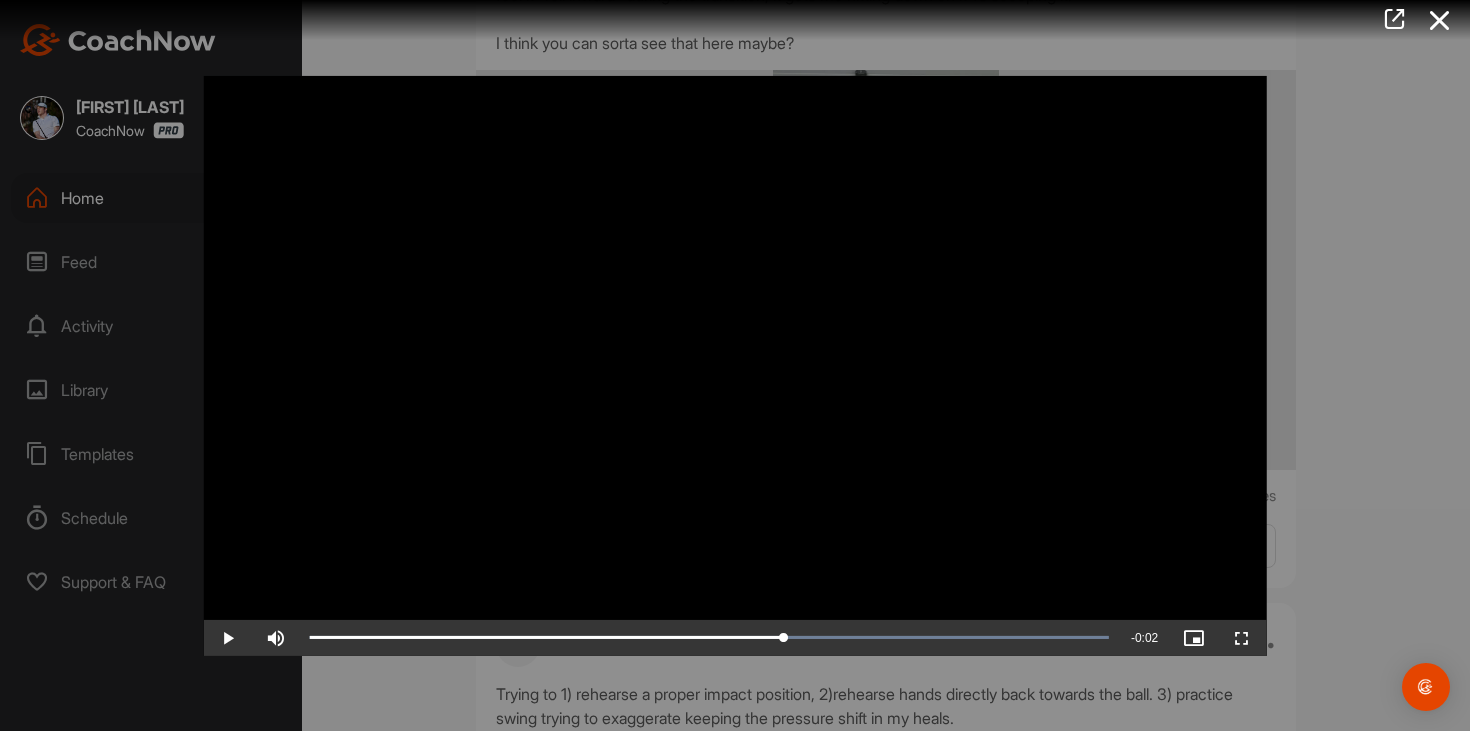 drag, startPoint x: 655, startPoint y: 625, endPoint x: 804, endPoint y: 588, distance: 153.52524 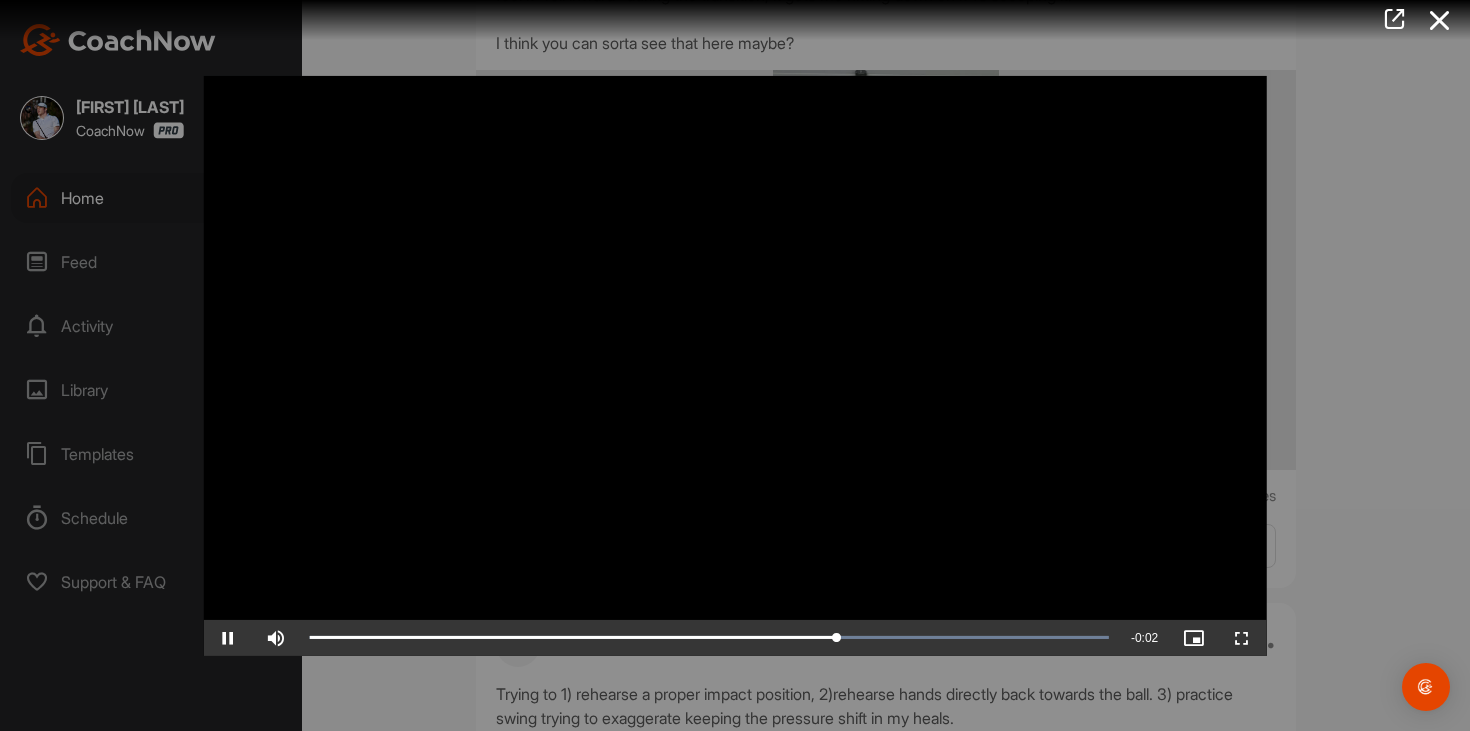 click at bounding box center [735, 365] 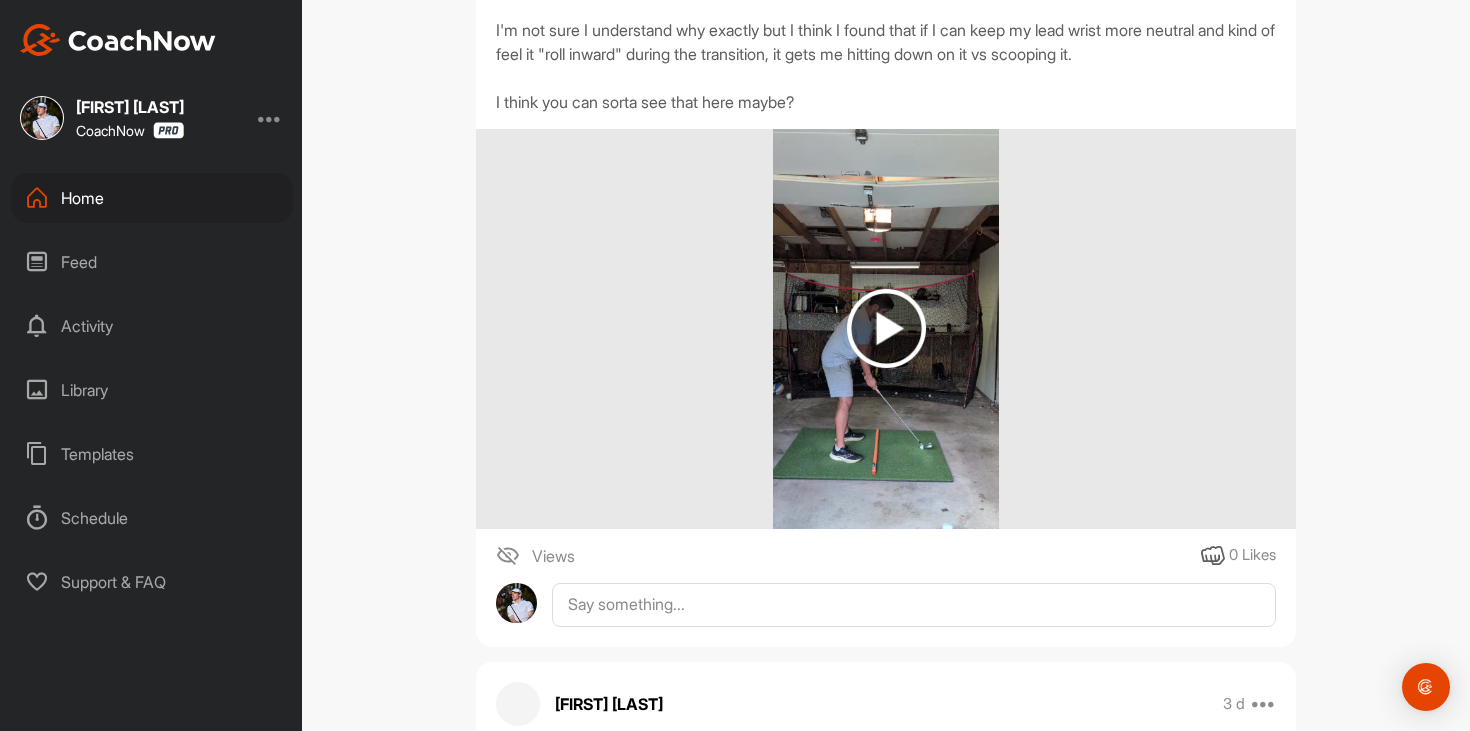 scroll, scrollTop: 492, scrollLeft: 0, axis: vertical 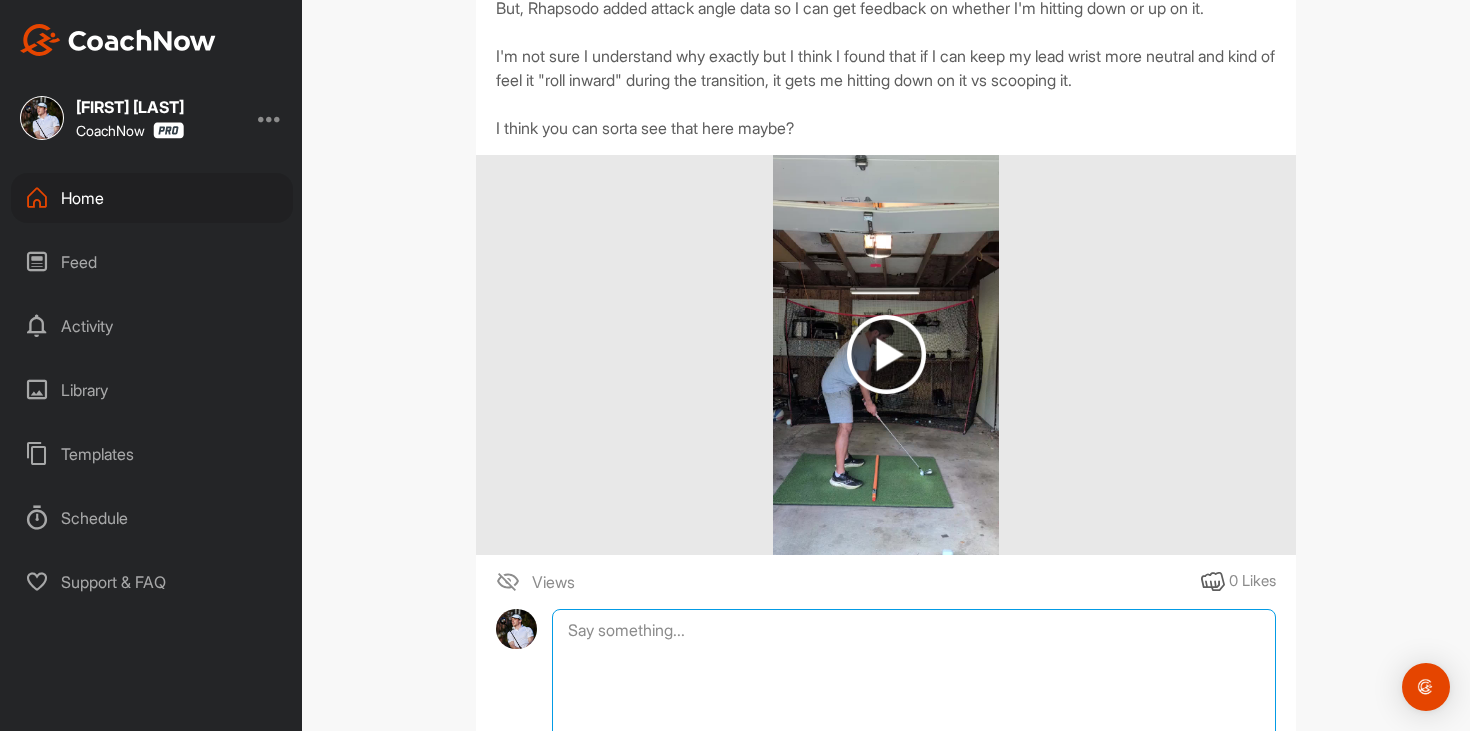 click at bounding box center (914, 709) 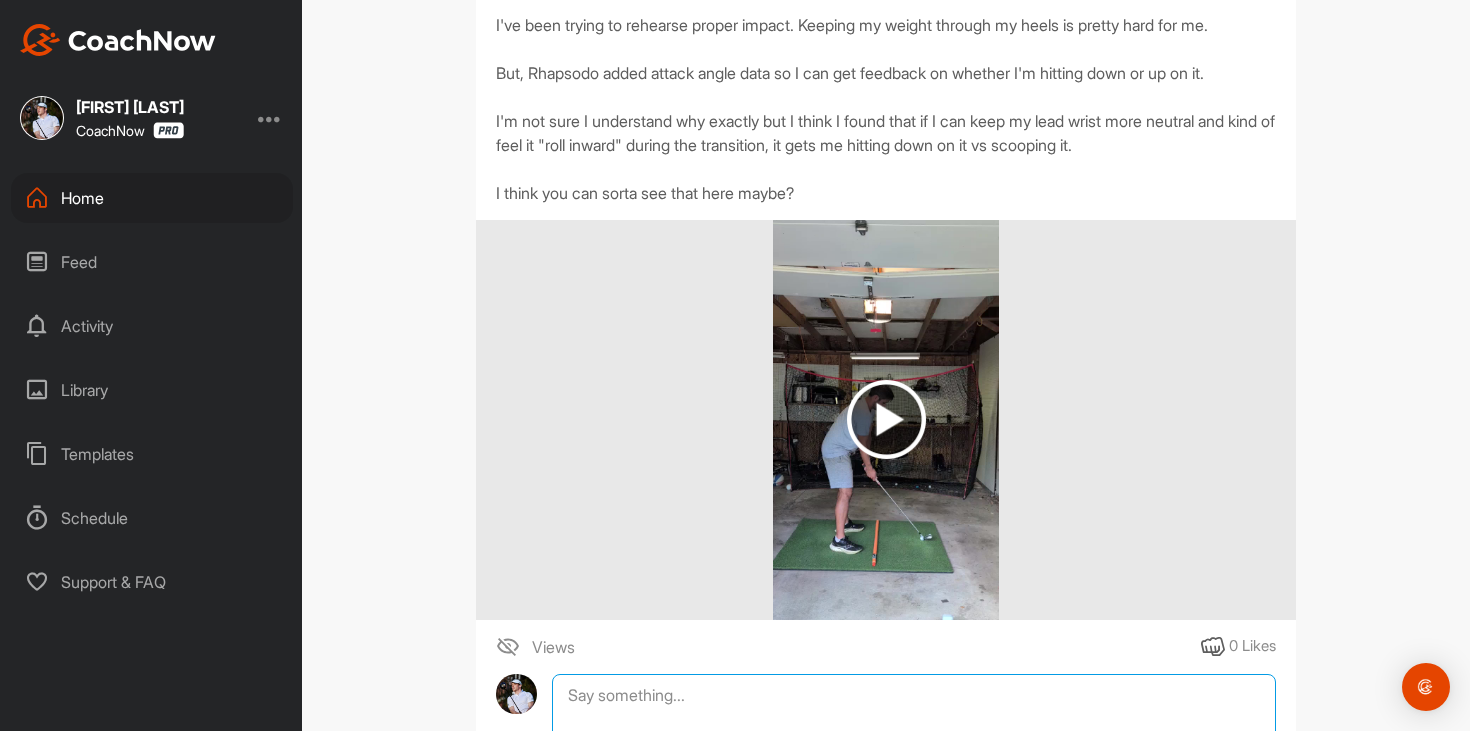 scroll, scrollTop: 489, scrollLeft: 0, axis: vertical 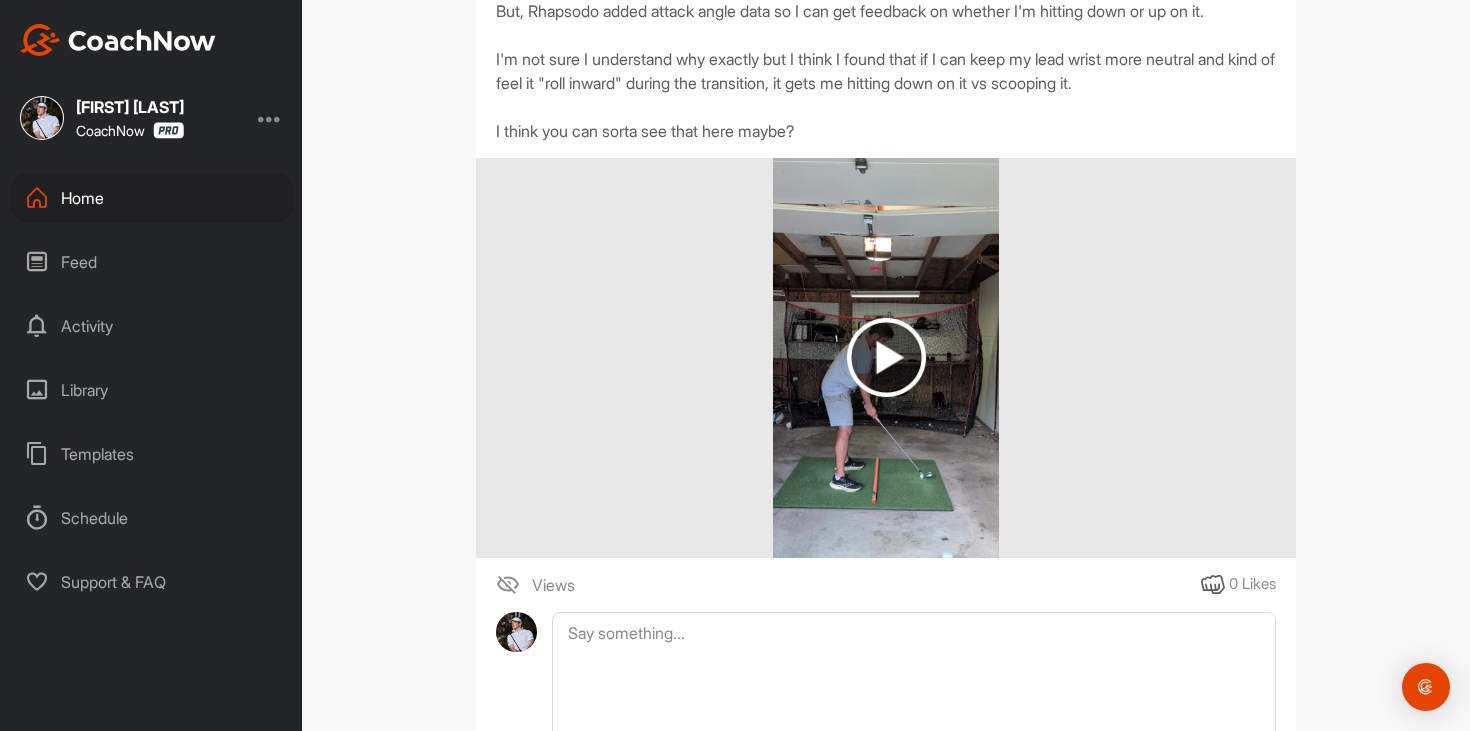 click at bounding box center [885, 358] 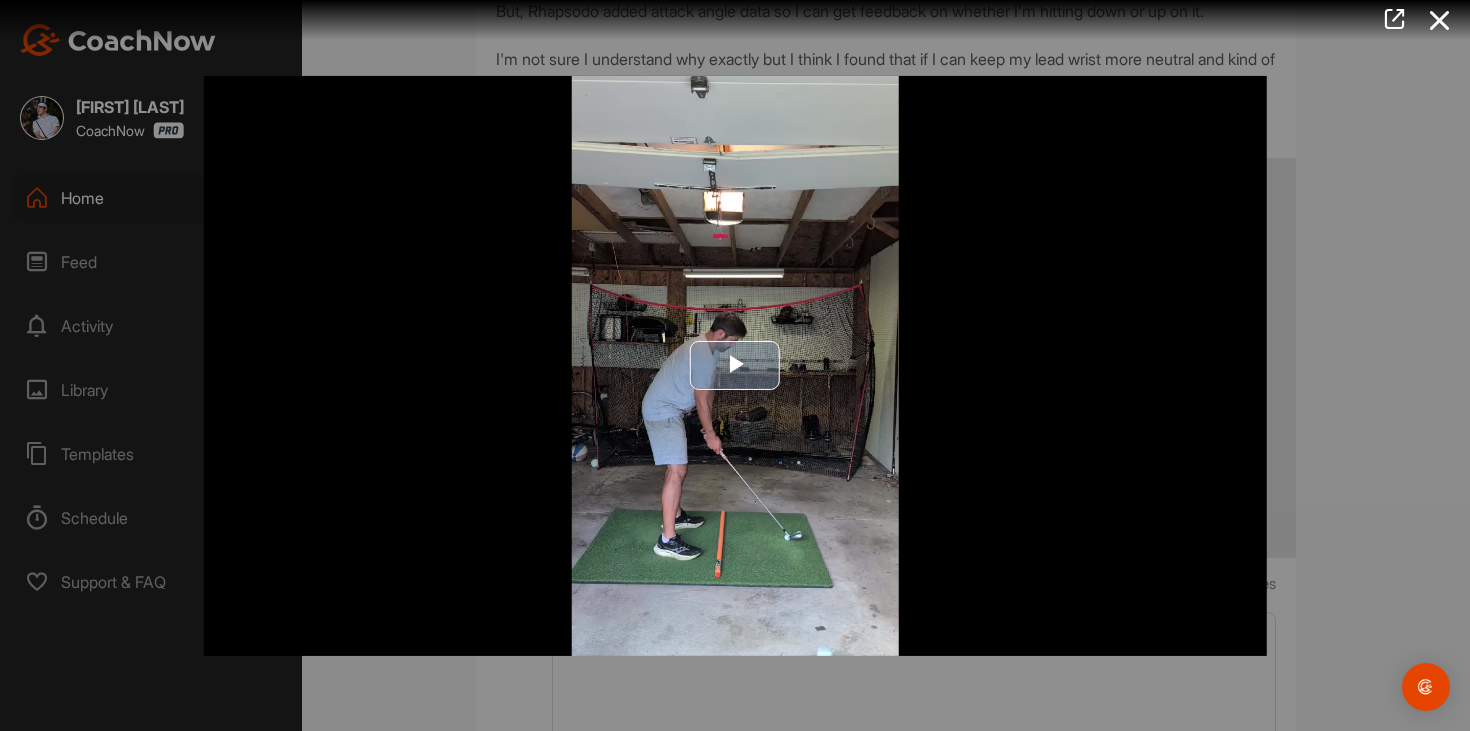 click at bounding box center (735, 365) 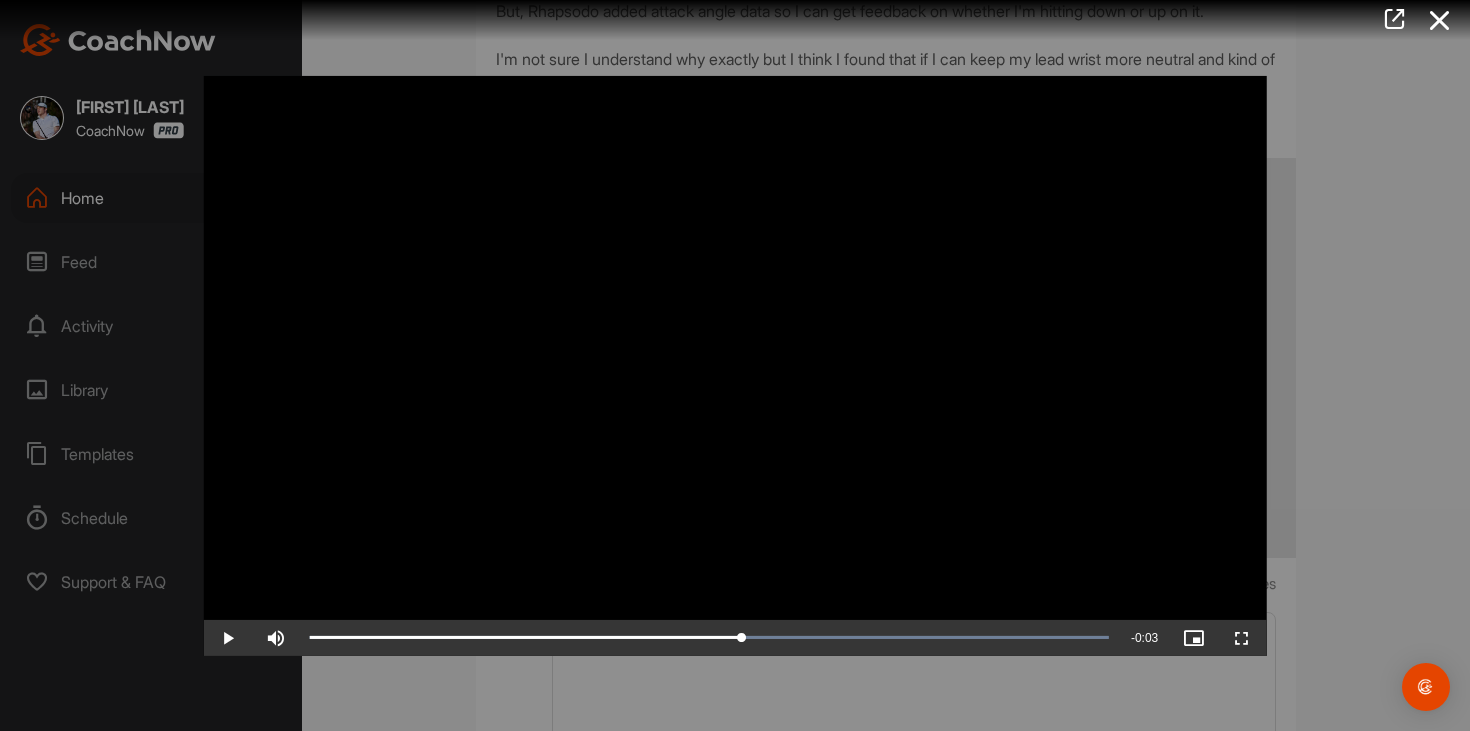 drag, startPoint x: 545, startPoint y: 629, endPoint x: 741, endPoint y: 613, distance: 196.65198 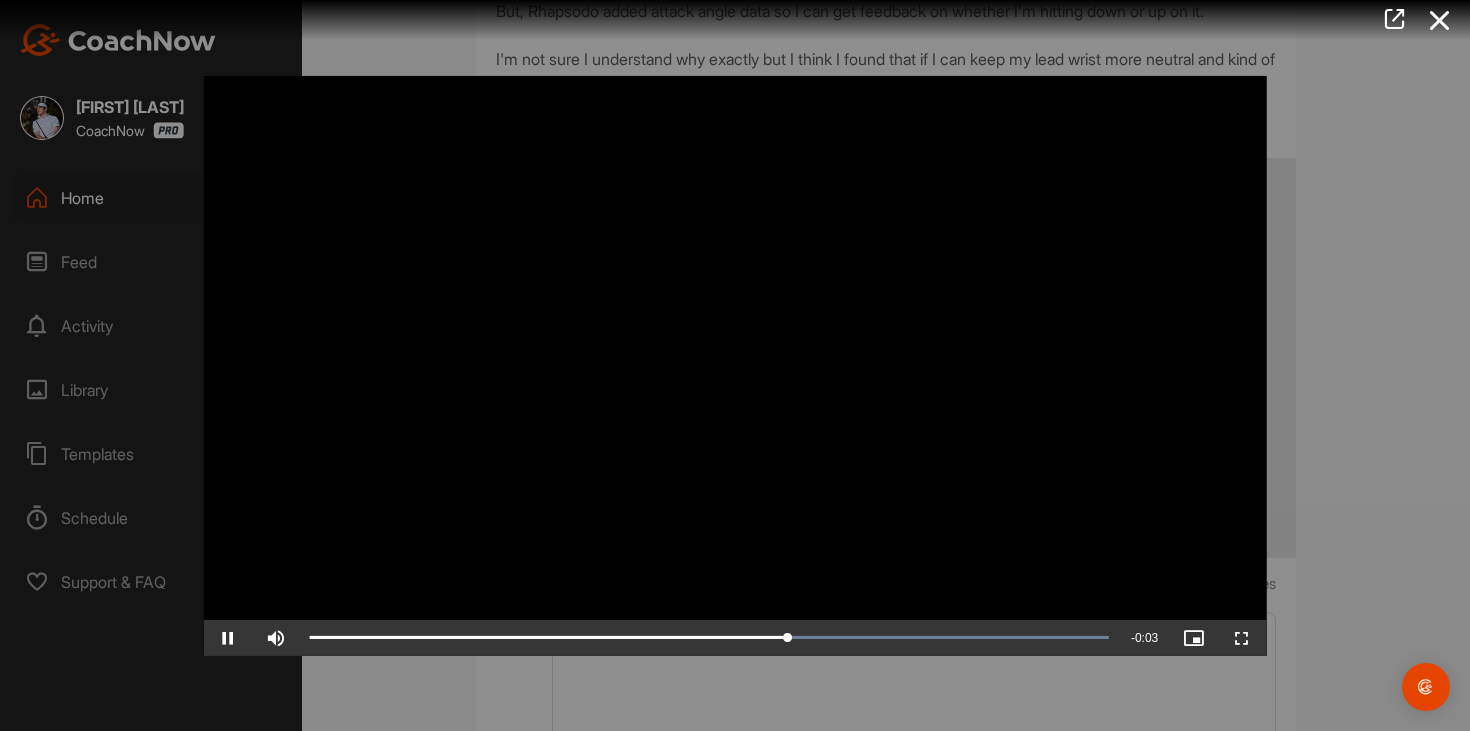 click at bounding box center (735, 365) 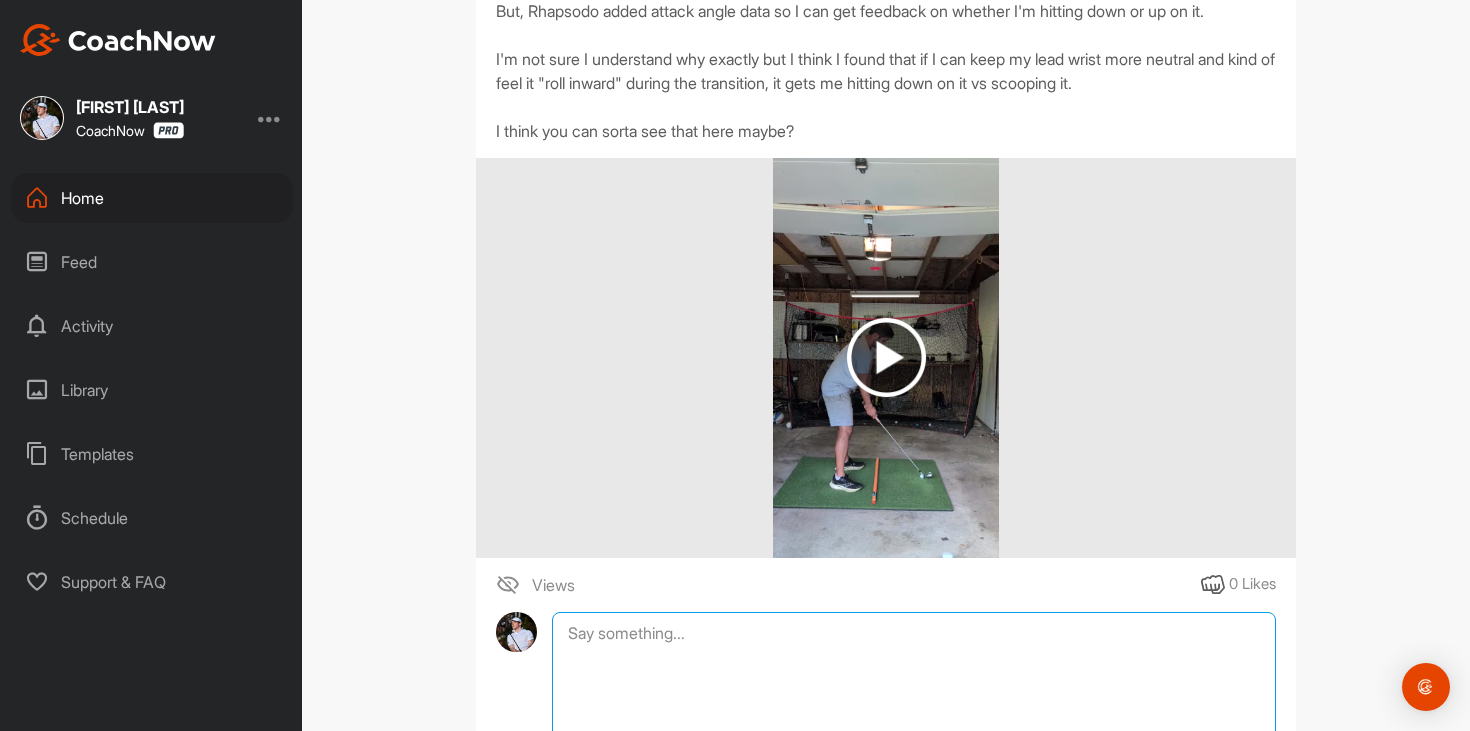 click at bounding box center [914, 712] 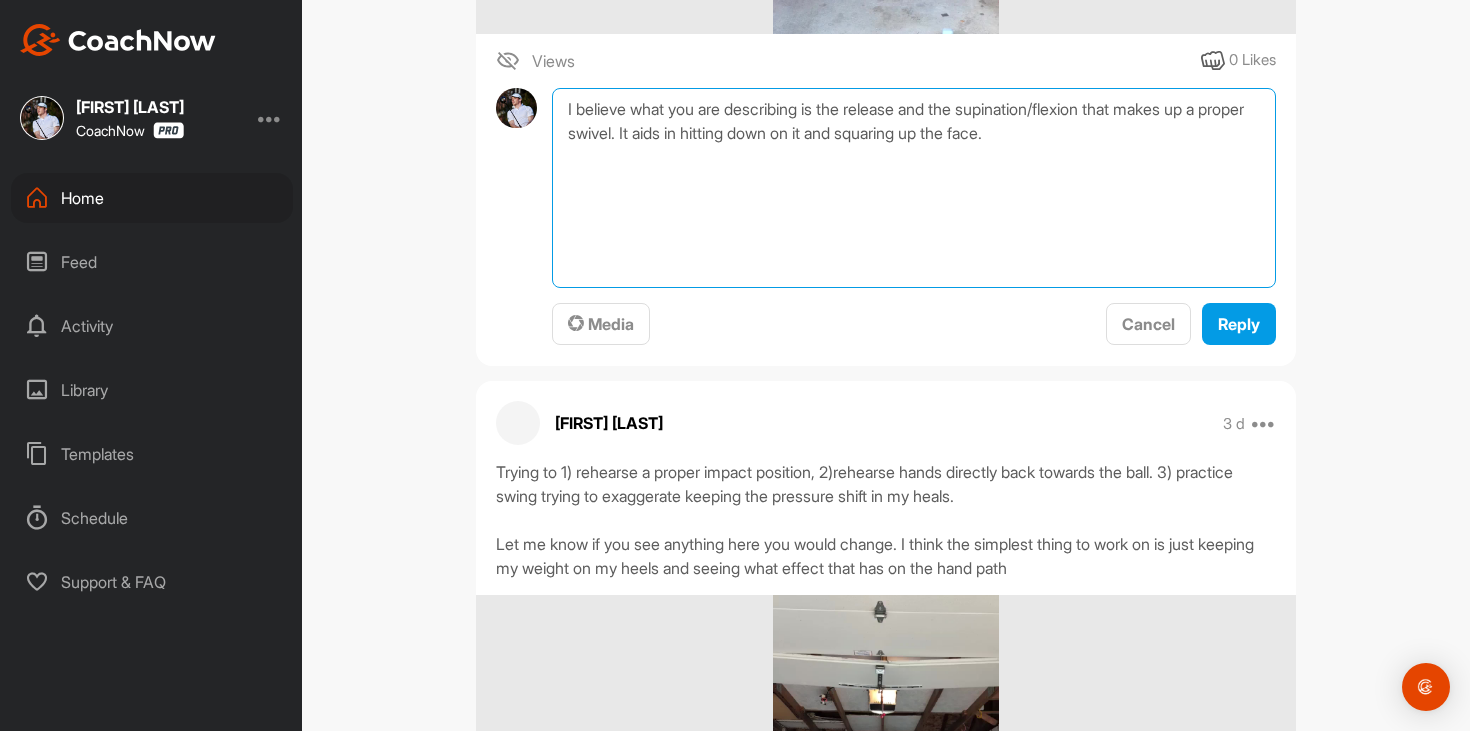 scroll, scrollTop: 1028, scrollLeft: 0, axis: vertical 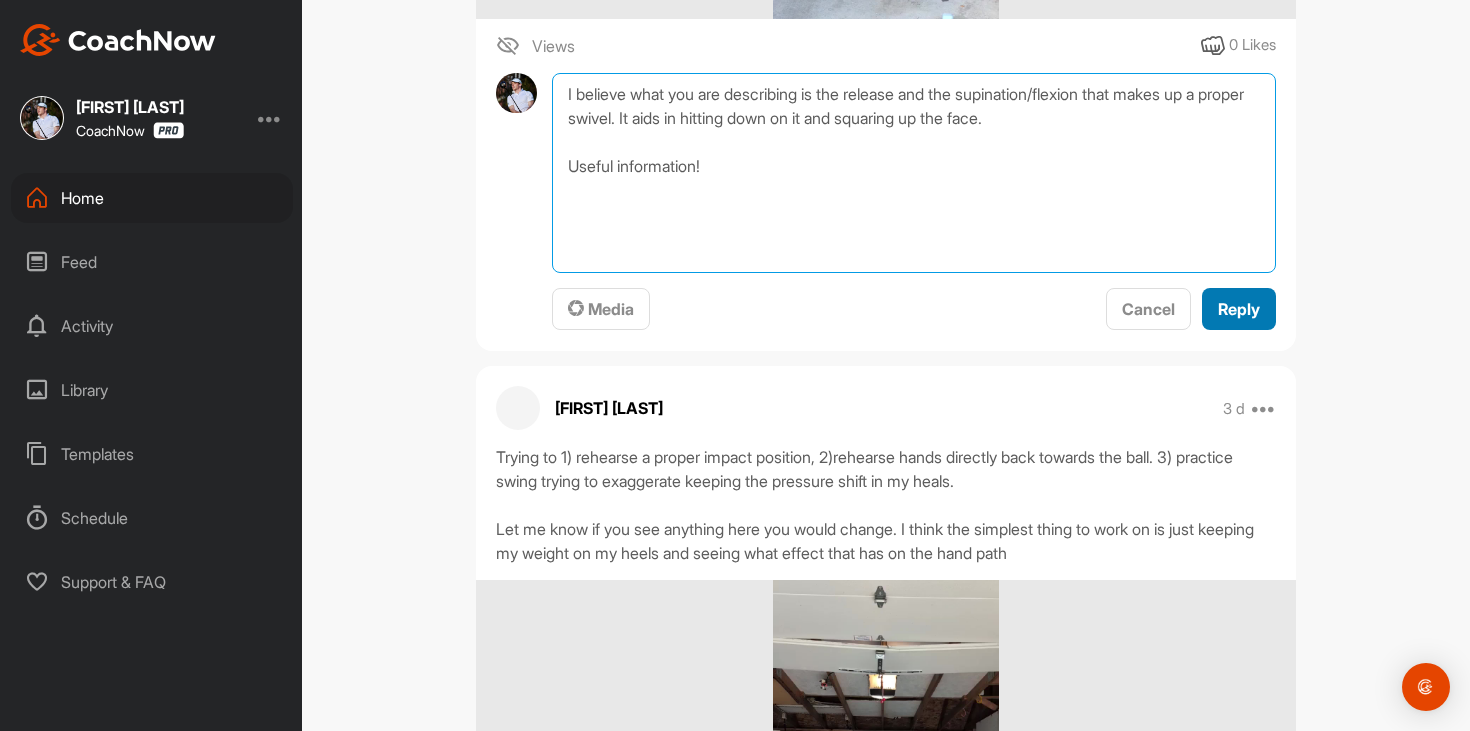 type on "I believe what you are describing is the release and the supination/flexion that makes up a proper swivel. It aids in hitting down on it and squaring up the face.
Useful information!" 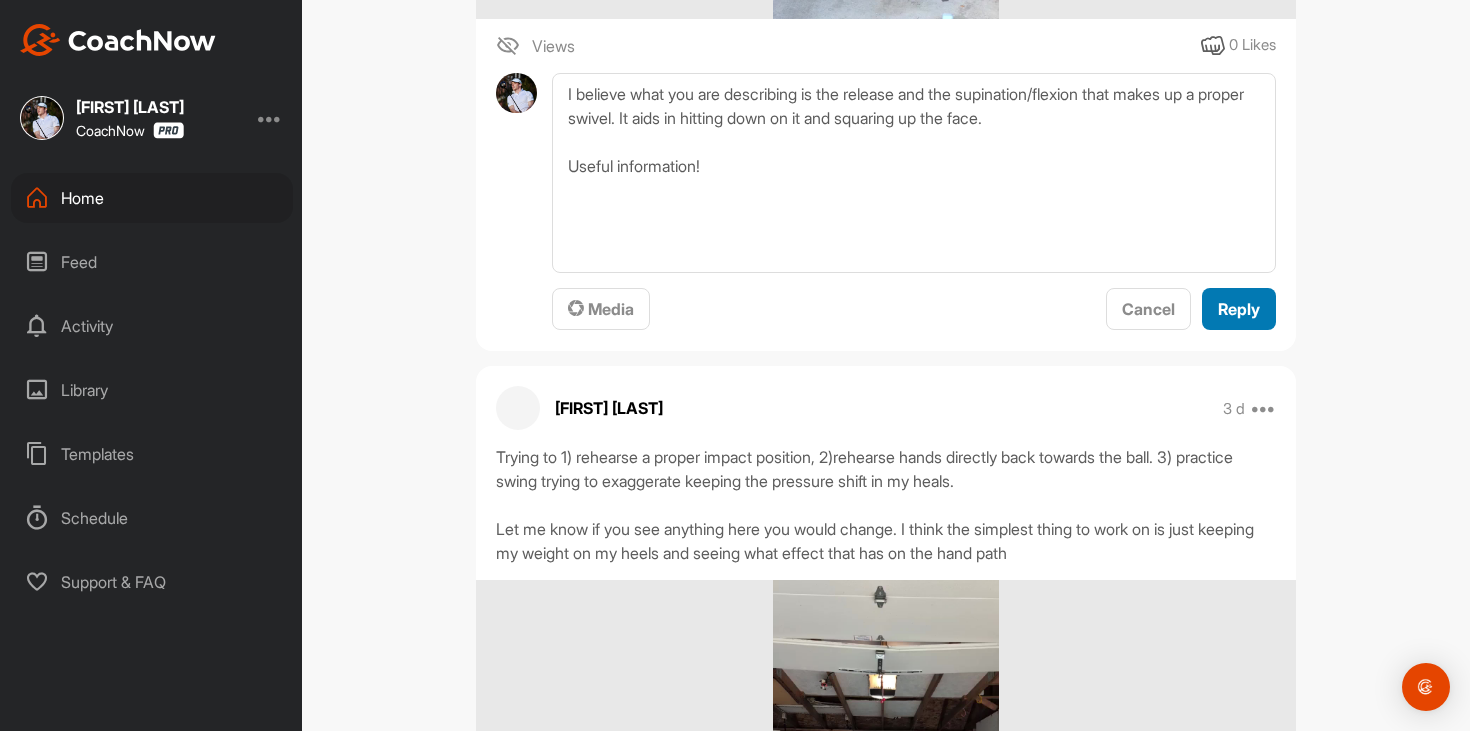 click on "Reply" at bounding box center [1239, 309] 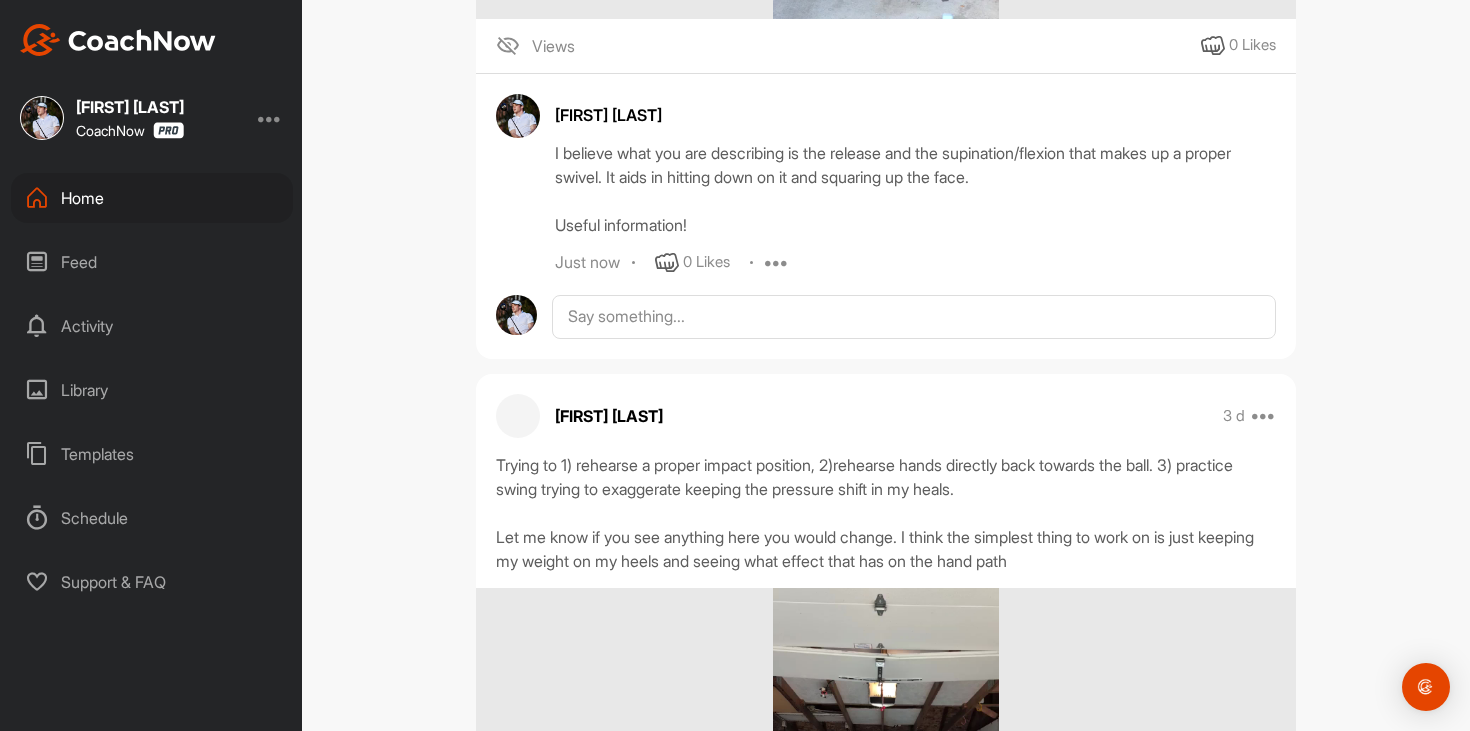 click on "Home" at bounding box center (152, 198) 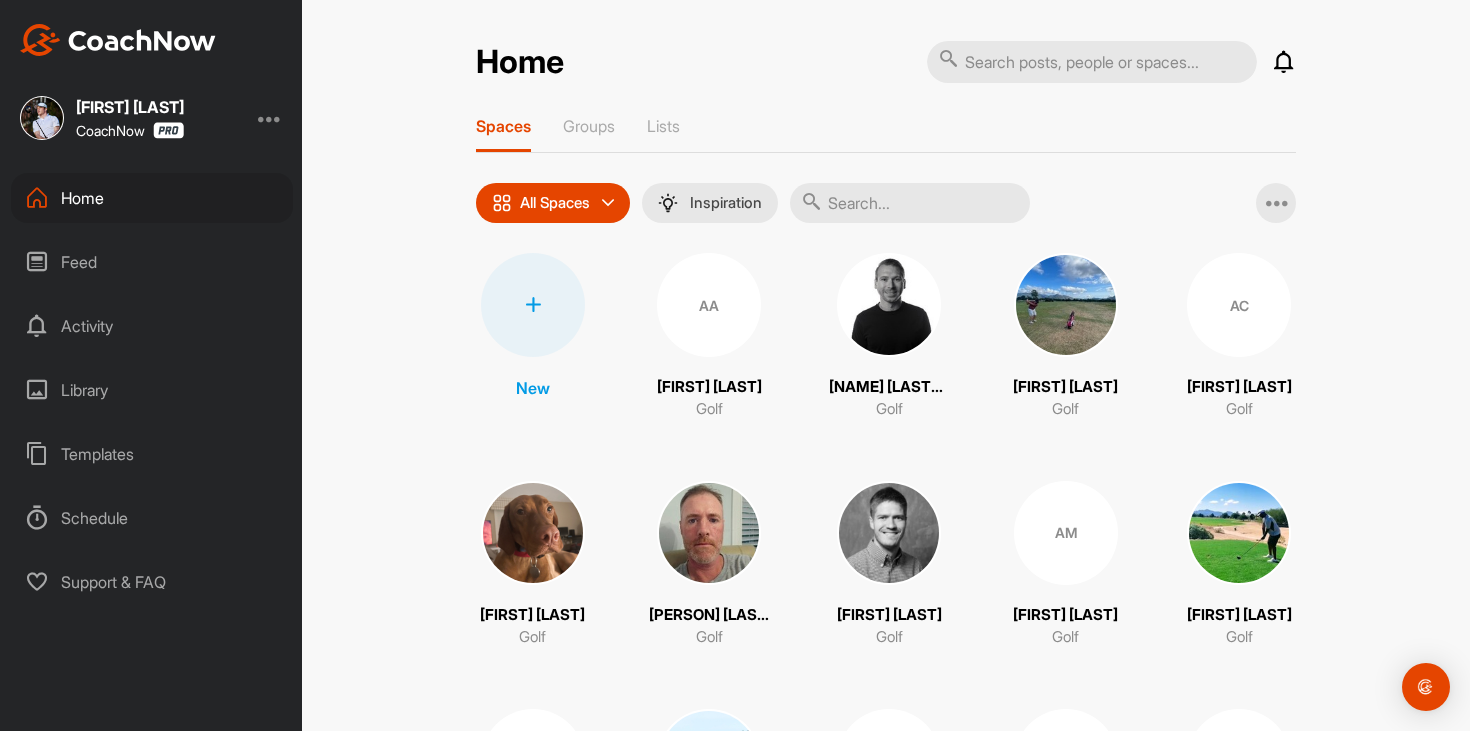 click at bounding box center (910, 203) 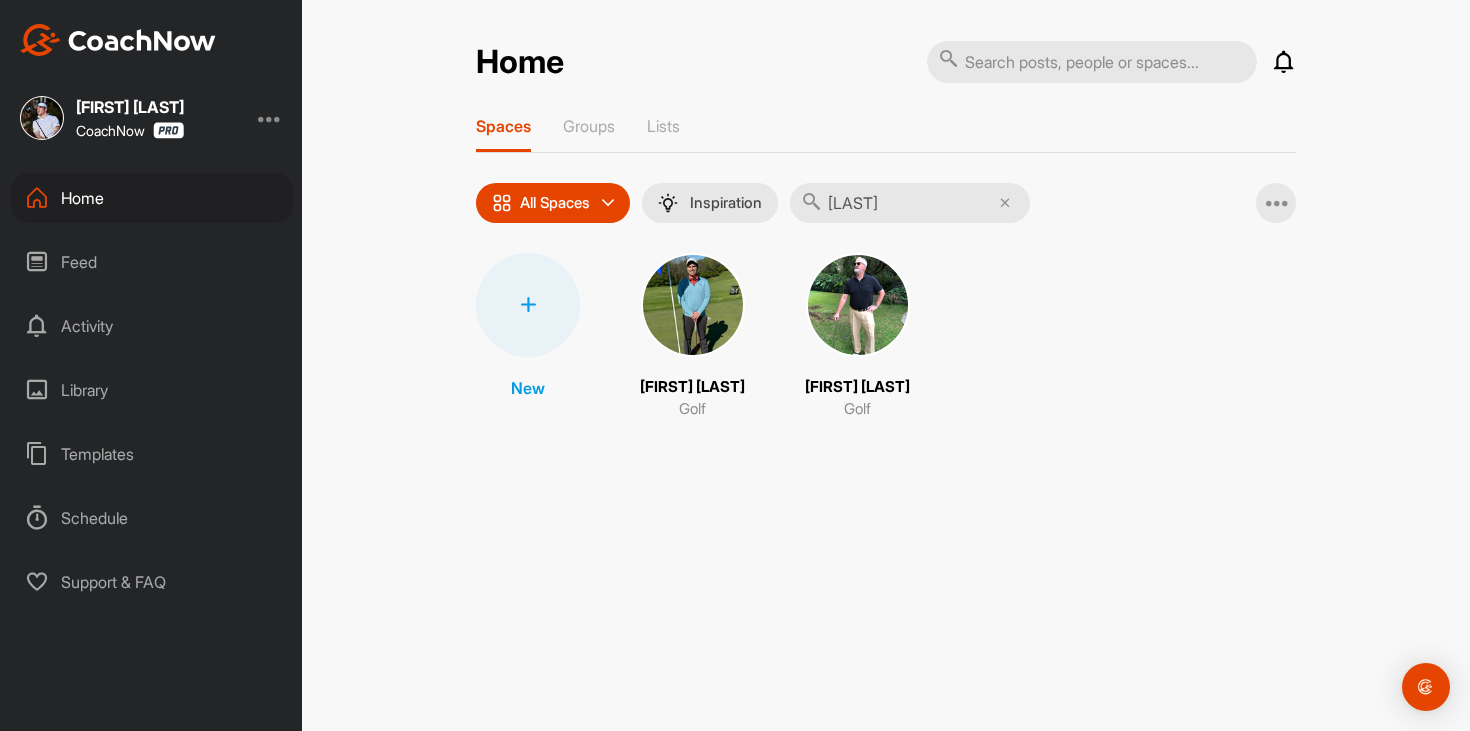 type on "[LAST]" 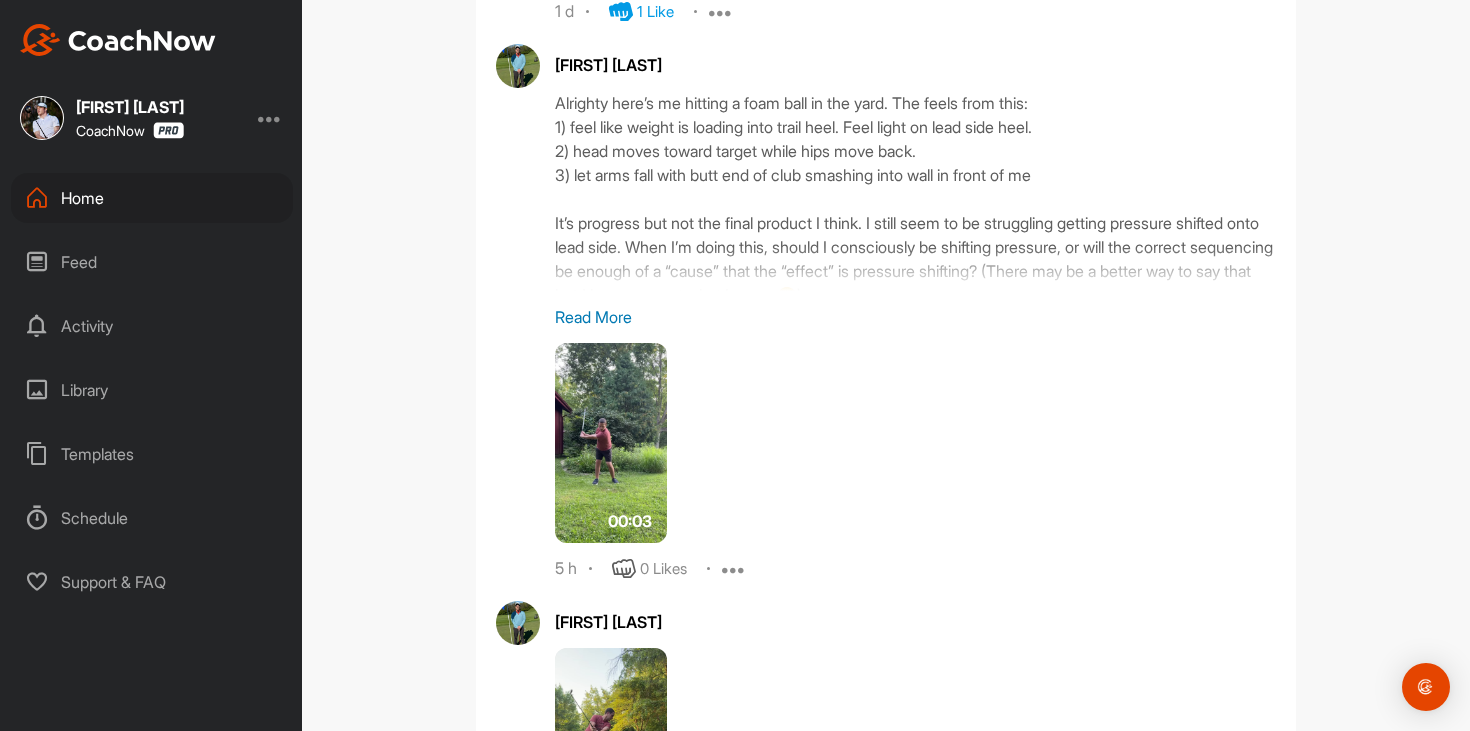 scroll, scrollTop: 1936, scrollLeft: 0, axis: vertical 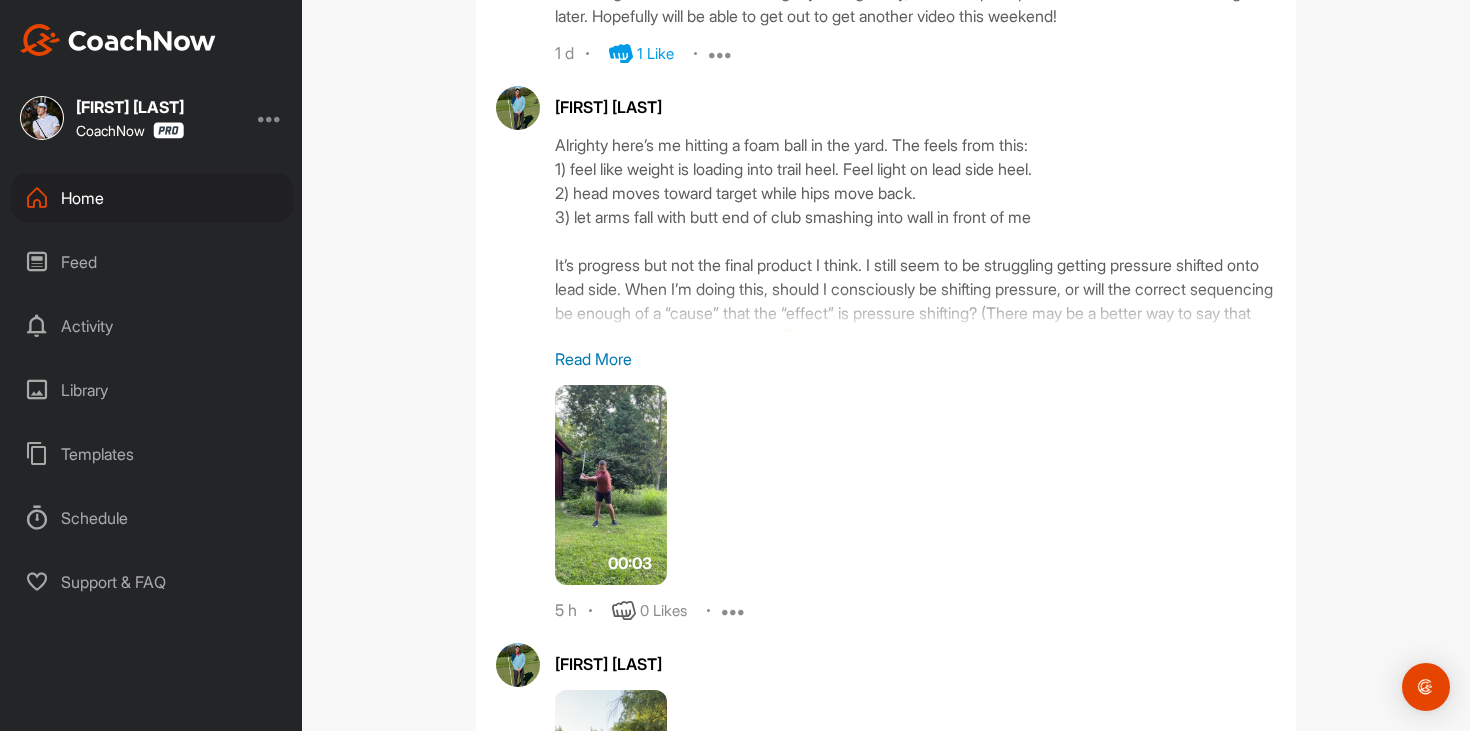 click on "Read More" at bounding box center [915, 359] 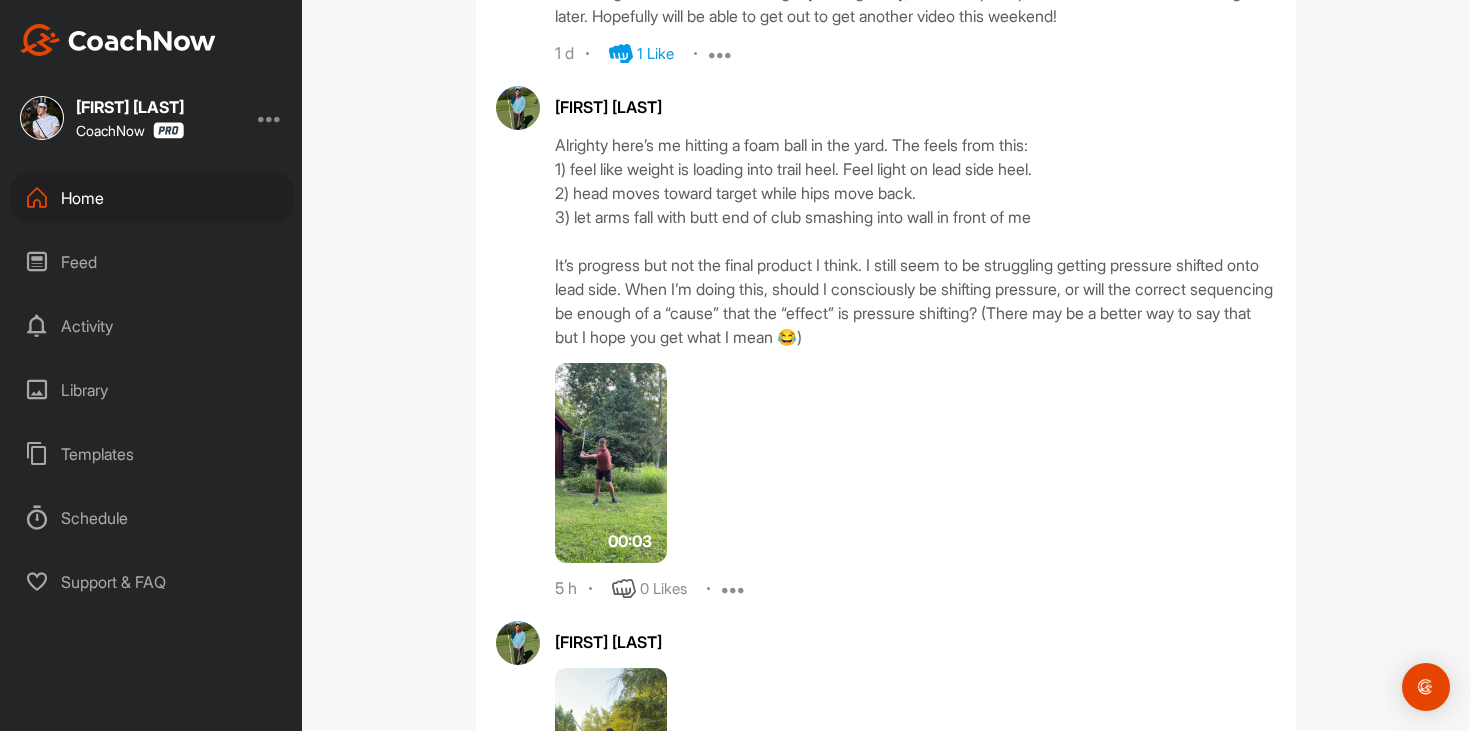 click at bounding box center [611, 463] 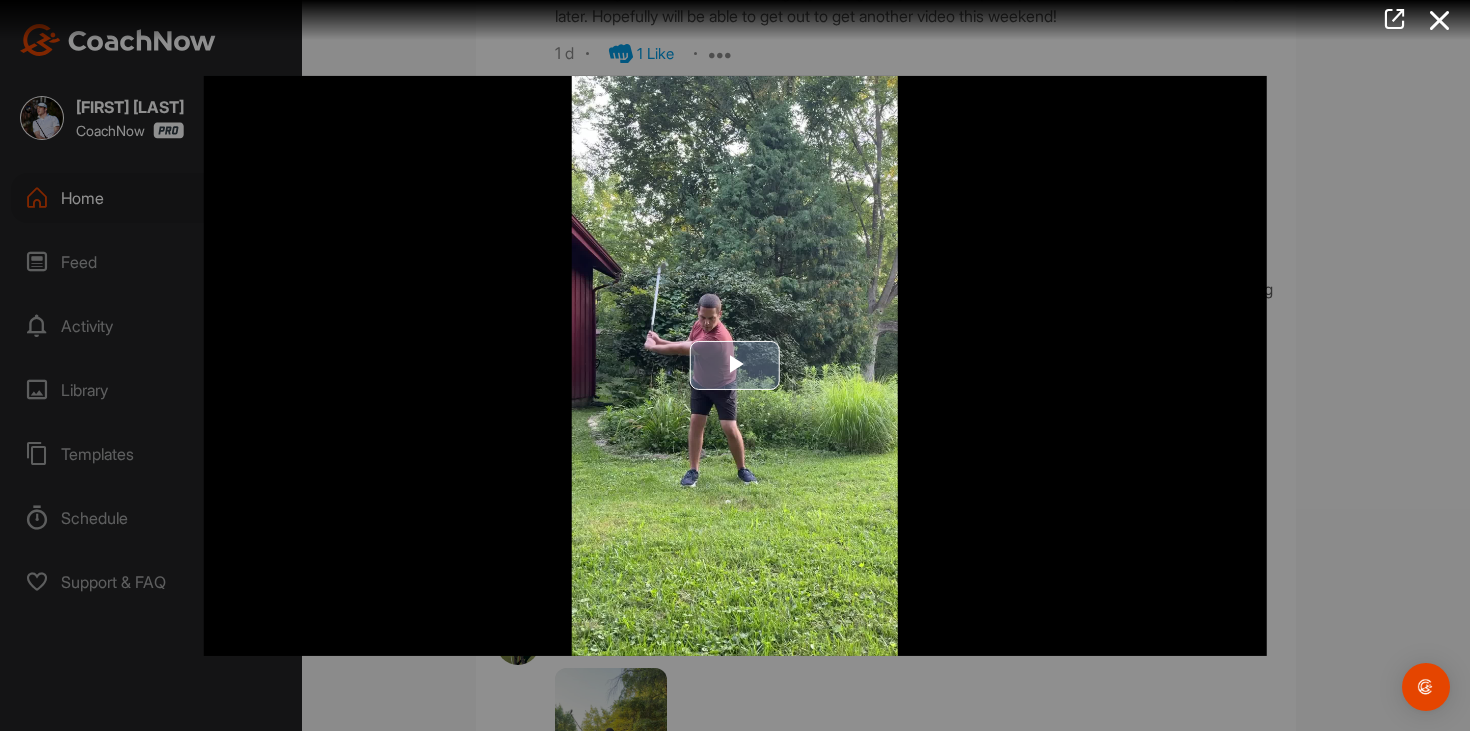 click at bounding box center [735, 365] 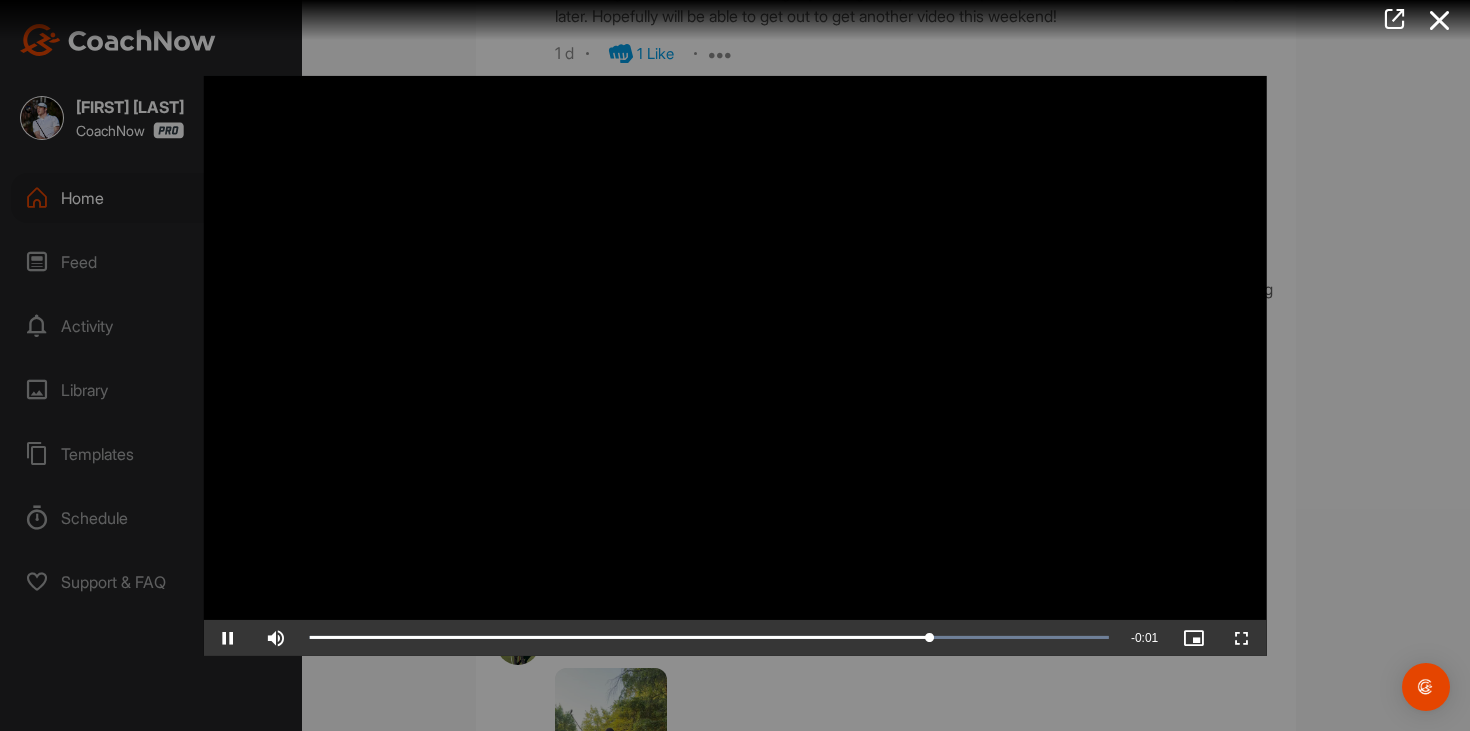click at bounding box center (735, 365) 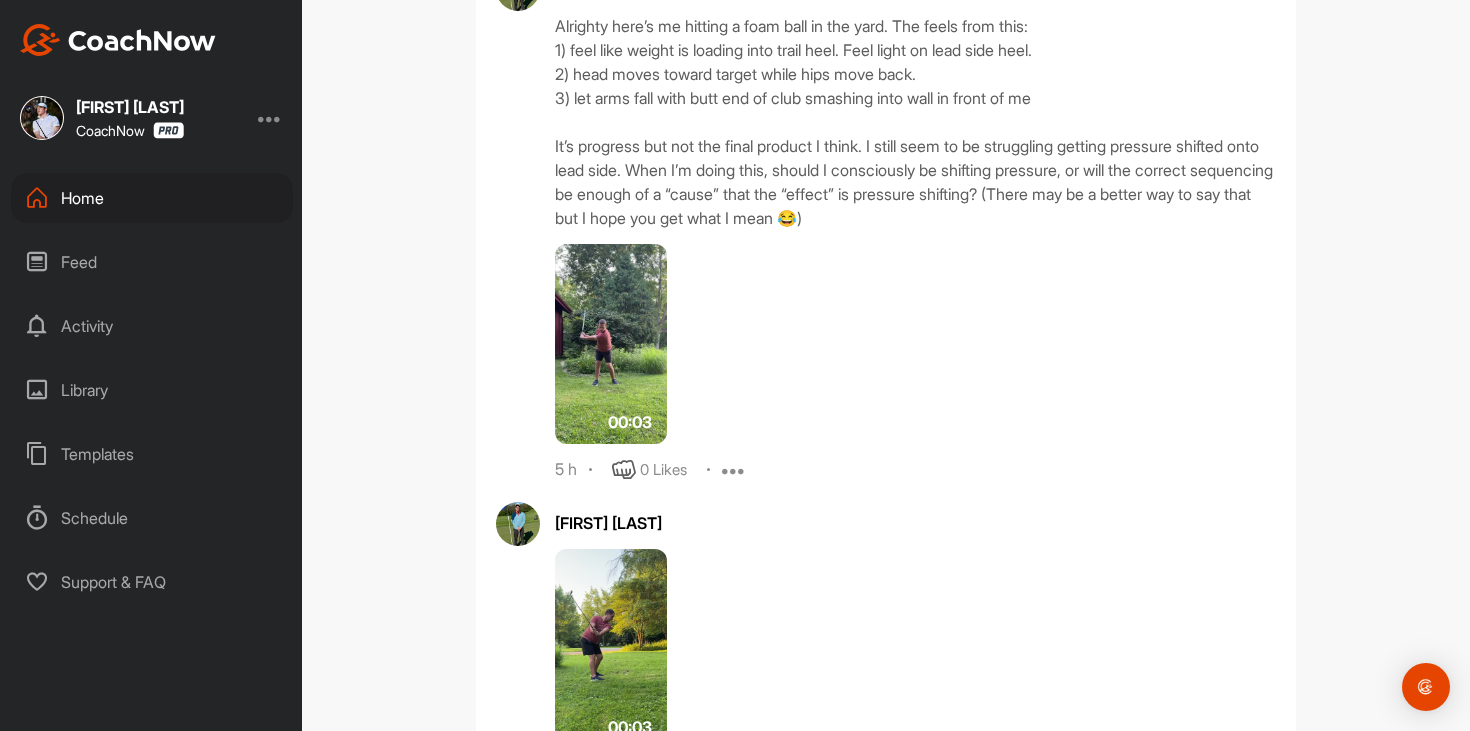 scroll, scrollTop: 2346, scrollLeft: 0, axis: vertical 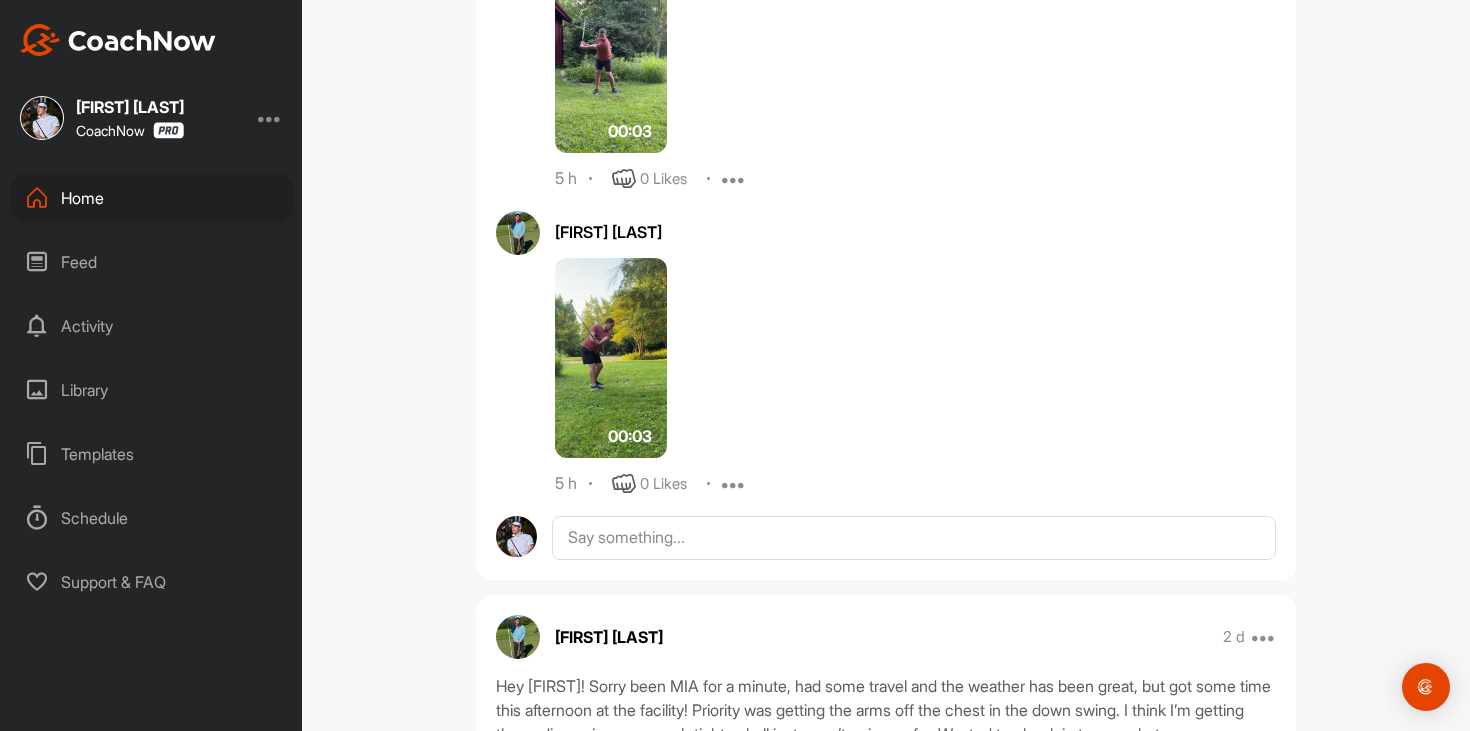 click at bounding box center (611, 358) 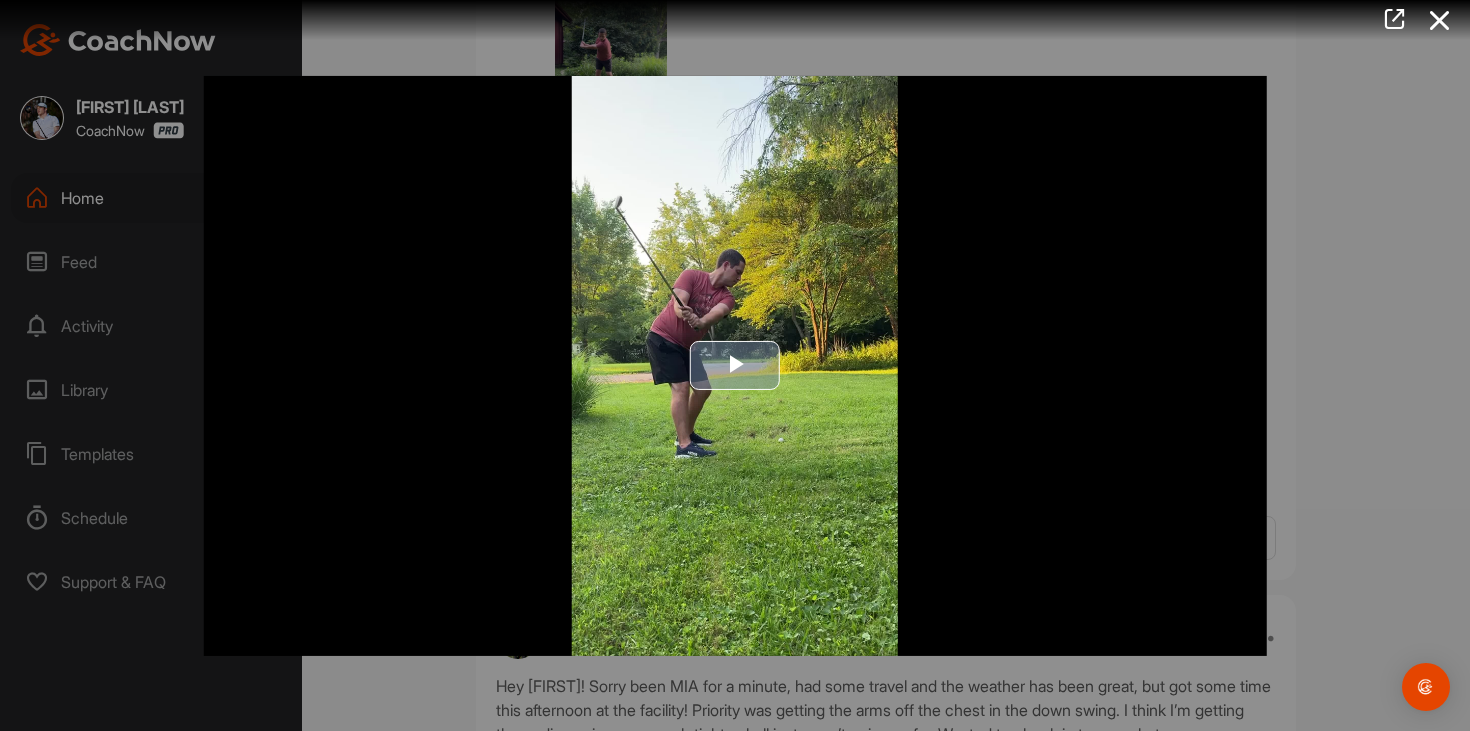 click at bounding box center [735, 366] 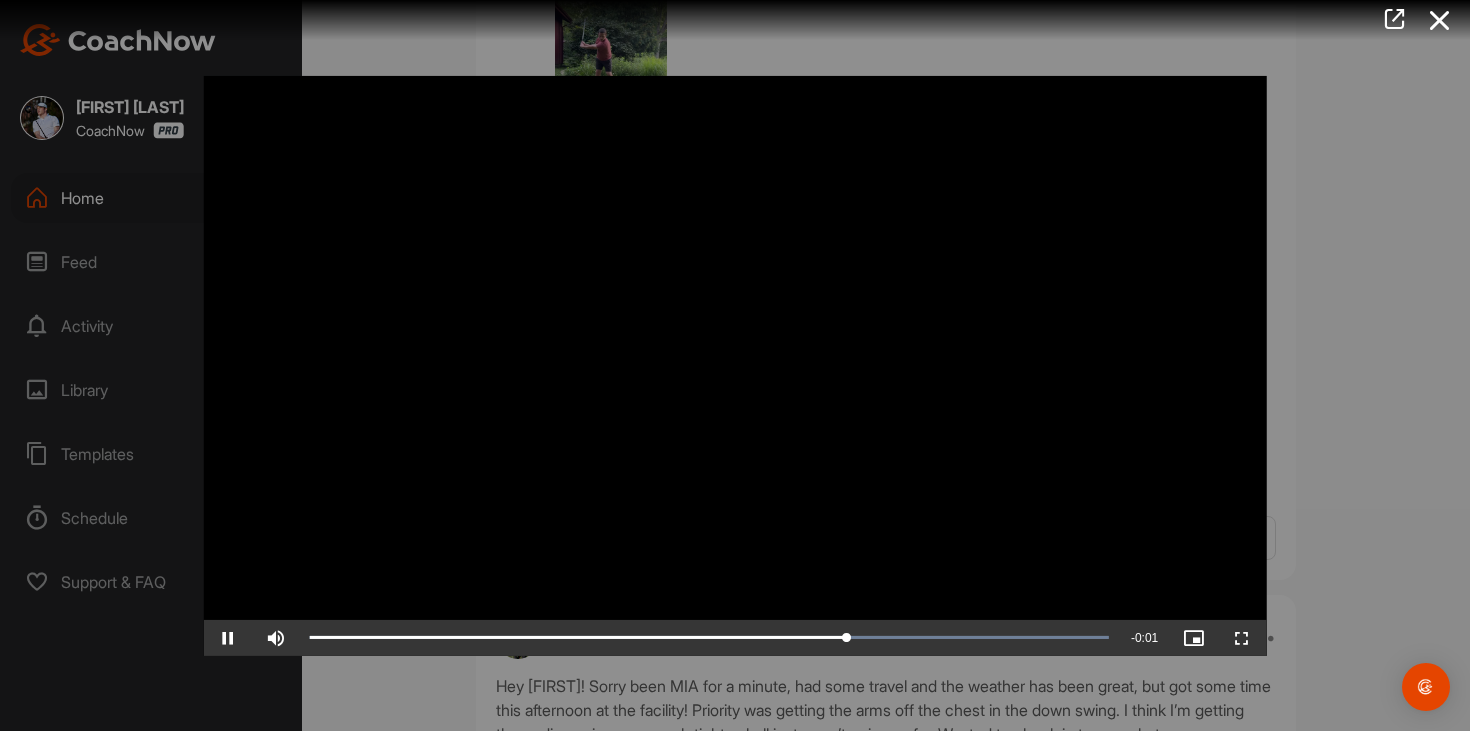 click at bounding box center (735, 365) 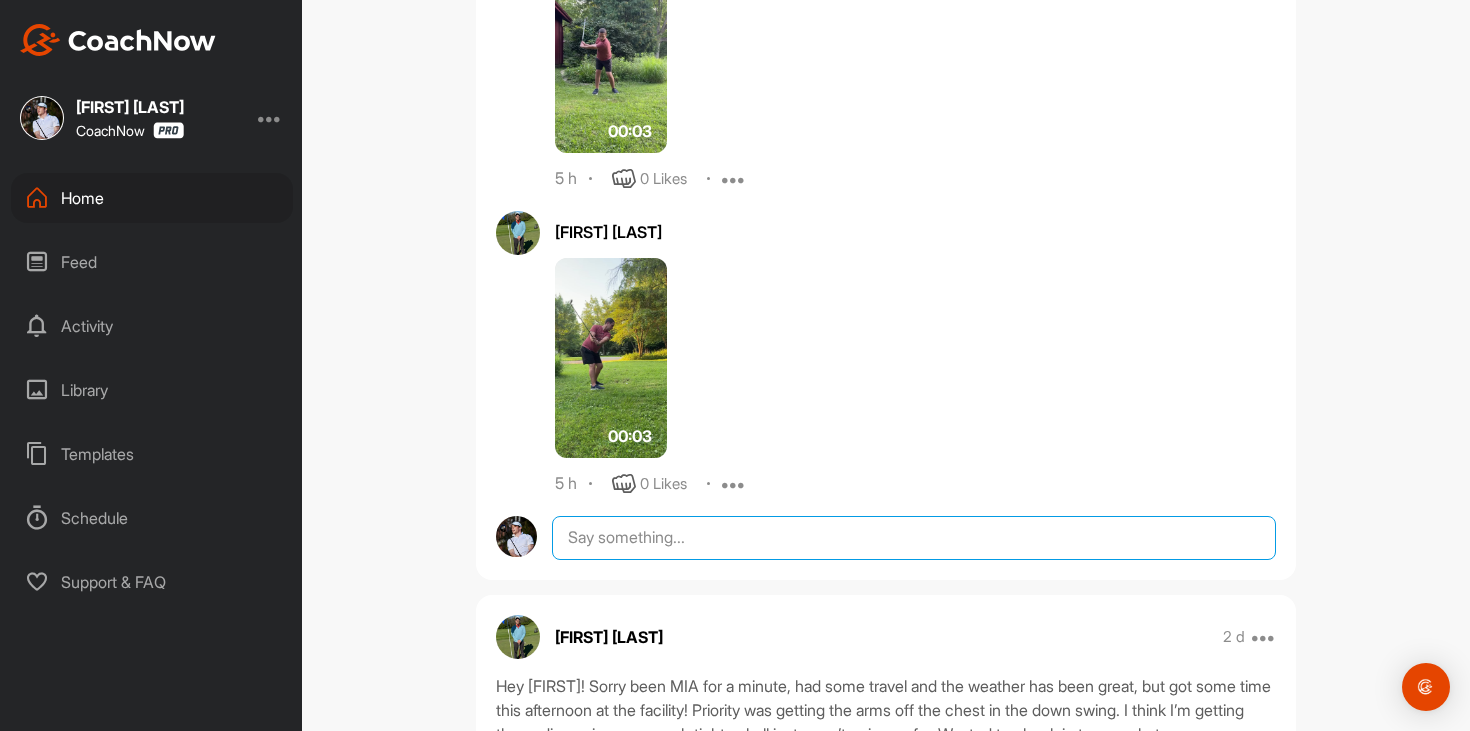 click at bounding box center [914, 538] 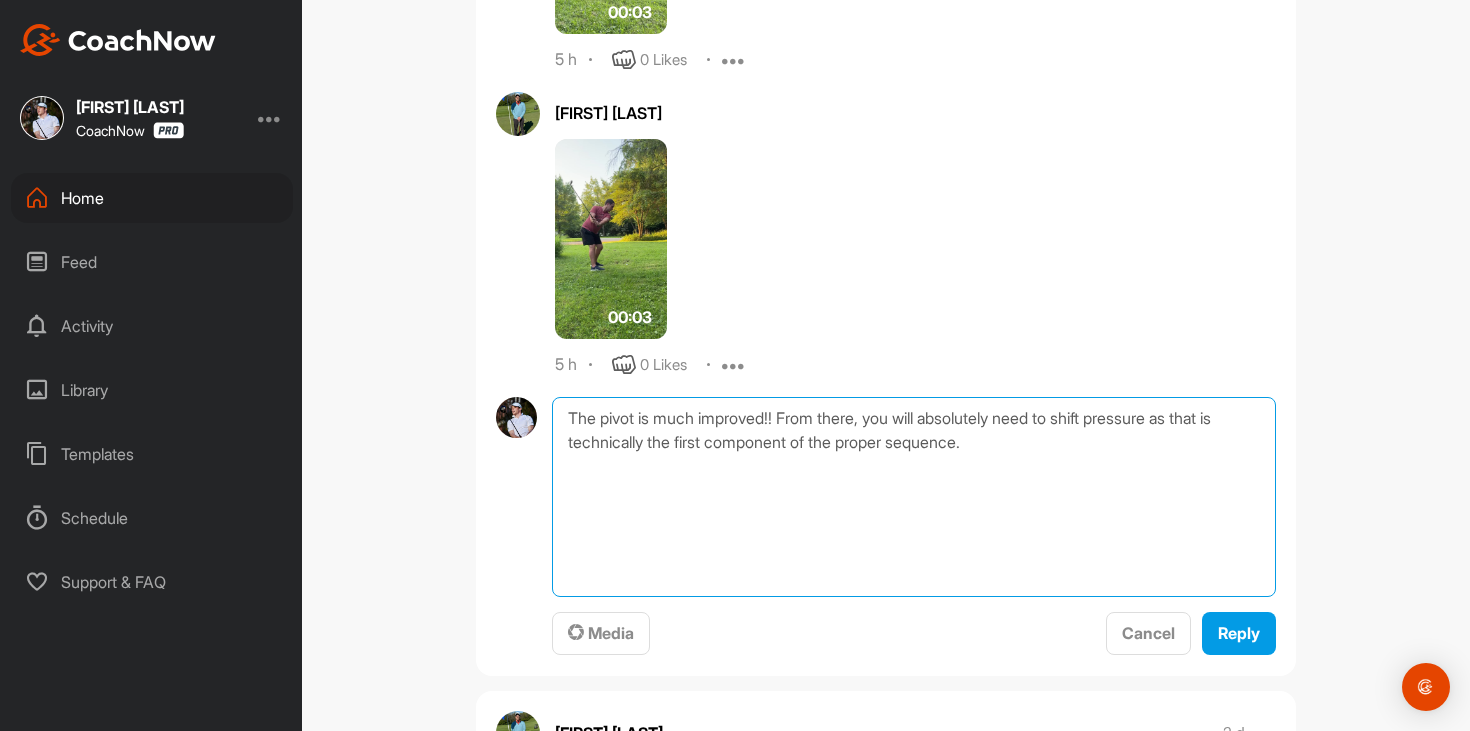 scroll, scrollTop: 2491, scrollLeft: 0, axis: vertical 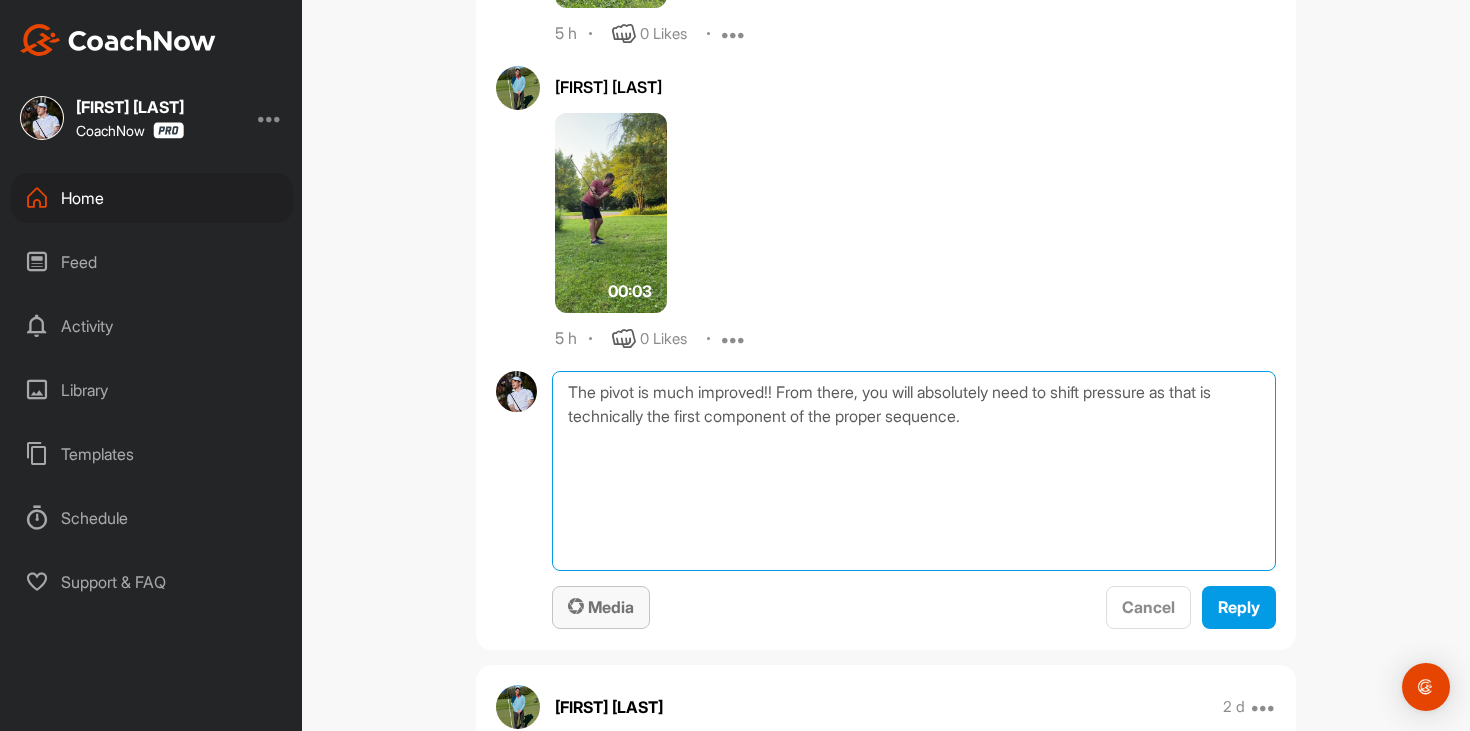 type on "The pivot is much improved!! From there, you will absolutely need to shift pressure as that is technically the first component of the proper sequence." 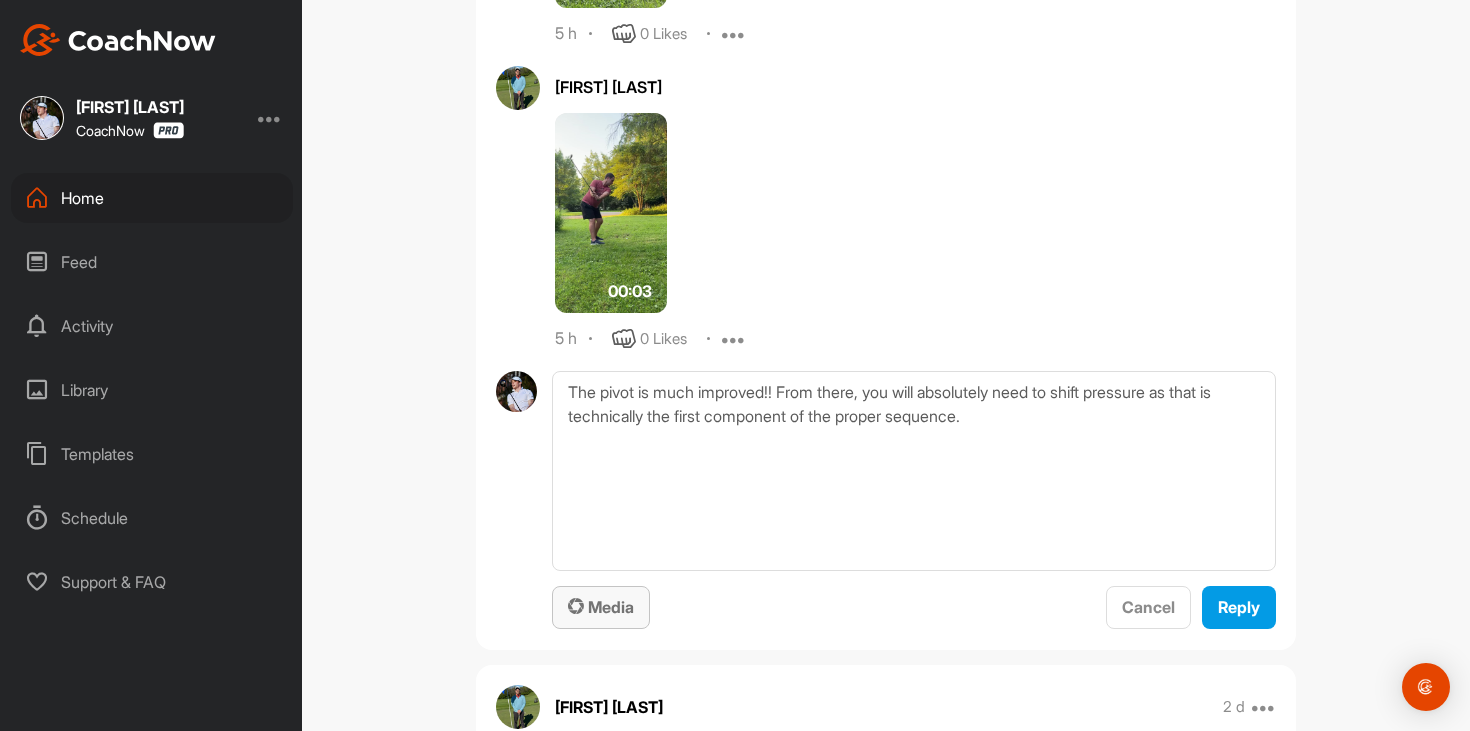 click on "Media" at bounding box center (601, 607) 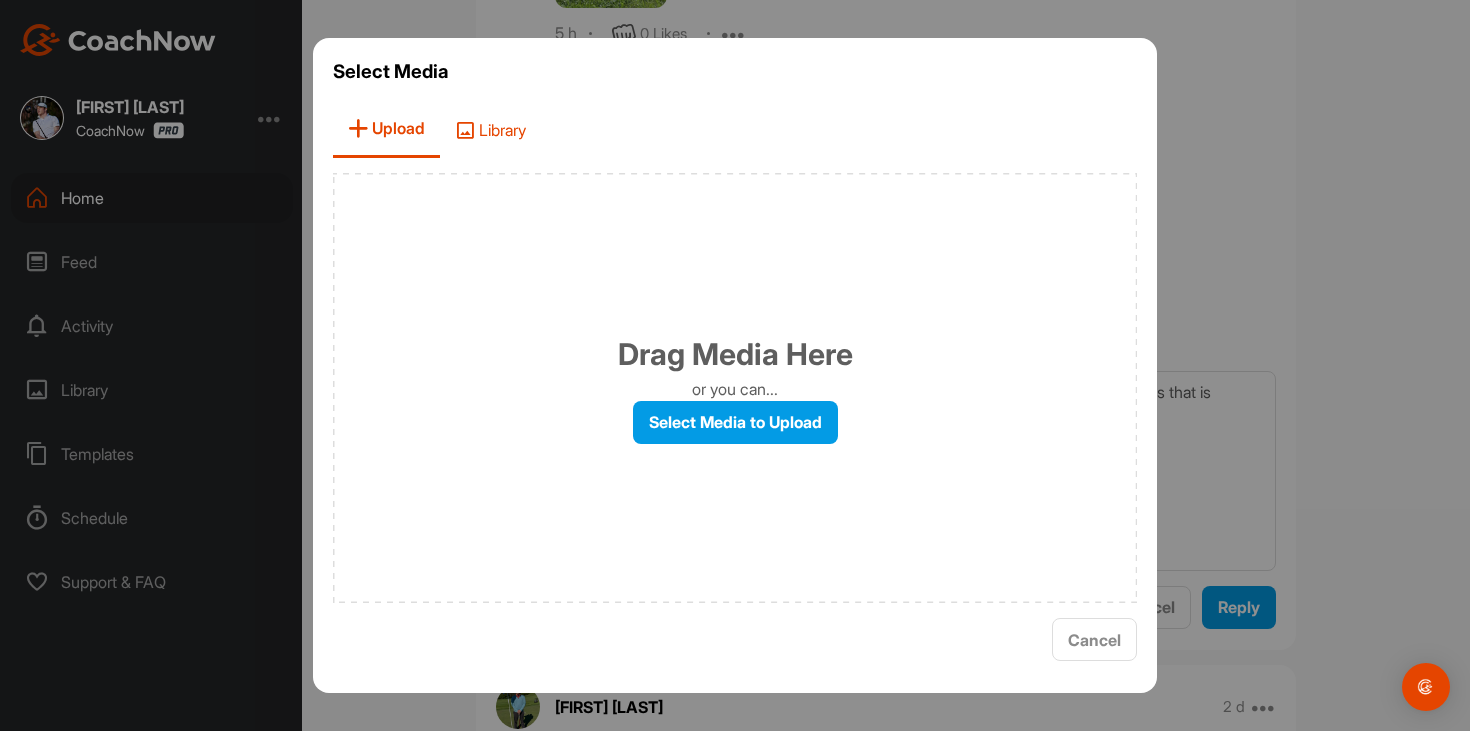 click on "Library" at bounding box center [490, 129] 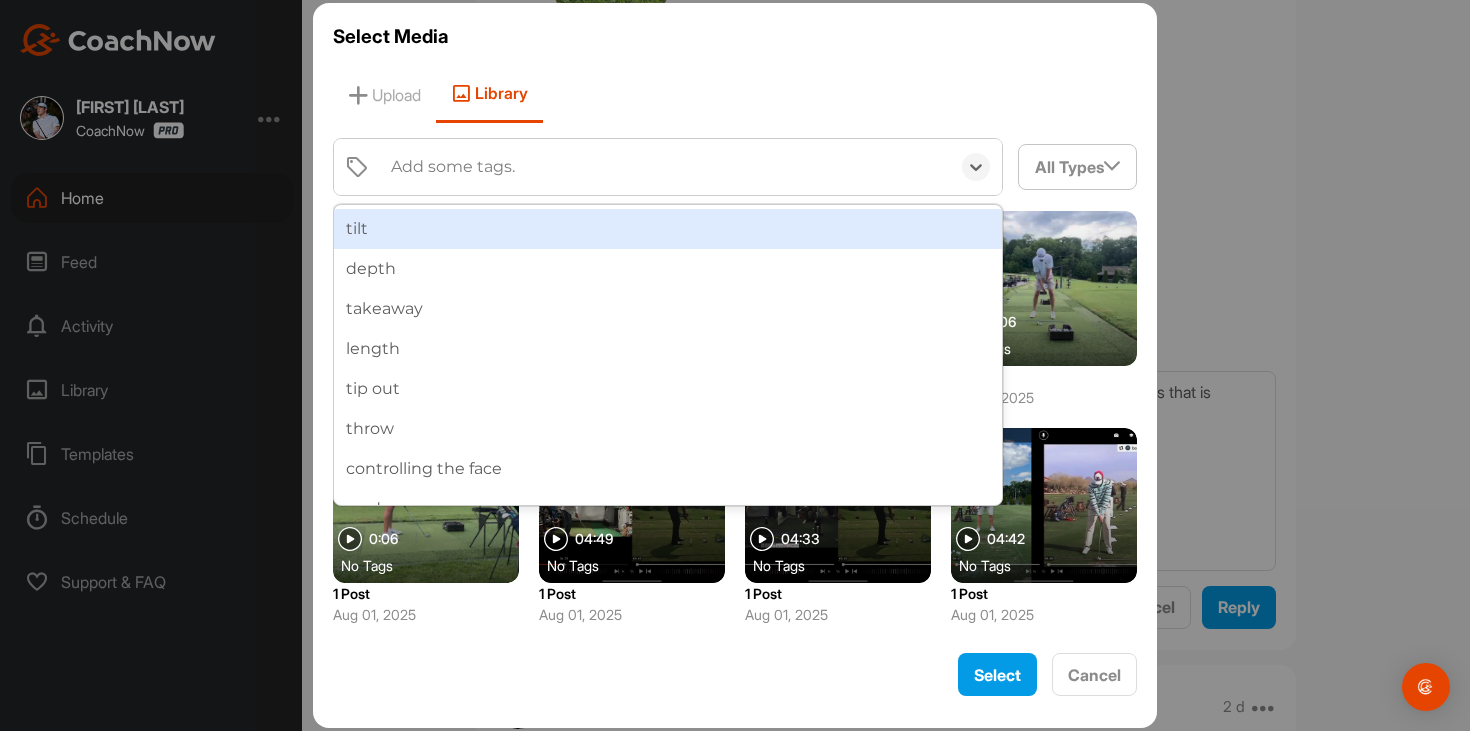 click on "Add some tags." at bounding box center [665, 167] 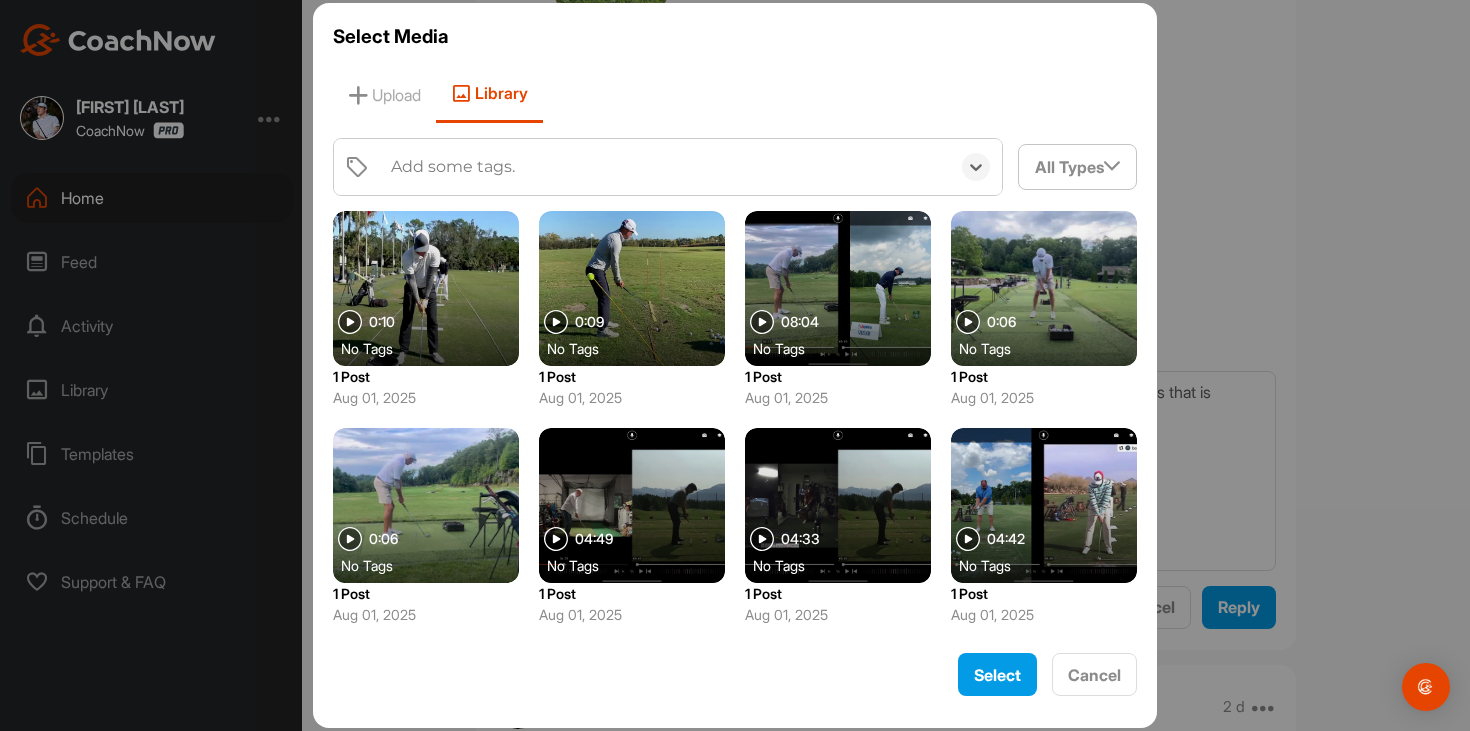 click on "Add some tags." at bounding box center (665, 167) 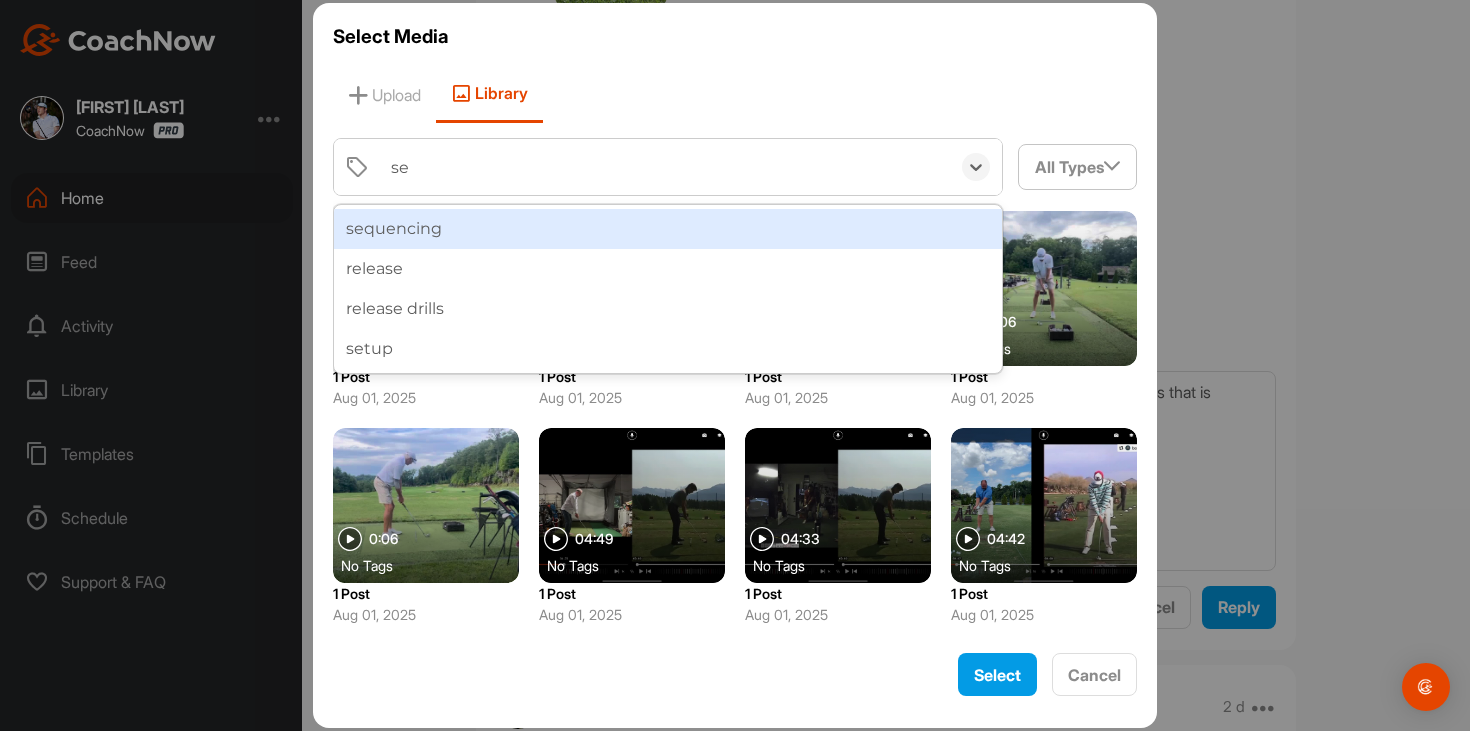 type on "seq" 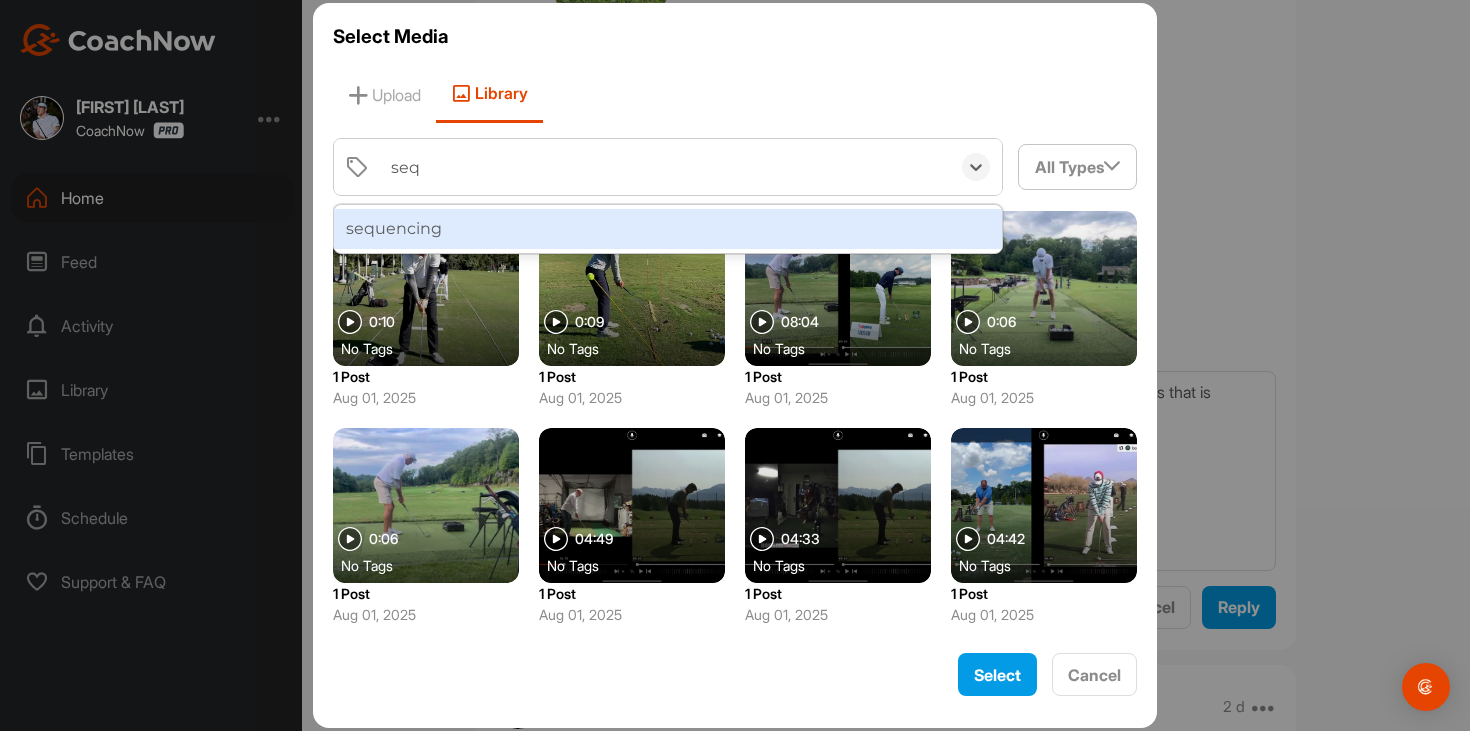 click on "sequencing" at bounding box center (668, 229) 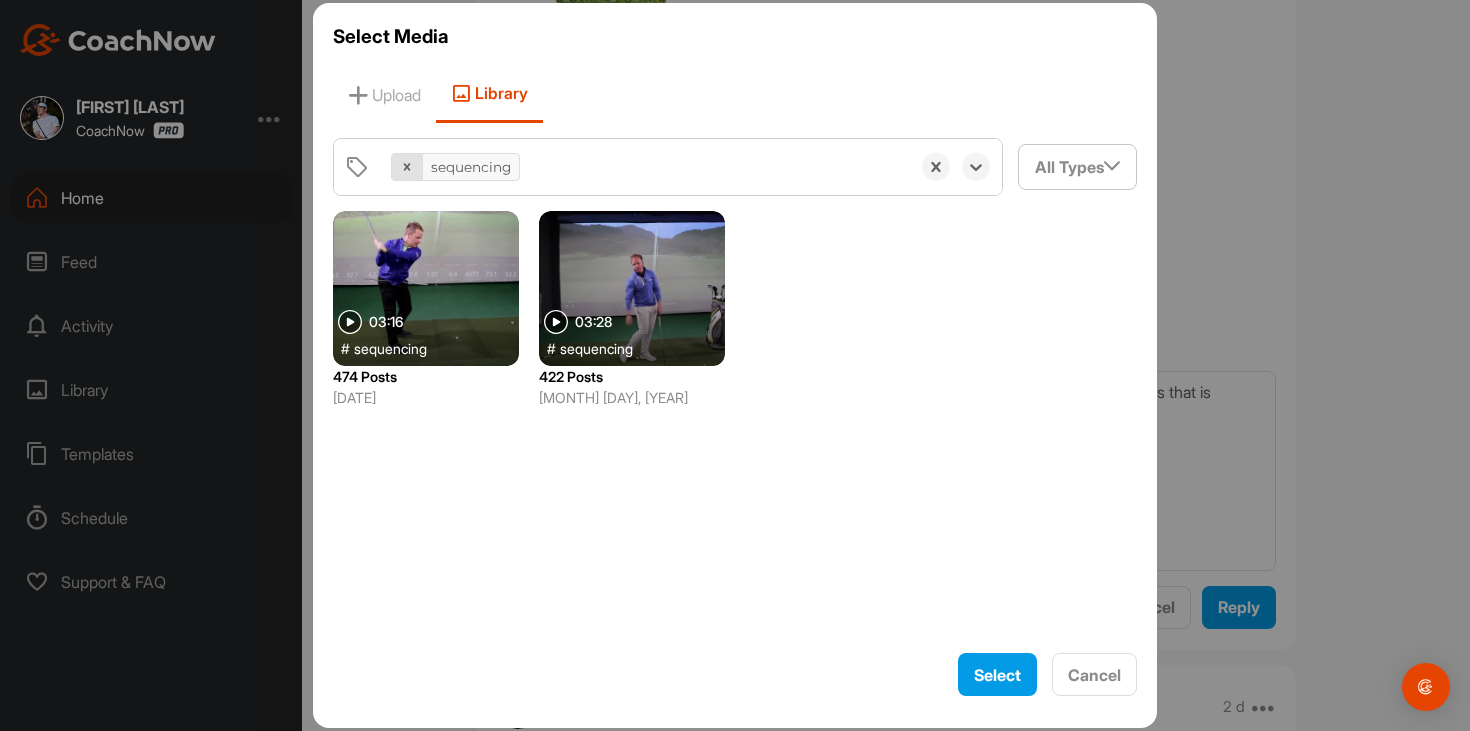 click 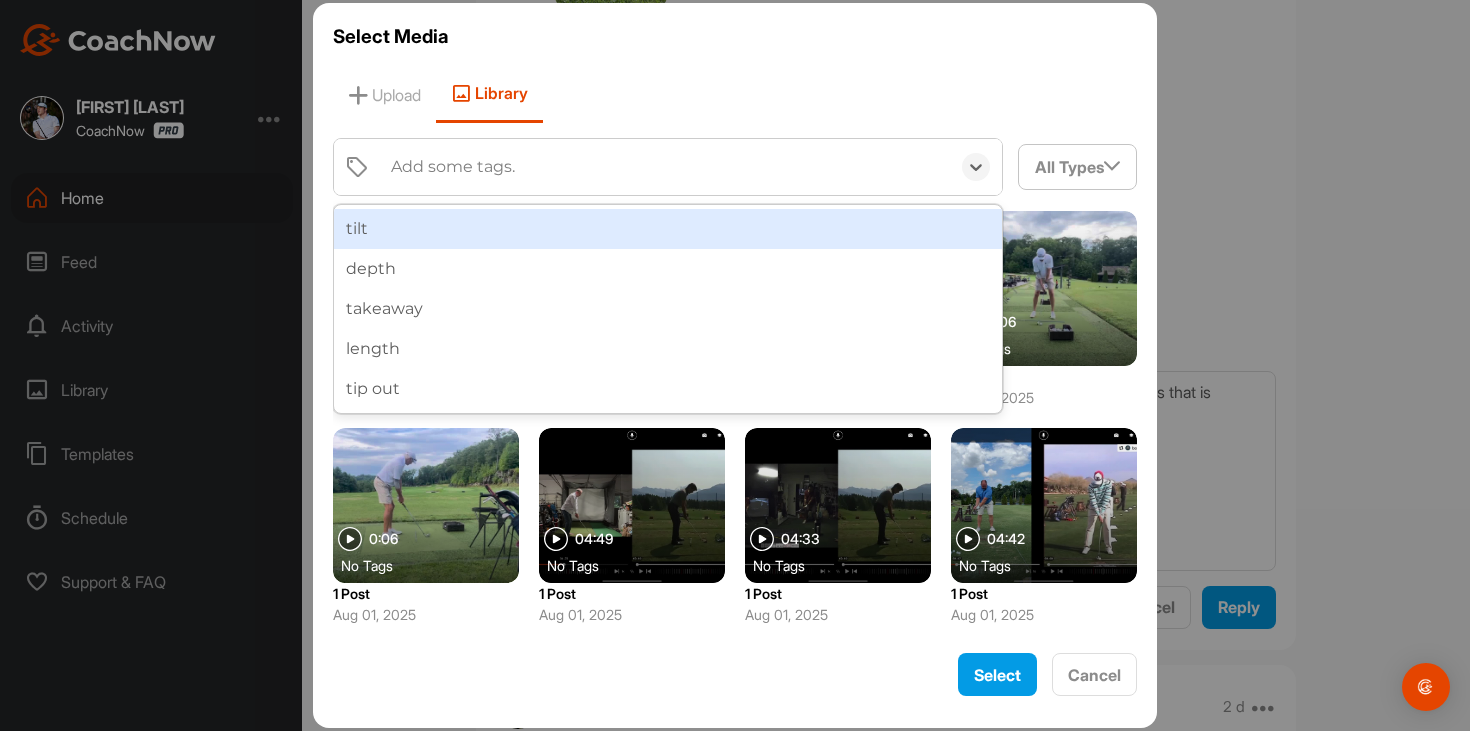 click on "Add some tags." at bounding box center (453, 167) 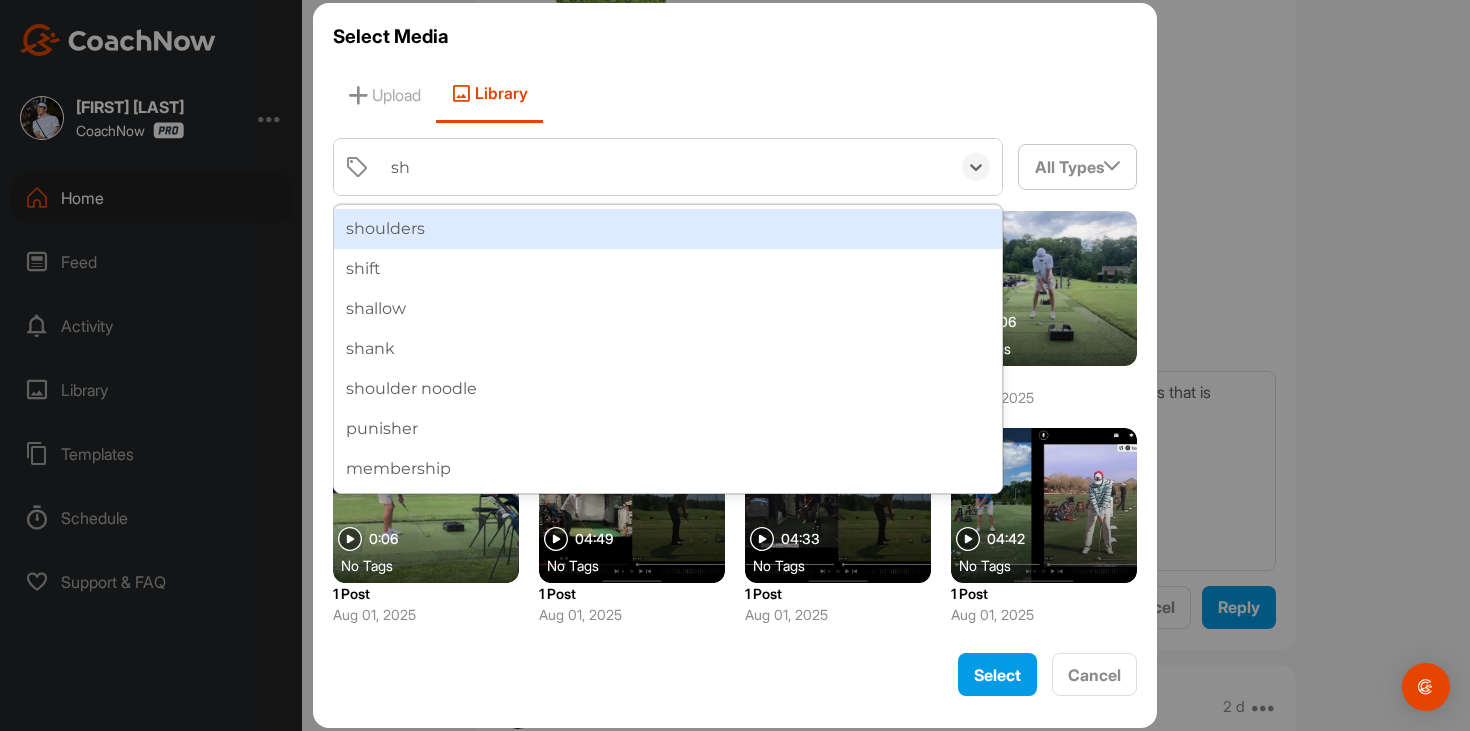 type on "shi" 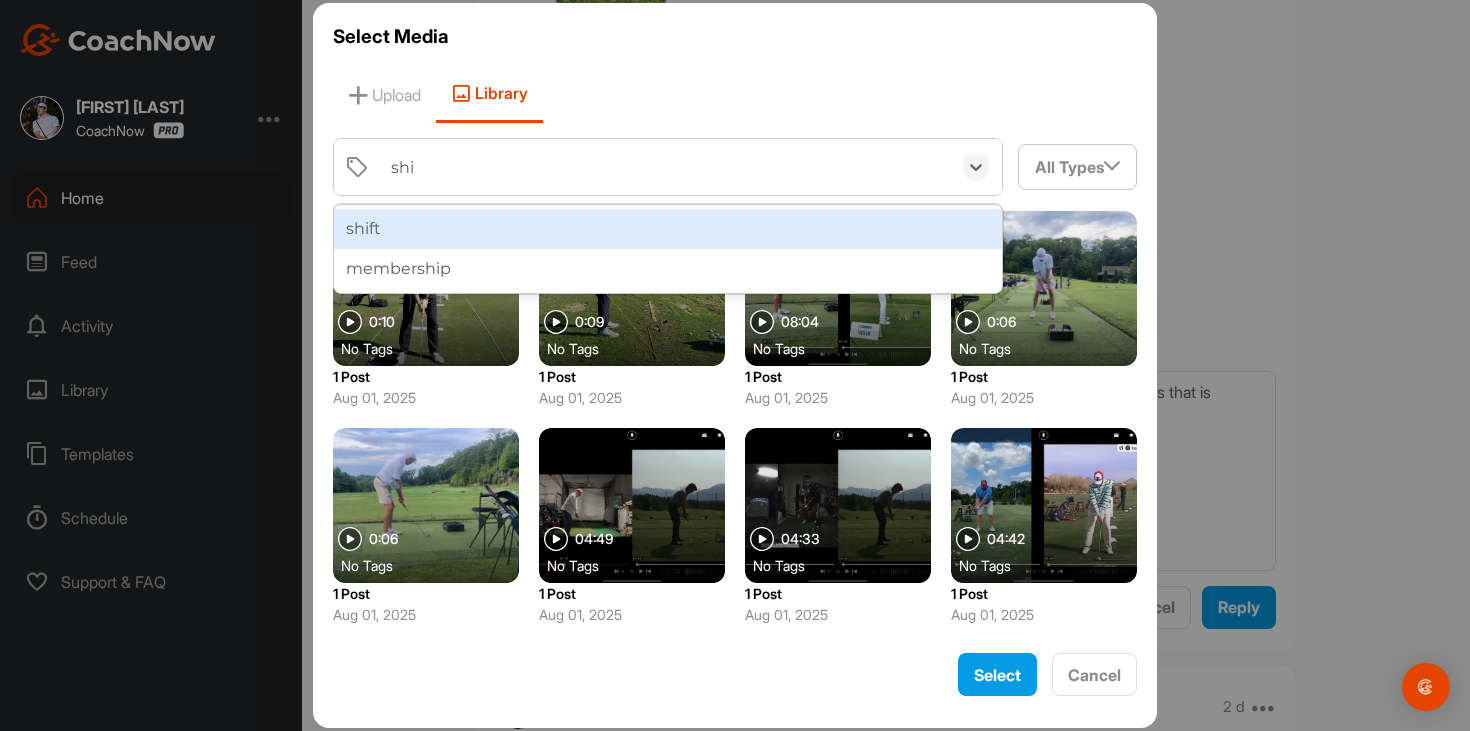 click on "shift" at bounding box center [668, 229] 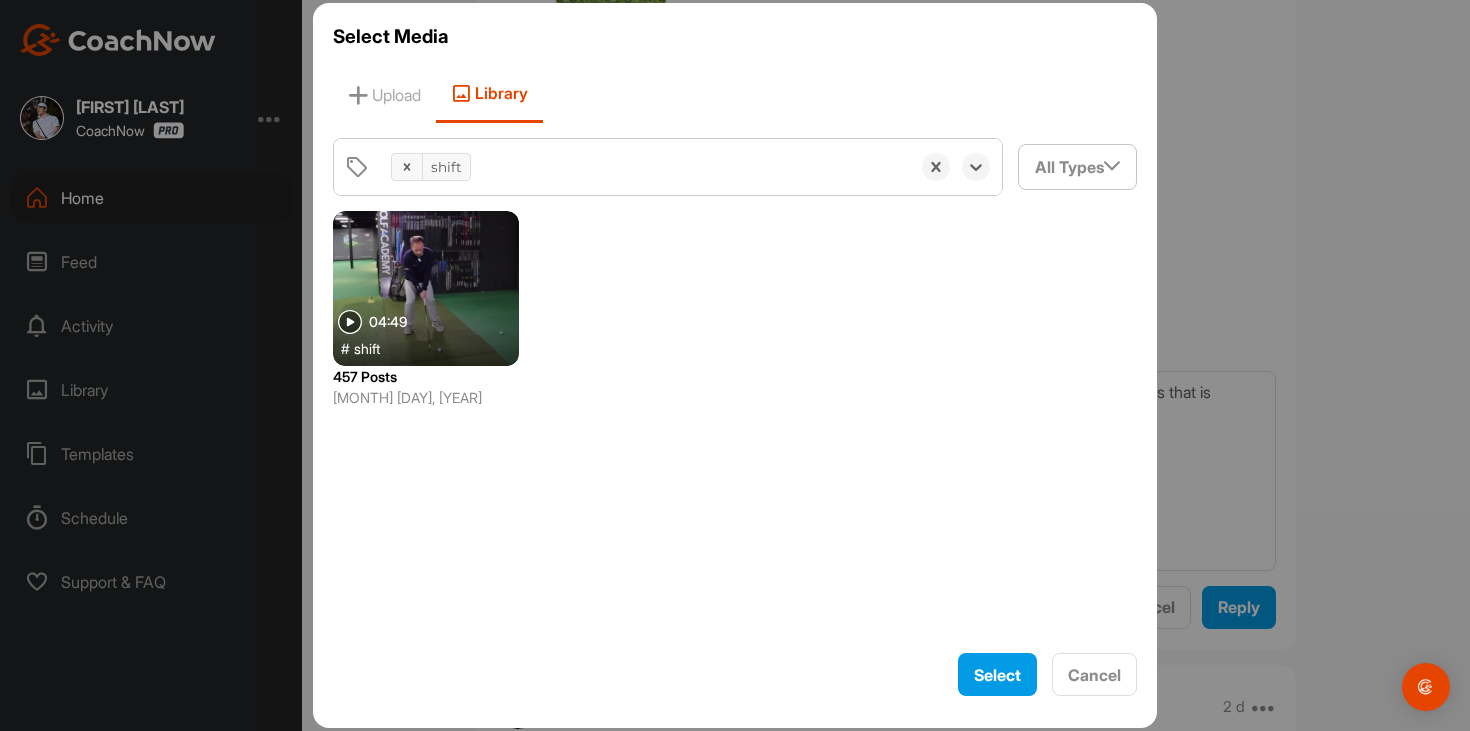 click at bounding box center (426, 288) 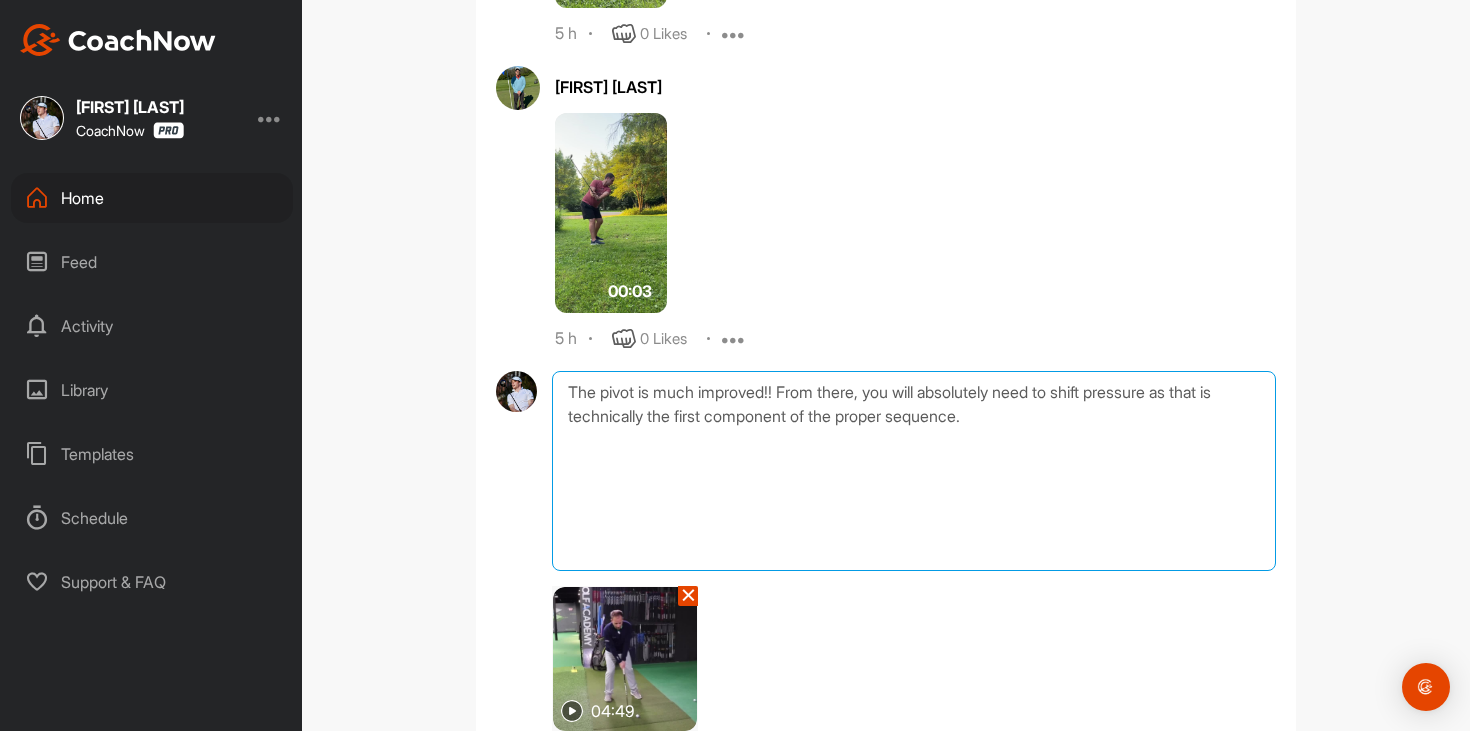click on "The pivot is much improved!! From there, you will absolutely need to shift pressure as that is technically the first component of the proper sequence." at bounding box center (914, 471) 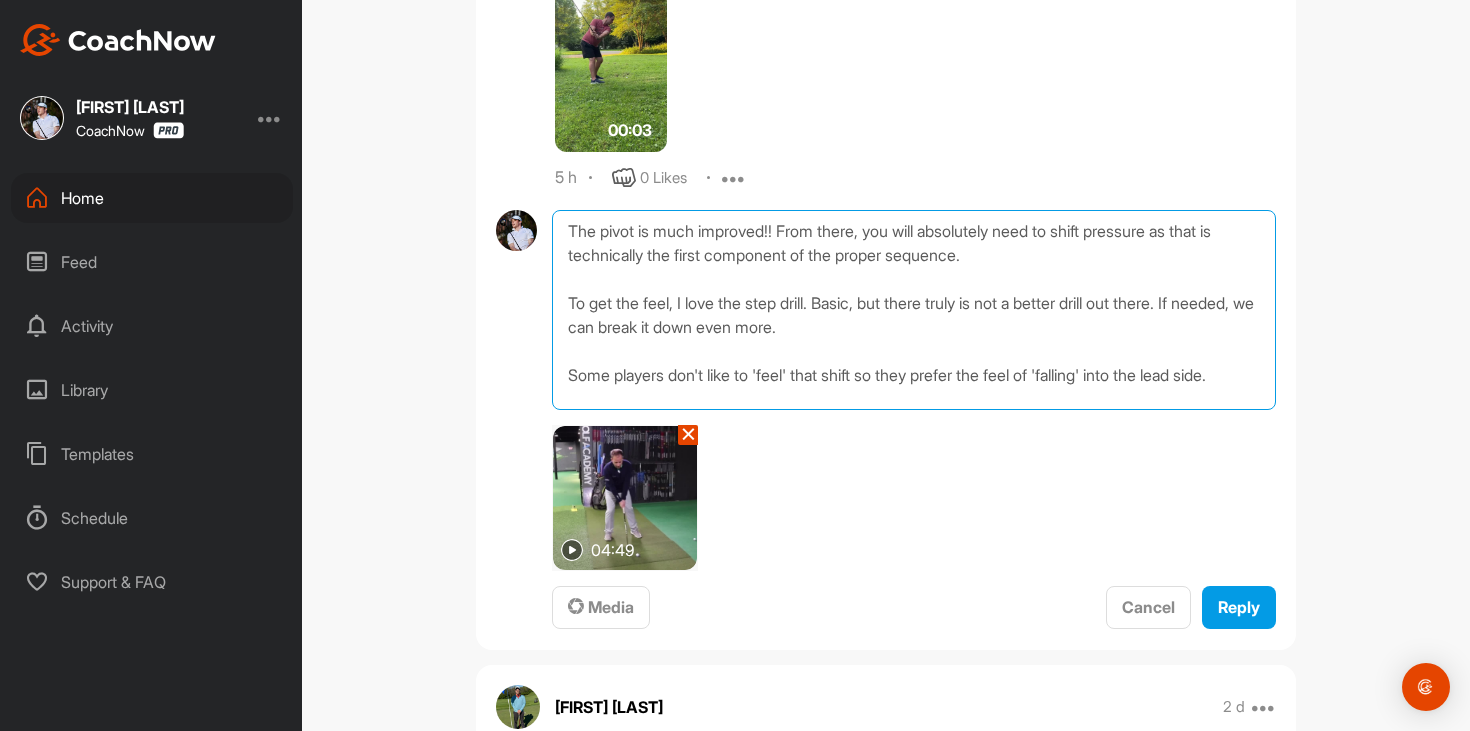 scroll, scrollTop: 2742, scrollLeft: 0, axis: vertical 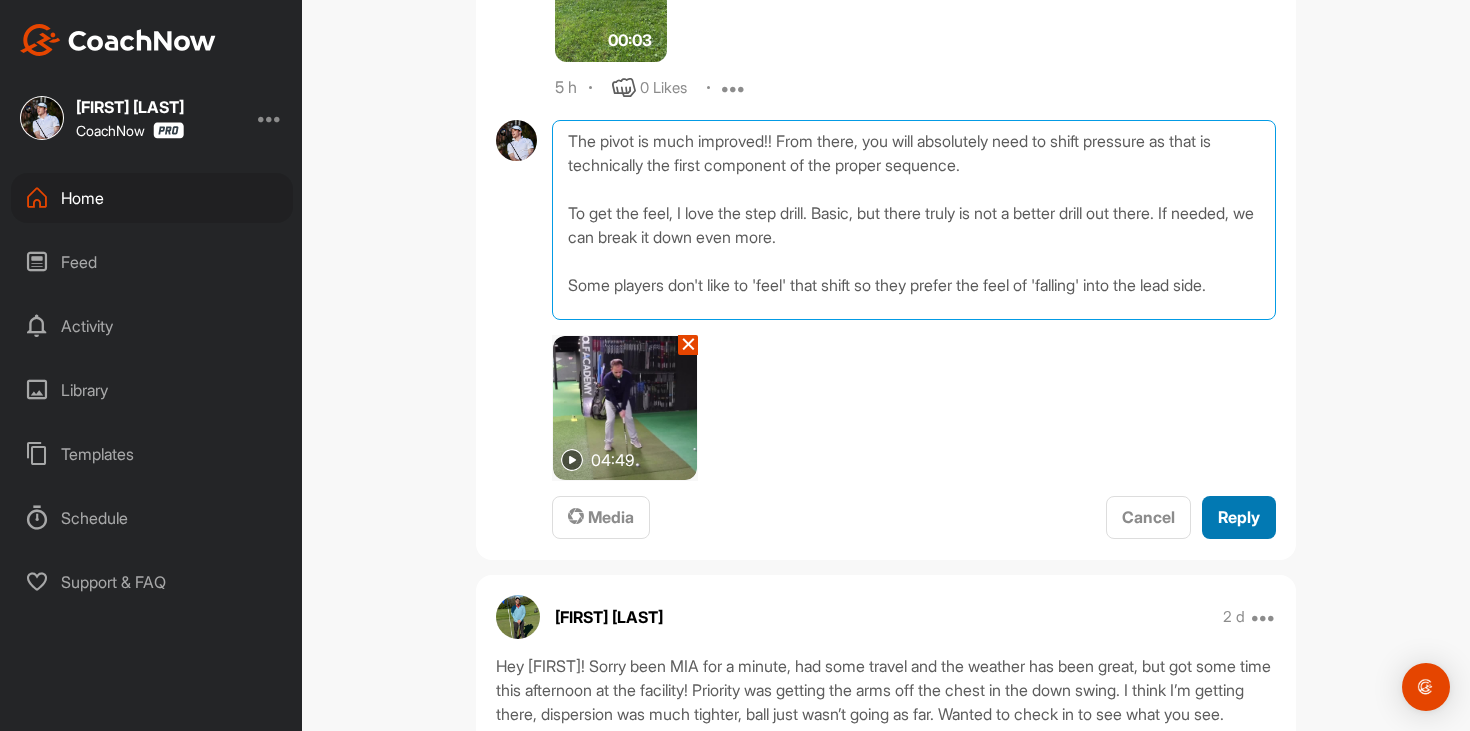 type on "The pivot is much improved!! From there, you will absolutely need to shift pressure as that is technically the first component of the proper sequence.
To get the feel, I love the step drill. Basic, but there truly is not a better drill out there. If needed, we can break it down even more.
Some players don't like to 'feel' that shift so they prefer the feel of 'falling' into the lead side." 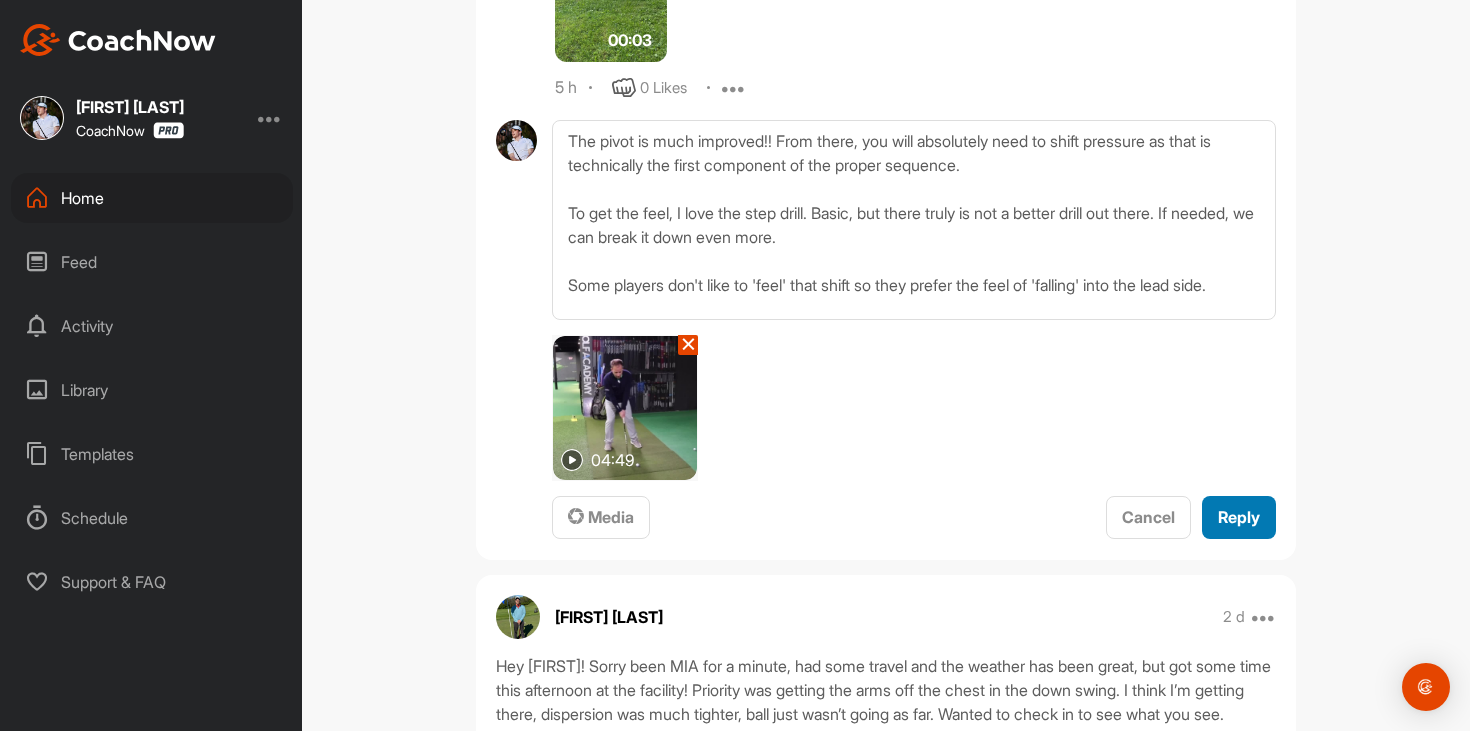 click on "Reply" at bounding box center (1239, 517) 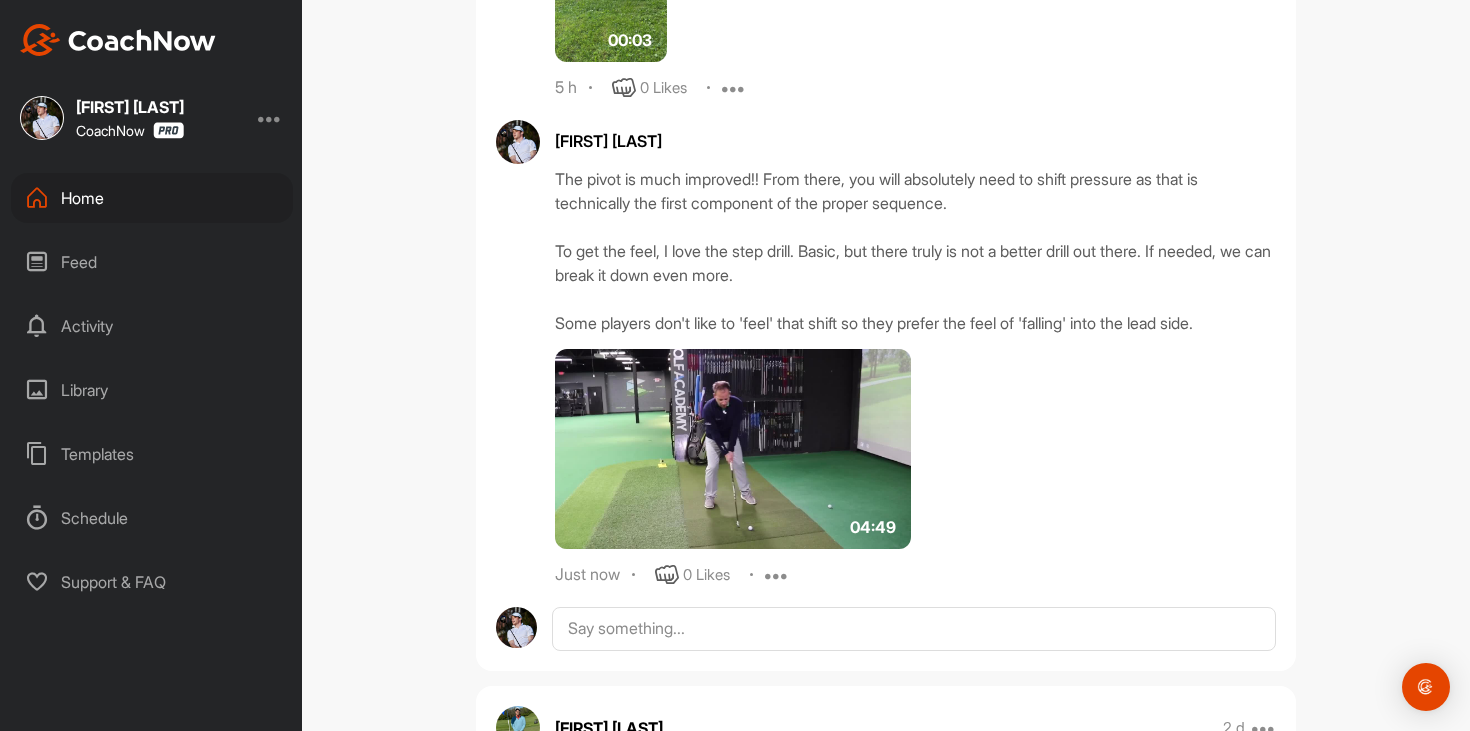 click on "Home" at bounding box center (152, 198) 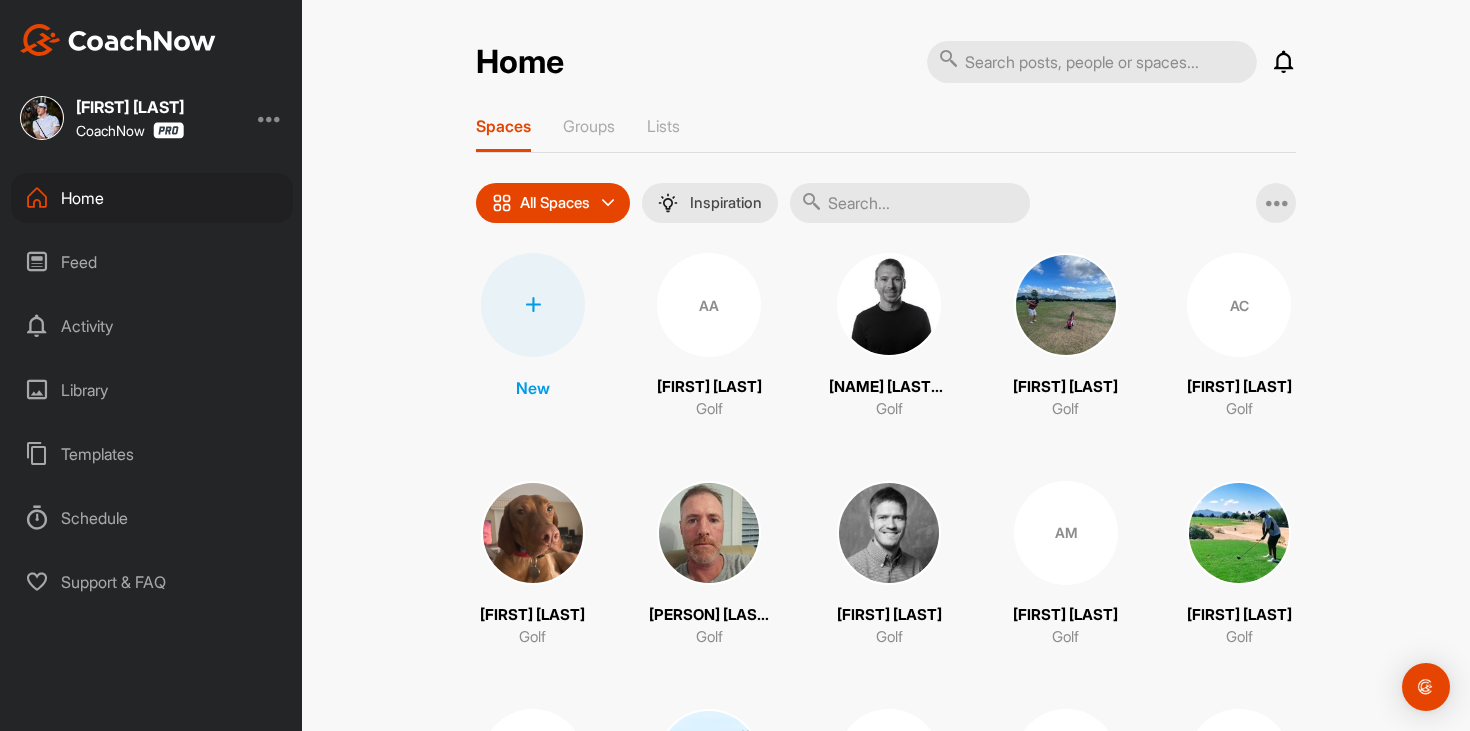 click at bounding box center [910, 203] 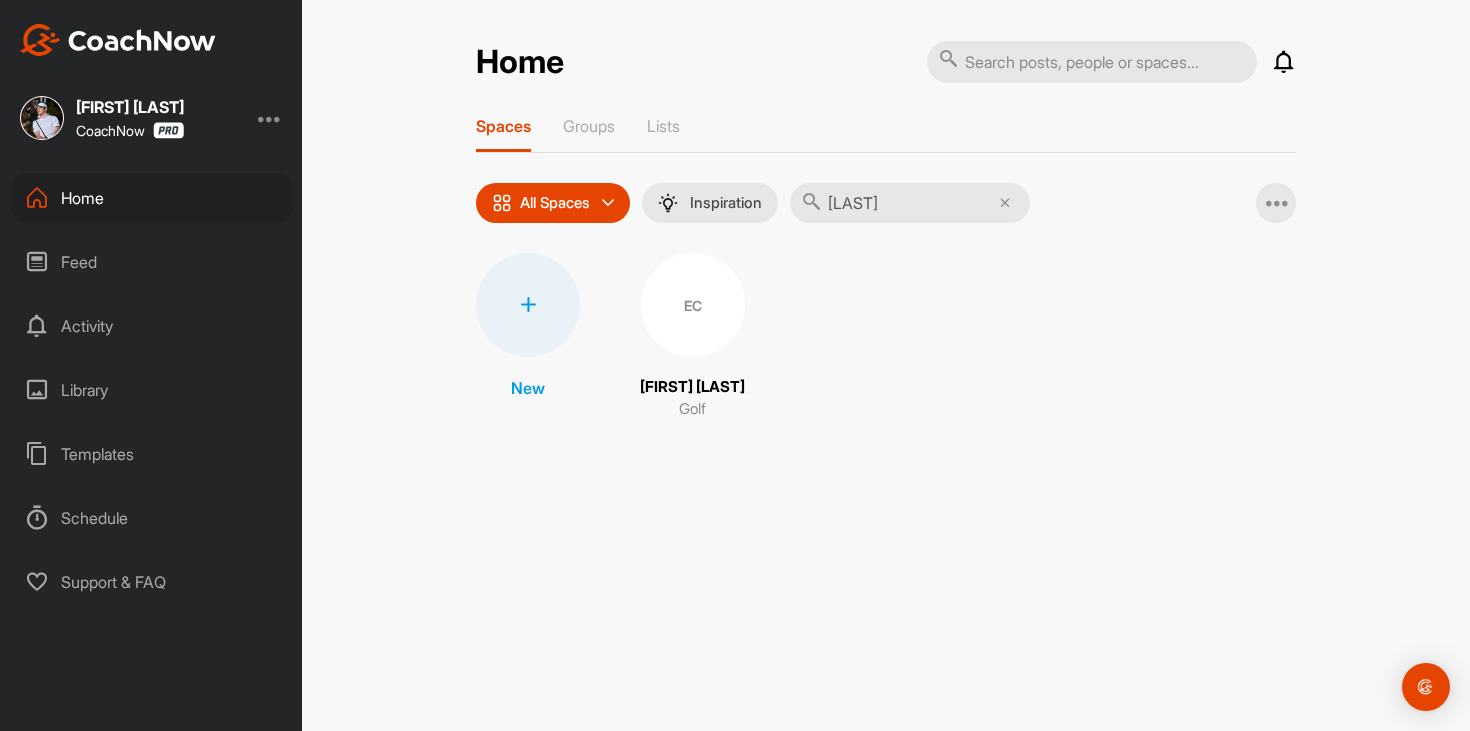 type on "[LAST]" 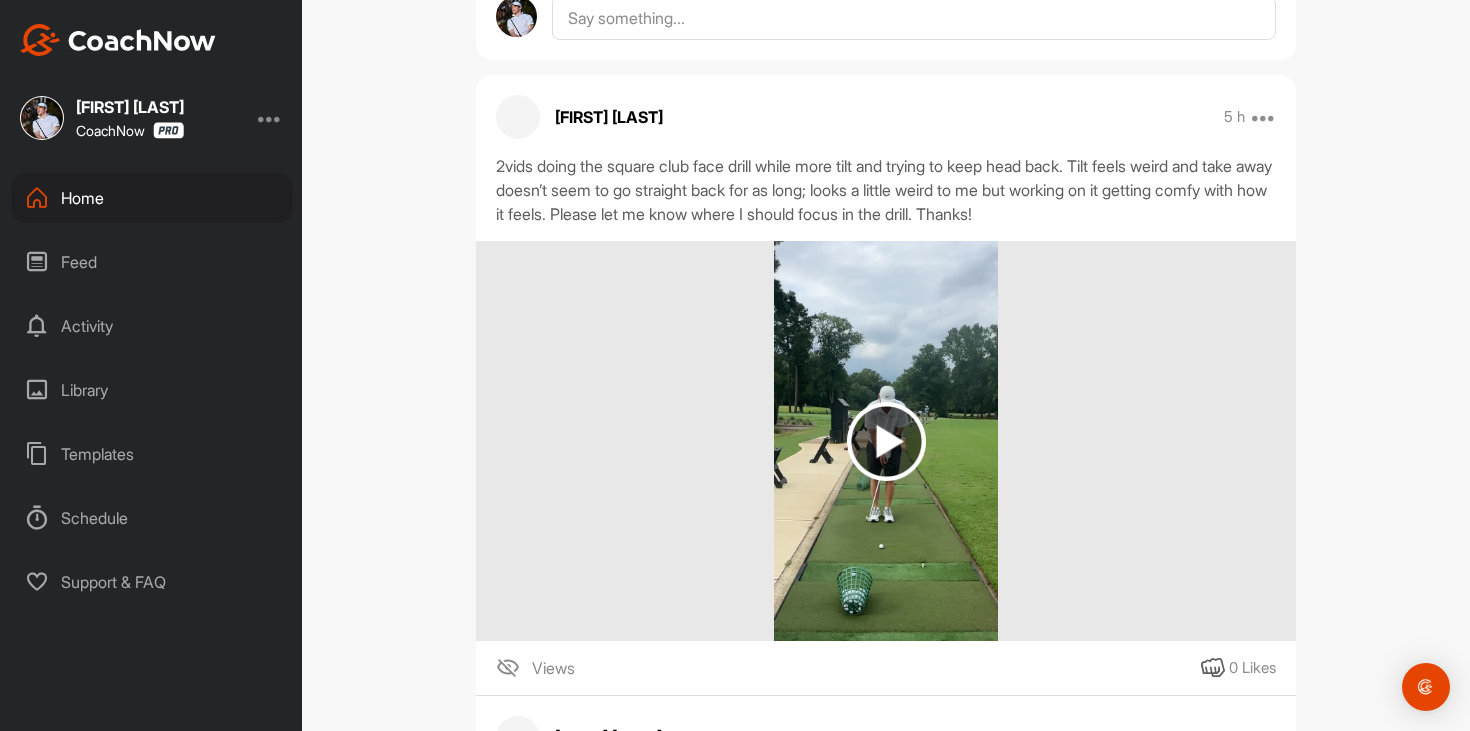 scroll, scrollTop: 2261, scrollLeft: 0, axis: vertical 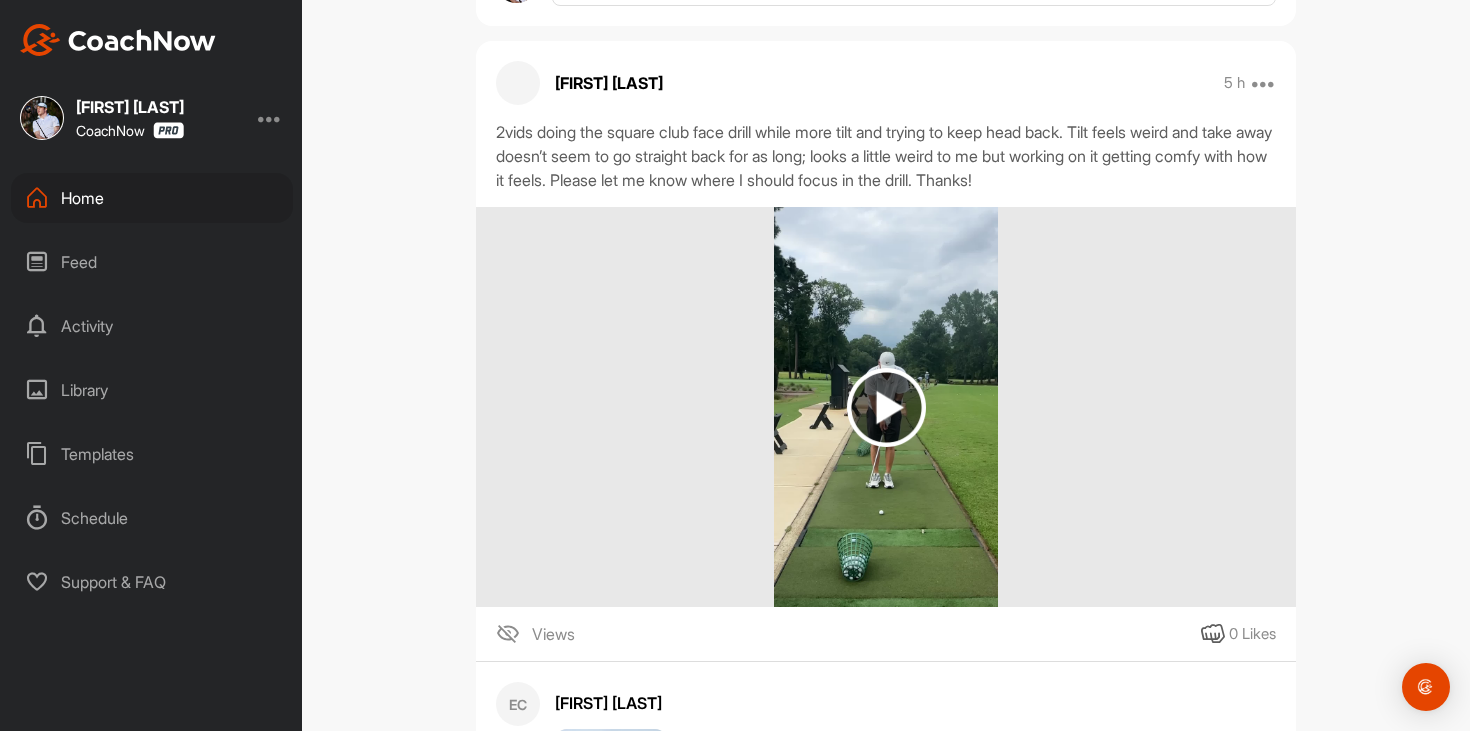 click at bounding box center (886, 407) 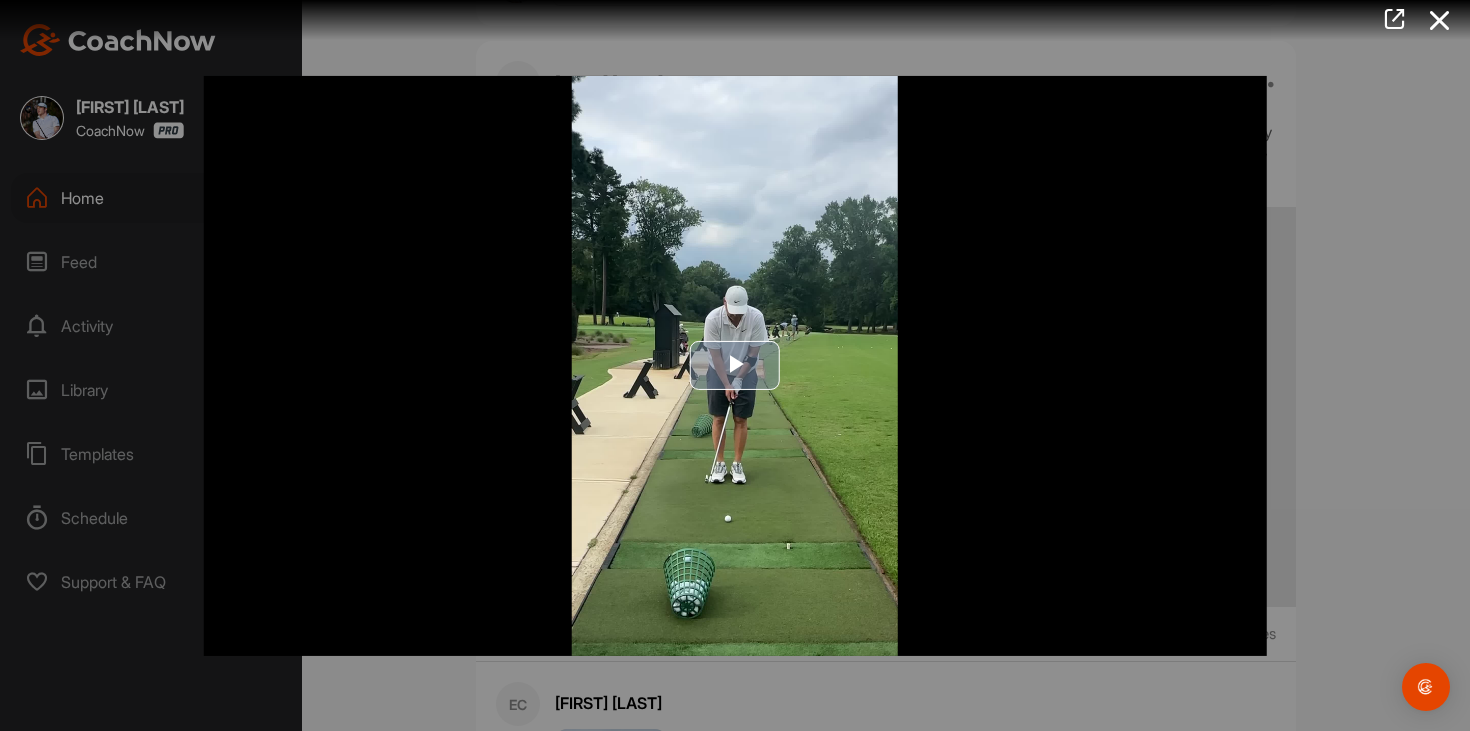click at bounding box center (735, 365) 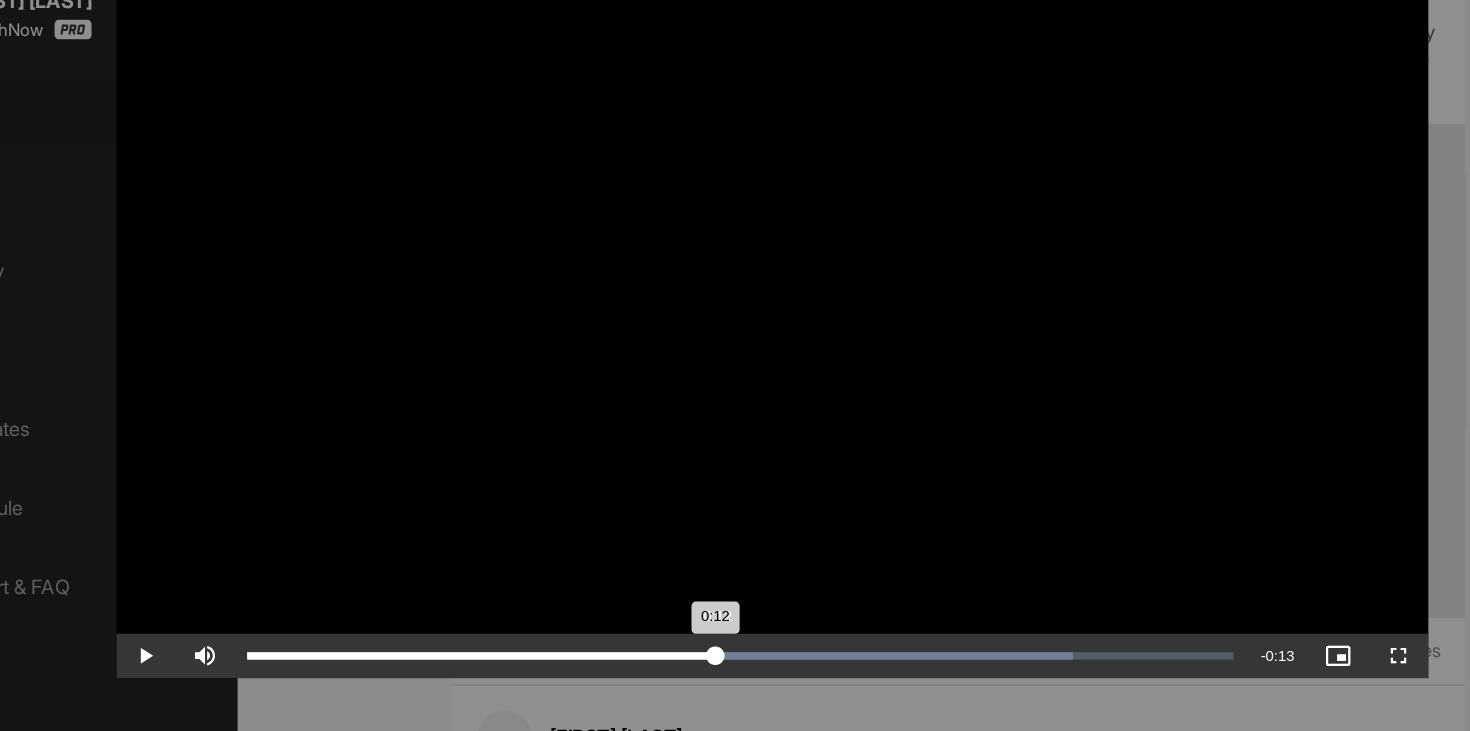 drag, startPoint x: 510, startPoint y: 636, endPoint x: 689, endPoint y: 623, distance: 179.47145 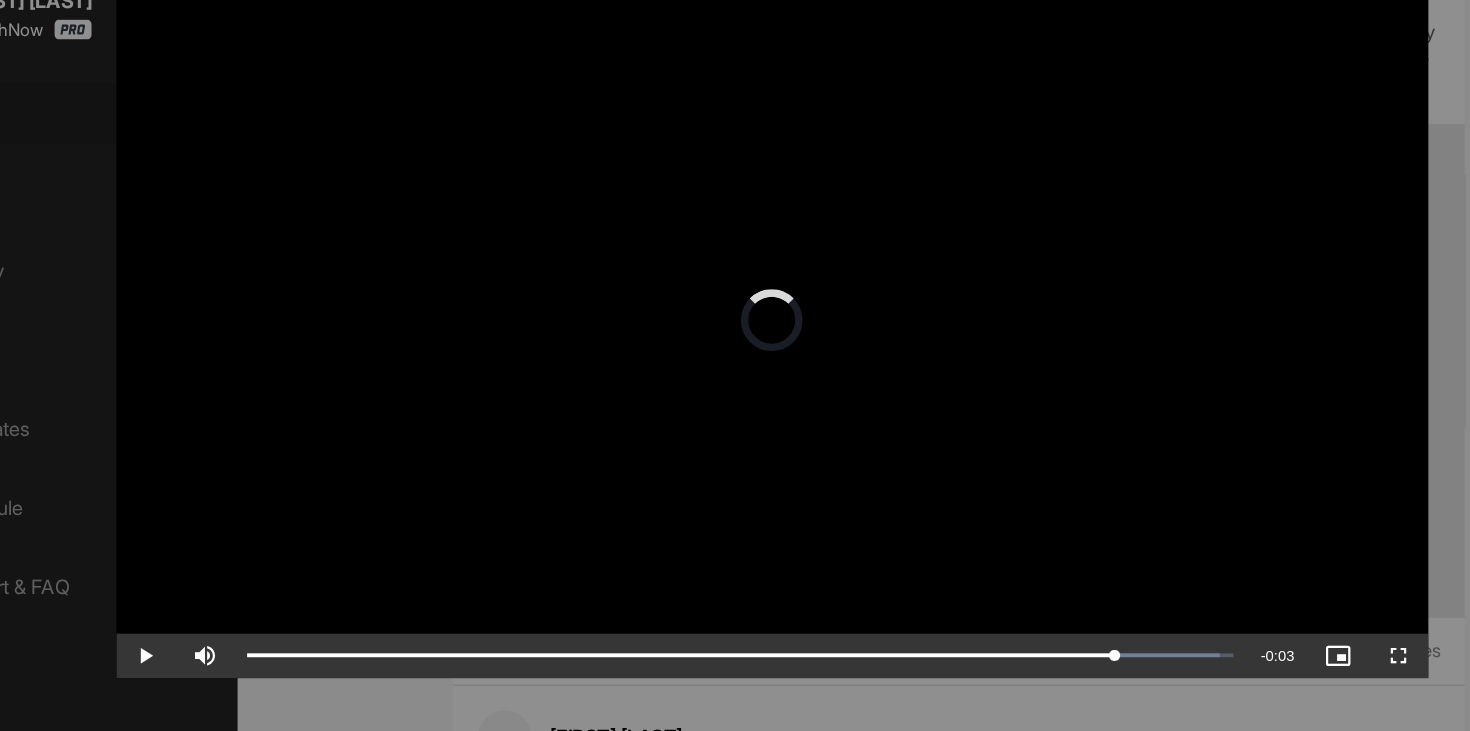 drag, startPoint x: 854, startPoint y: 639, endPoint x: 1019, endPoint y: 609, distance: 167.7051 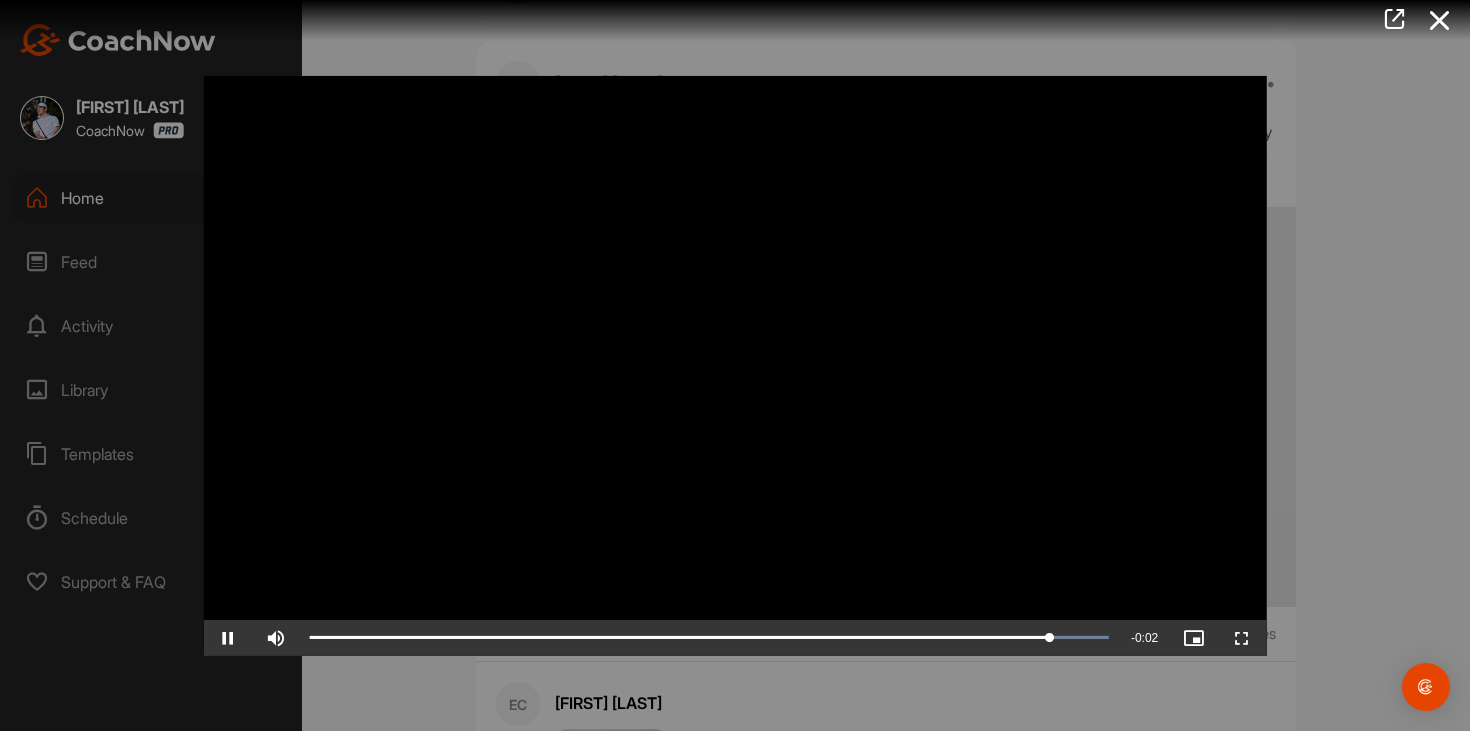click at bounding box center (735, 365) 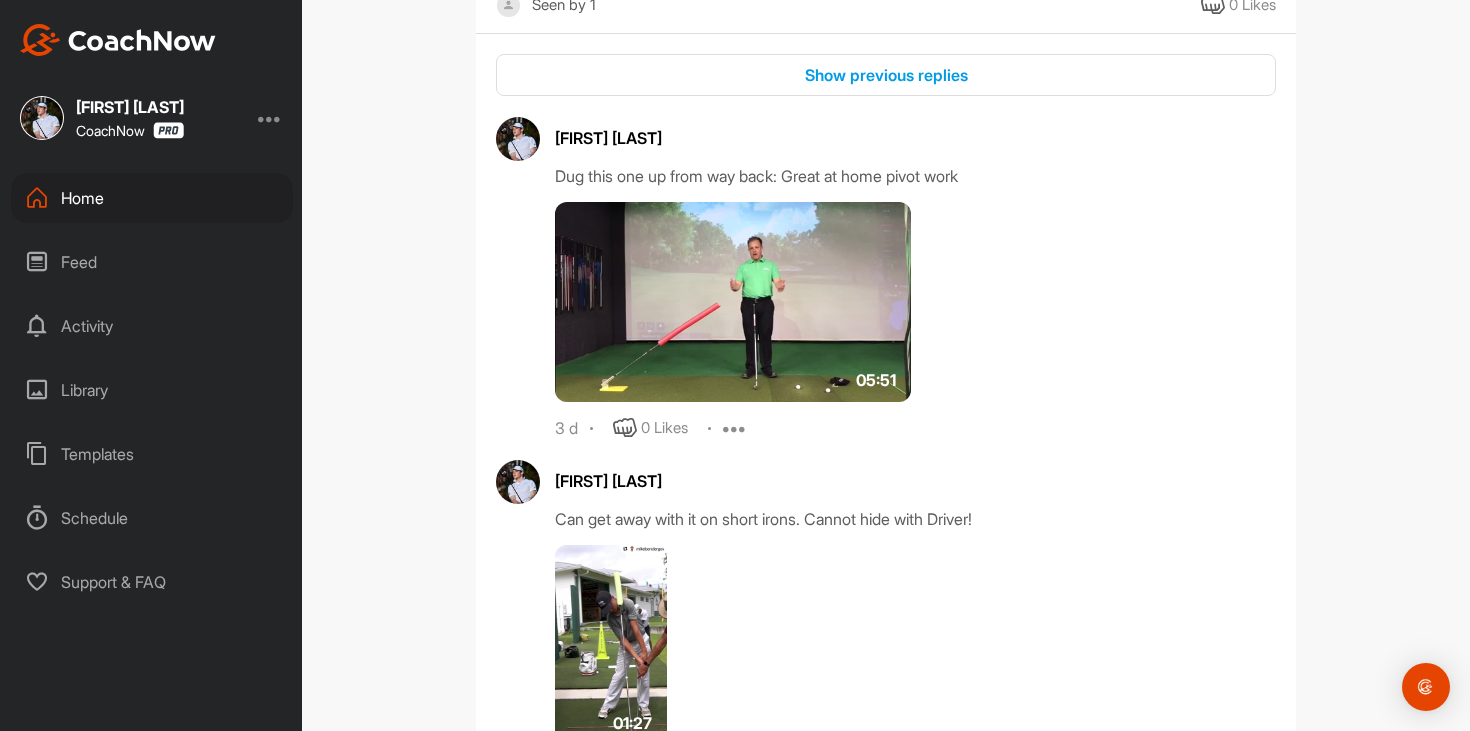 scroll, scrollTop: 3887, scrollLeft: 0, axis: vertical 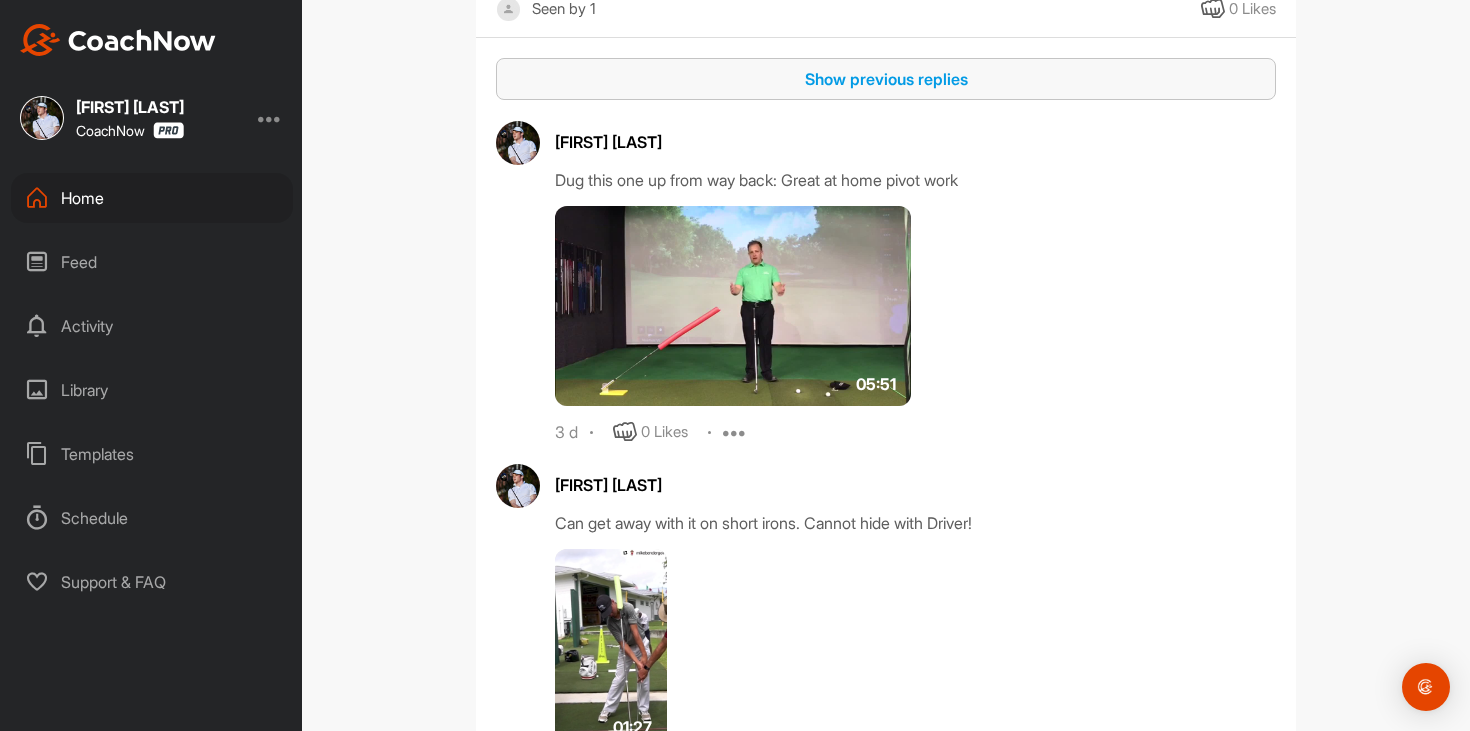 click on "Show previous replies" at bounding box center [886, 79] 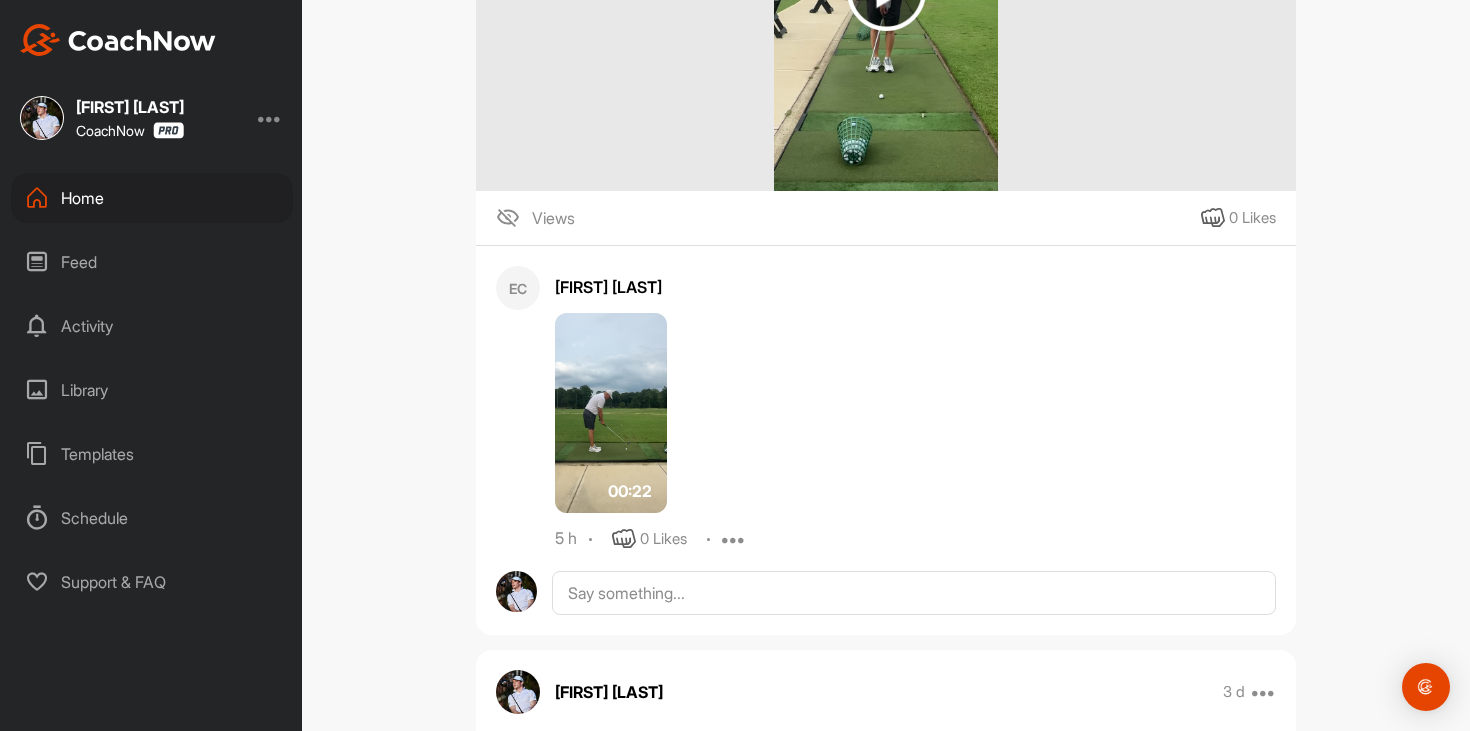 scroll, scrollTop: 2575, scrollLeft: 0, axis: vertical 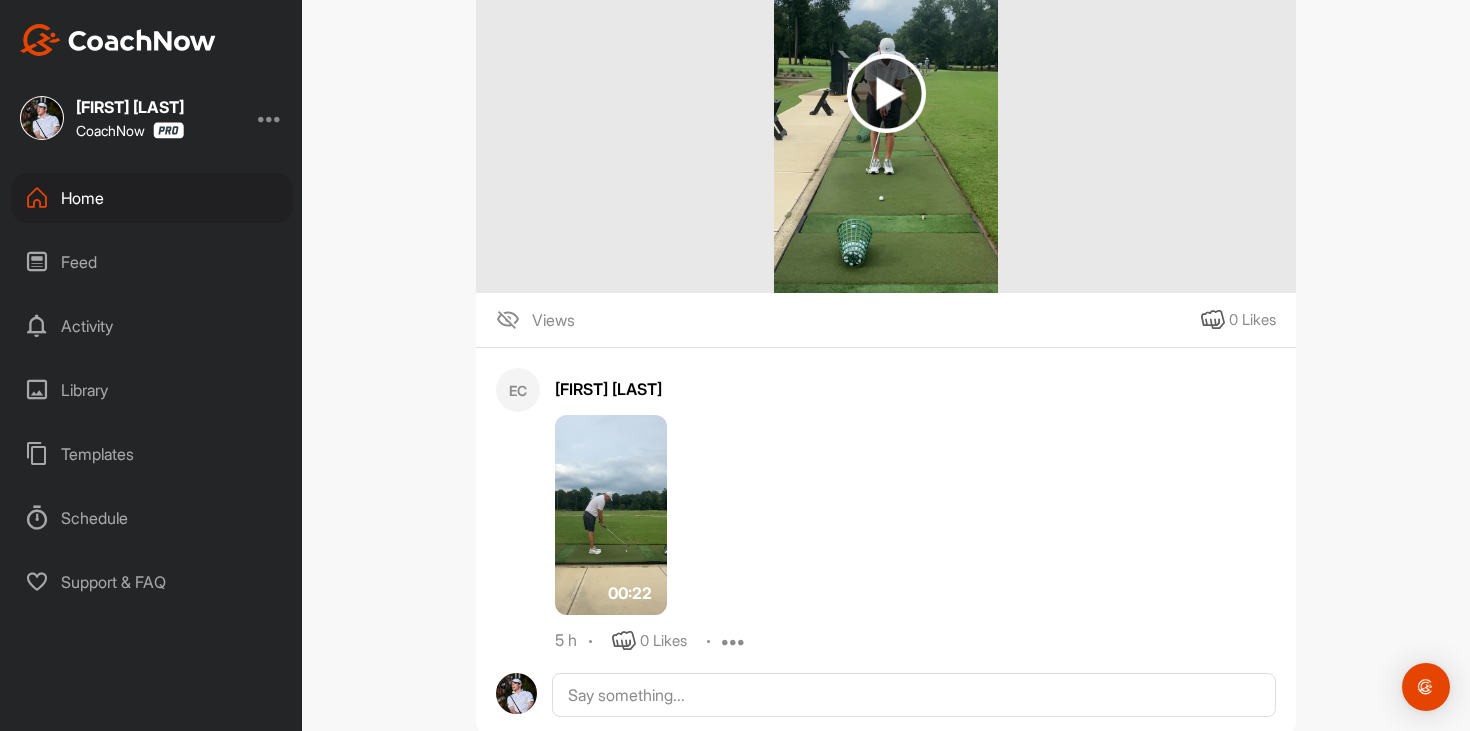 click at bounding box center [611, 515] 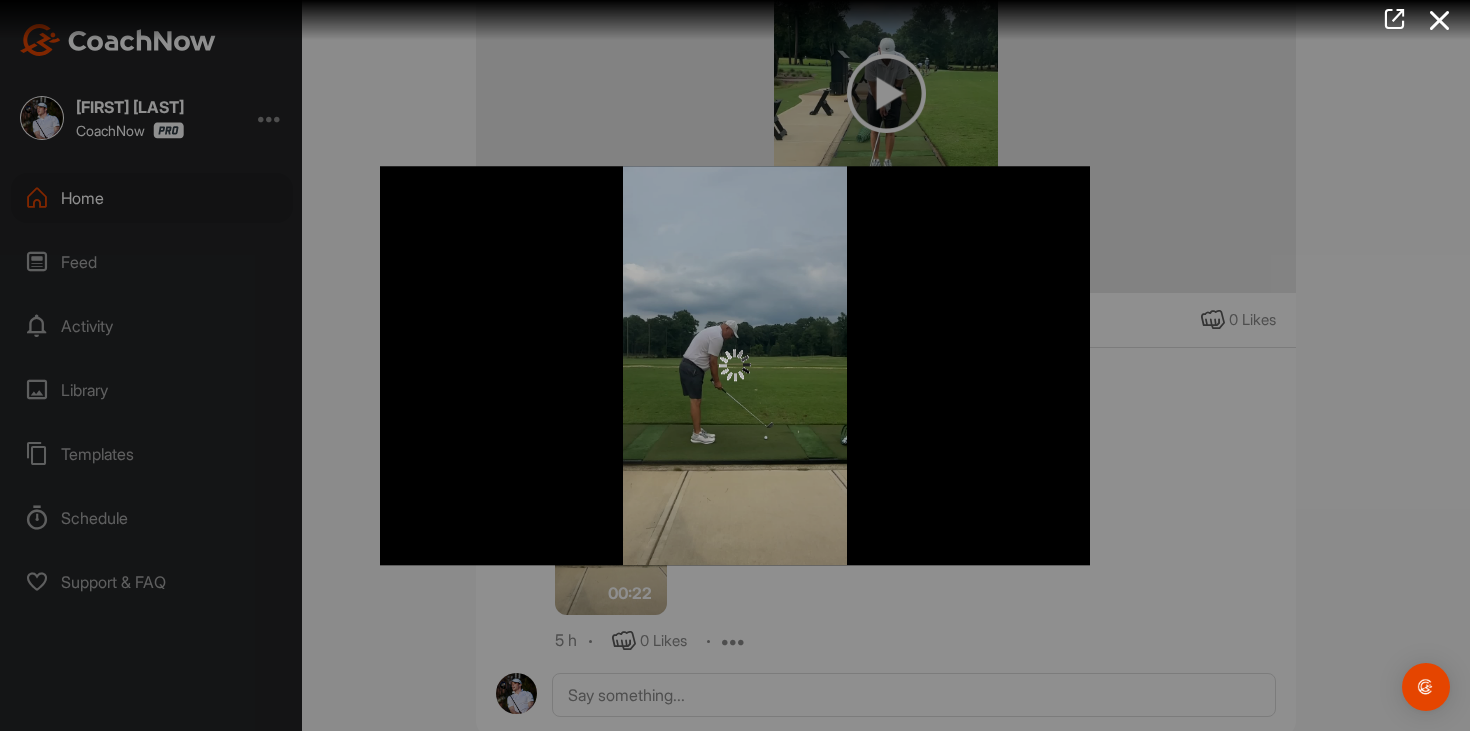 click at bounding box center (735, 365) 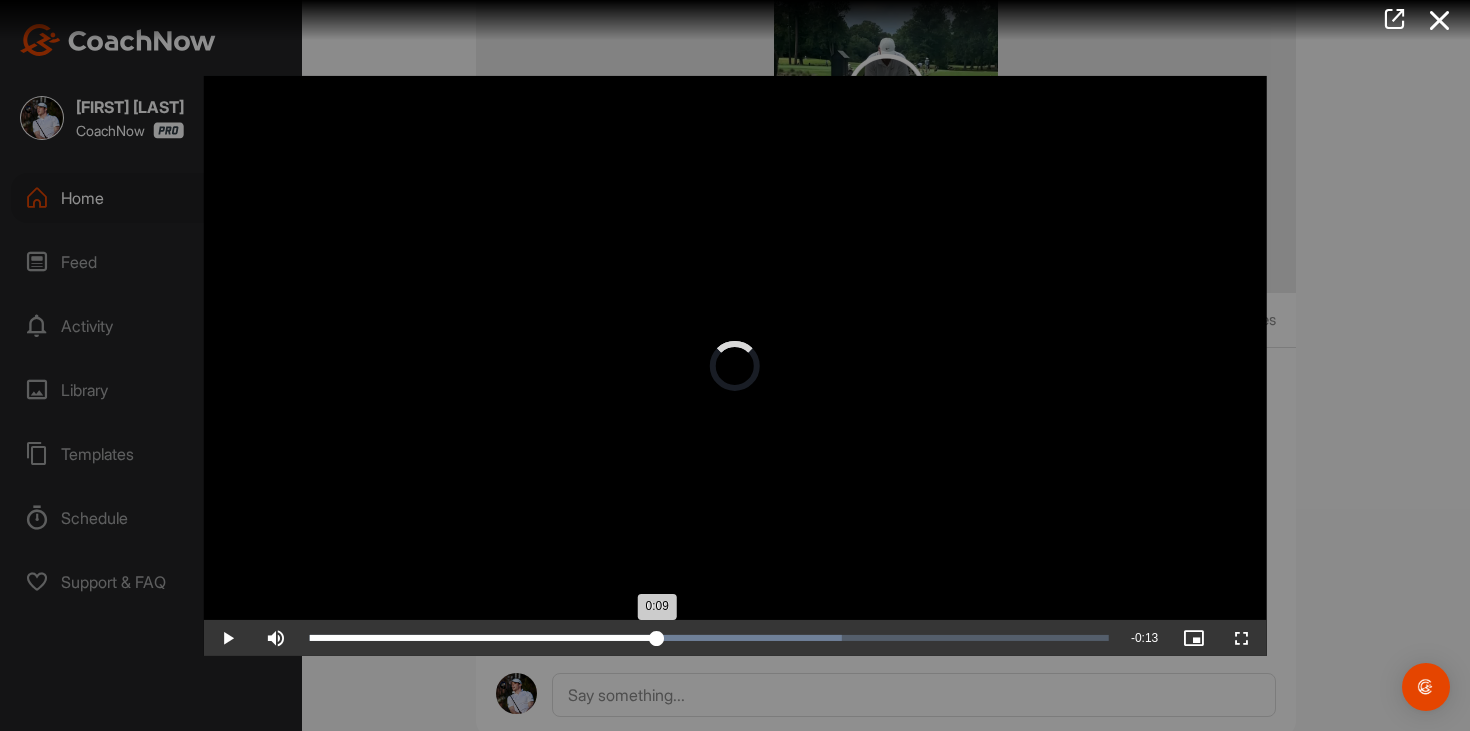 drag, startPoint x: 390, startPoint y: 637, endPoint x: 667, endPoint y: 621, distance: 277.4617 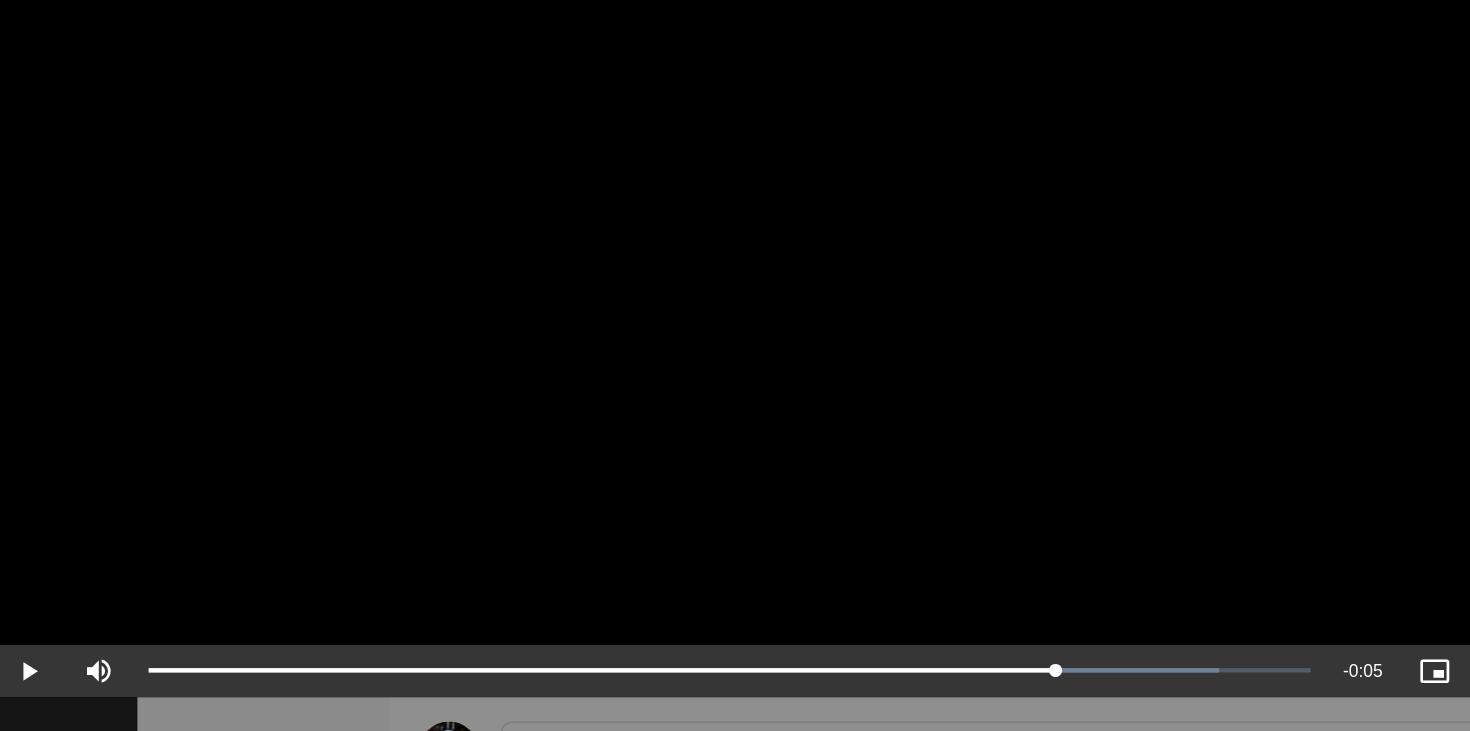 drag, startPoint x: 803, startPoint y: 632, endPoint x: 934, endPoint y: 614, distance: 132.23087 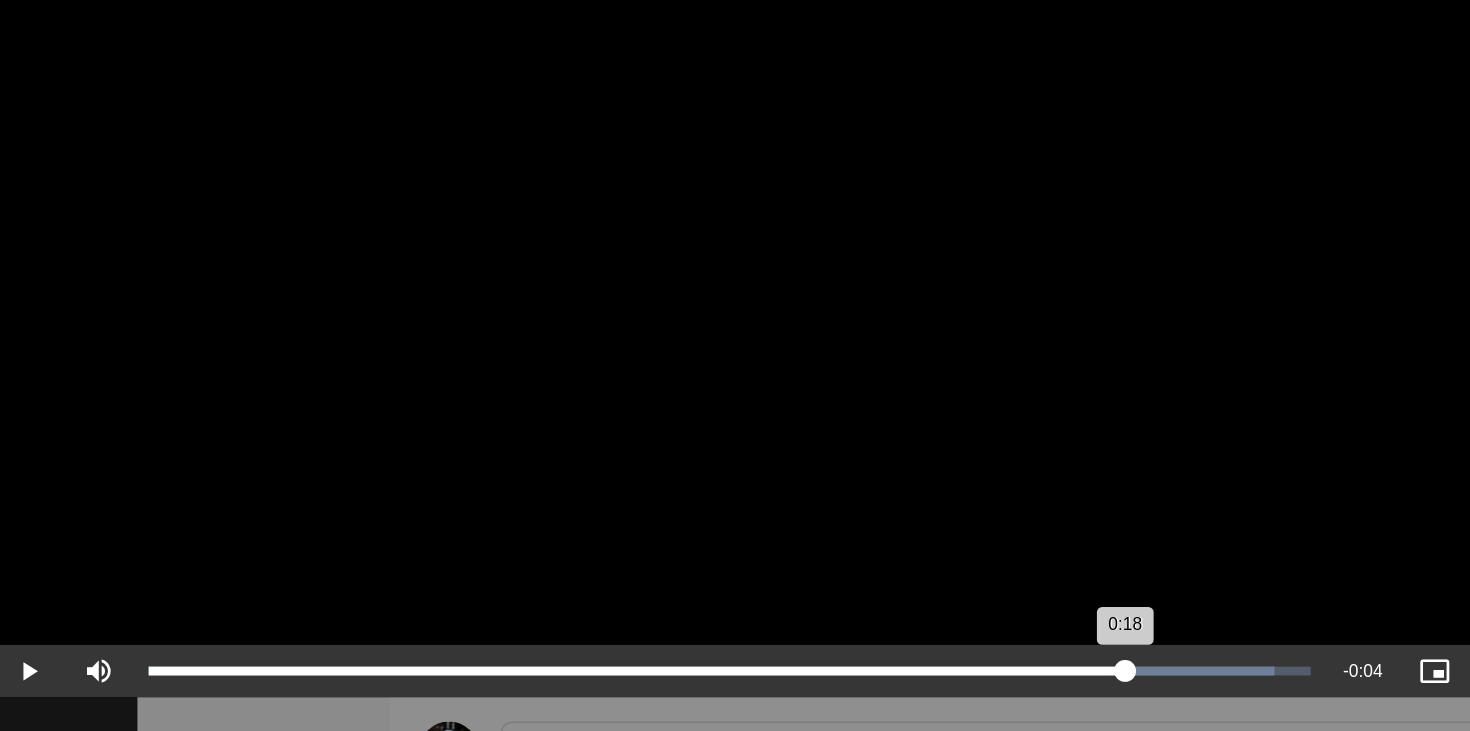 drag, startPoint x: 953, startPoint y: 640, endPoint x: 981, endPoint y: 637, distance: 28.160255 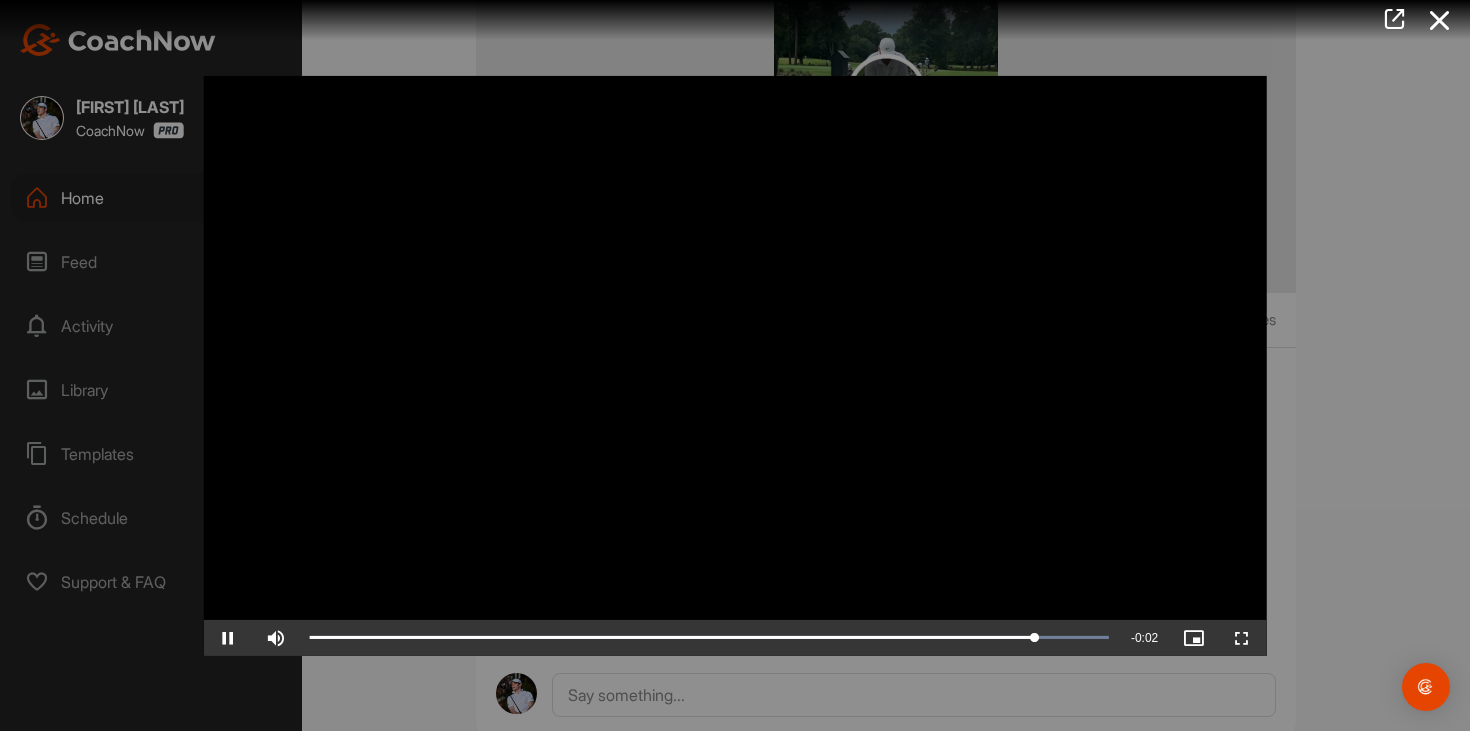 click at bounding box center [735, 365] 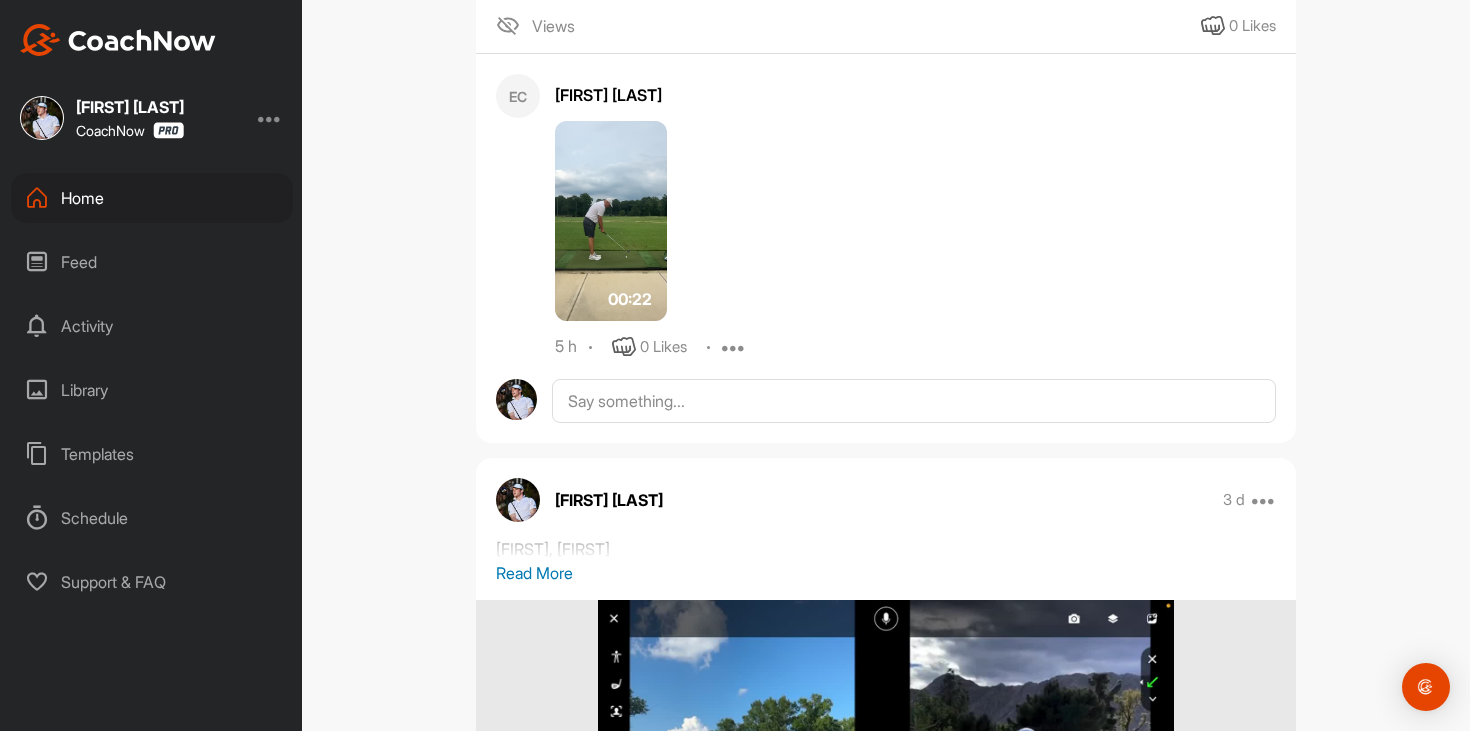 scroll, scrollTop: 2935, scrollLeft: 0, axis: vertical 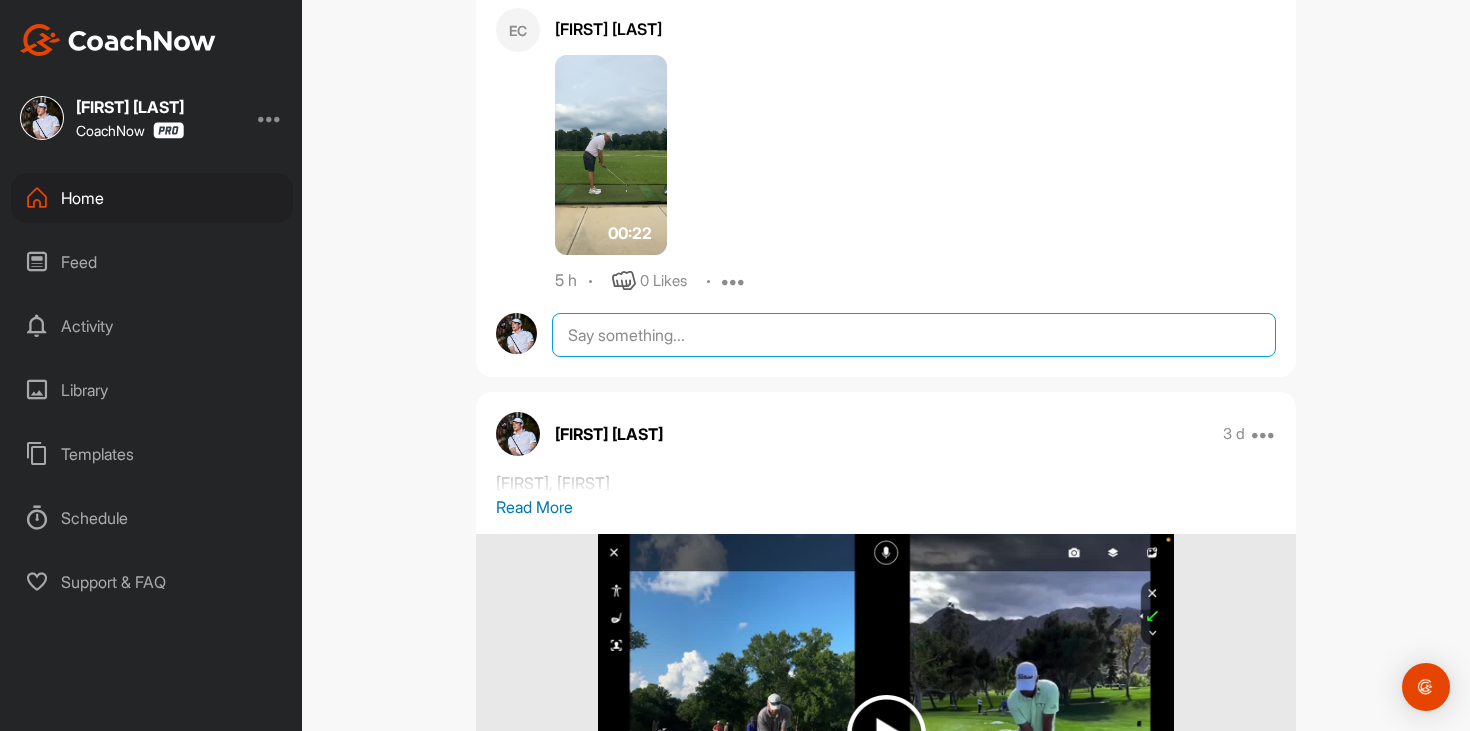 click at bounding box center (914, 335) 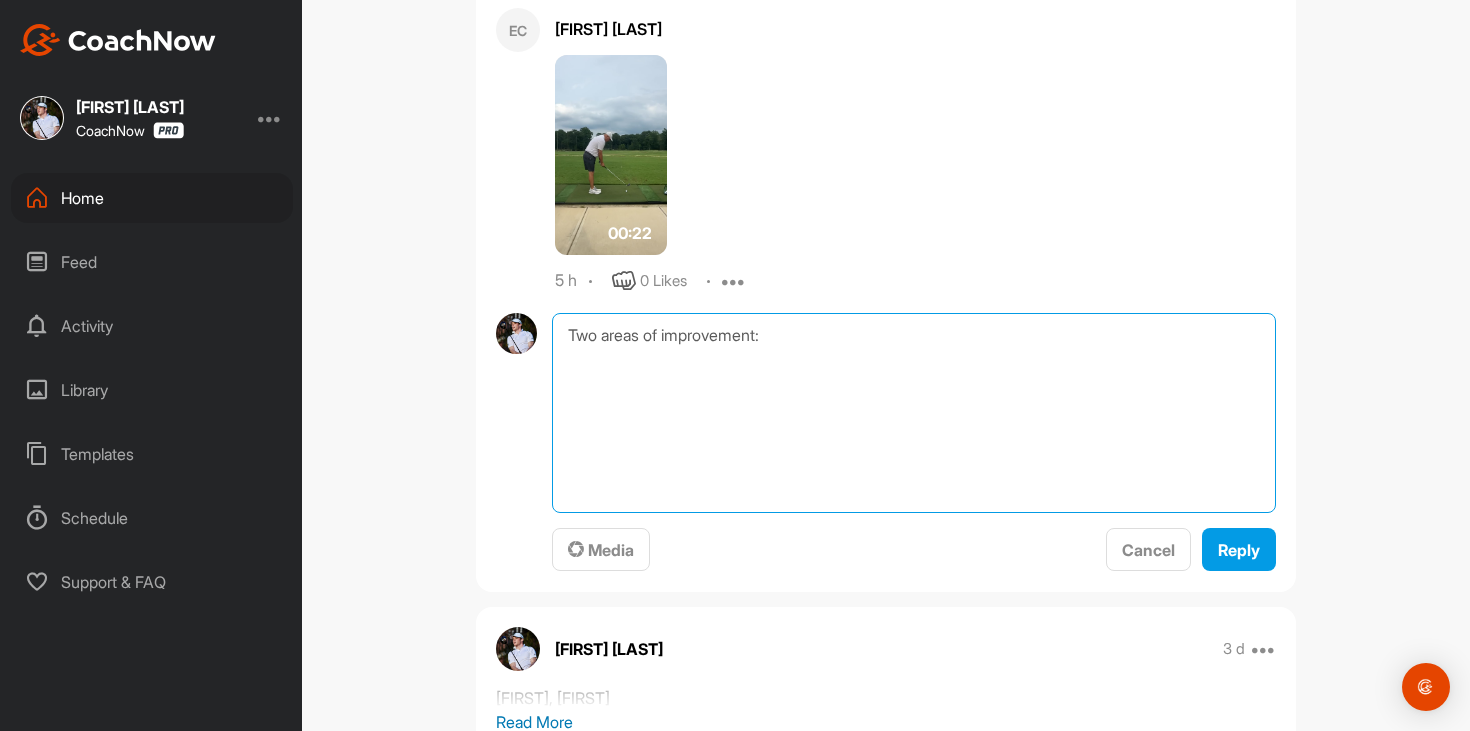 click on "Two areas of improvement:" at bounding box center [914, 413] 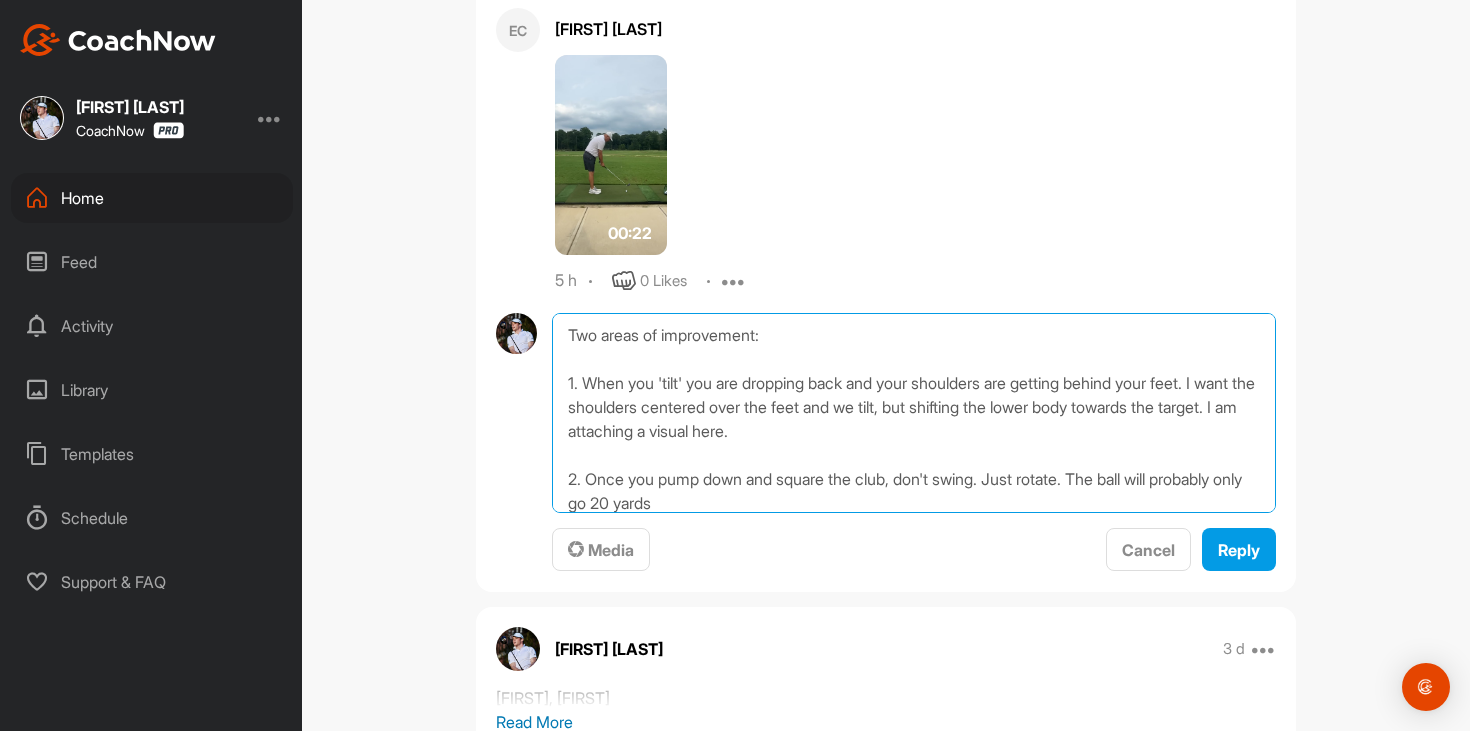 scroll, scrollTop: 24, scrollLeft: 0, axis: vertical 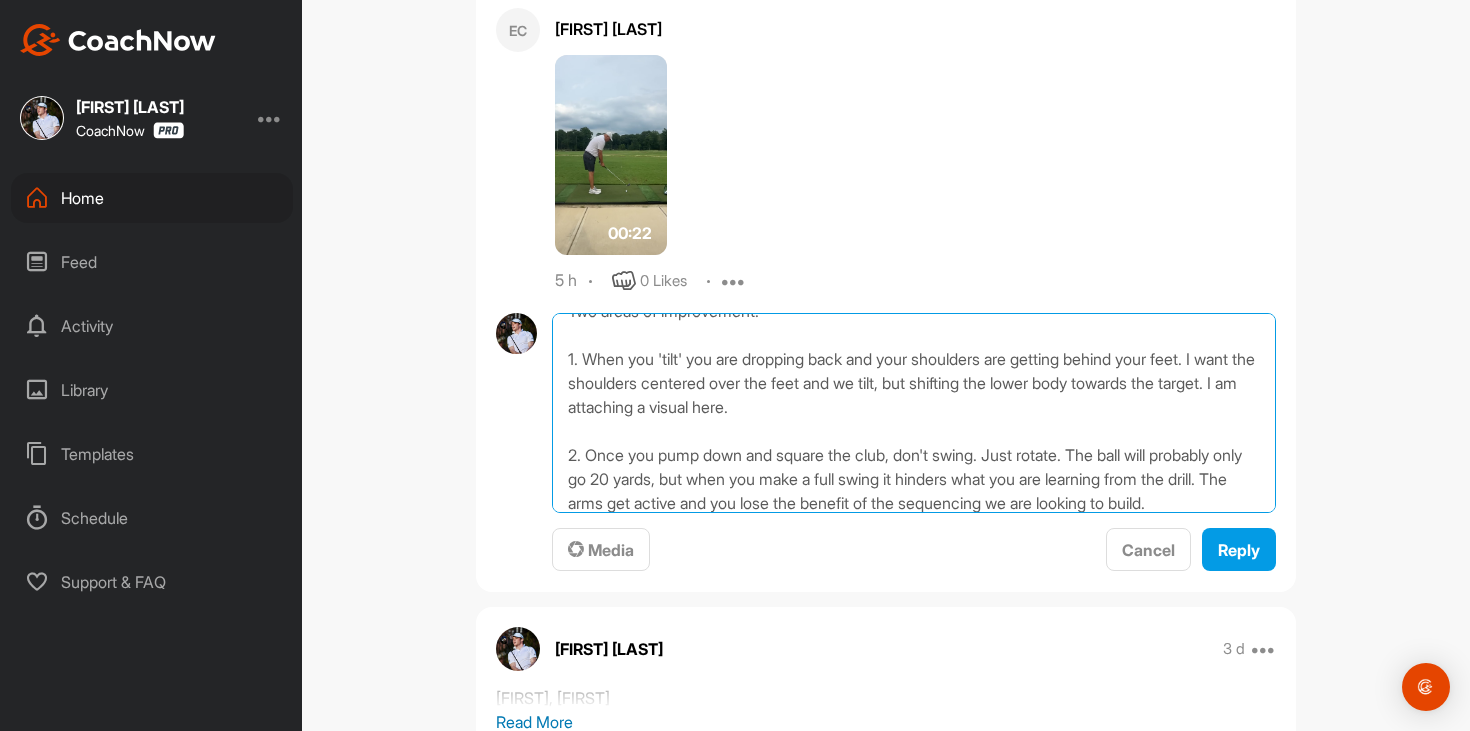 click on "Two areas of improvement:
1. When you 'tilt' you are dropping back and your shoulders are getting behind your feet. I want the shoulders centered over the feet and we tilt, but shifting the lower body towards the target. I am attaching a visual here.
2. Once you pump down and square the club, don't swing. Just rotate. The ball will probably only go 20 yards, but when you make a full swing it hinders what you are learning from the drill. The arms get active and you lose the benefit of the sequencing we are looking to build." at bounding box center [914, 413] 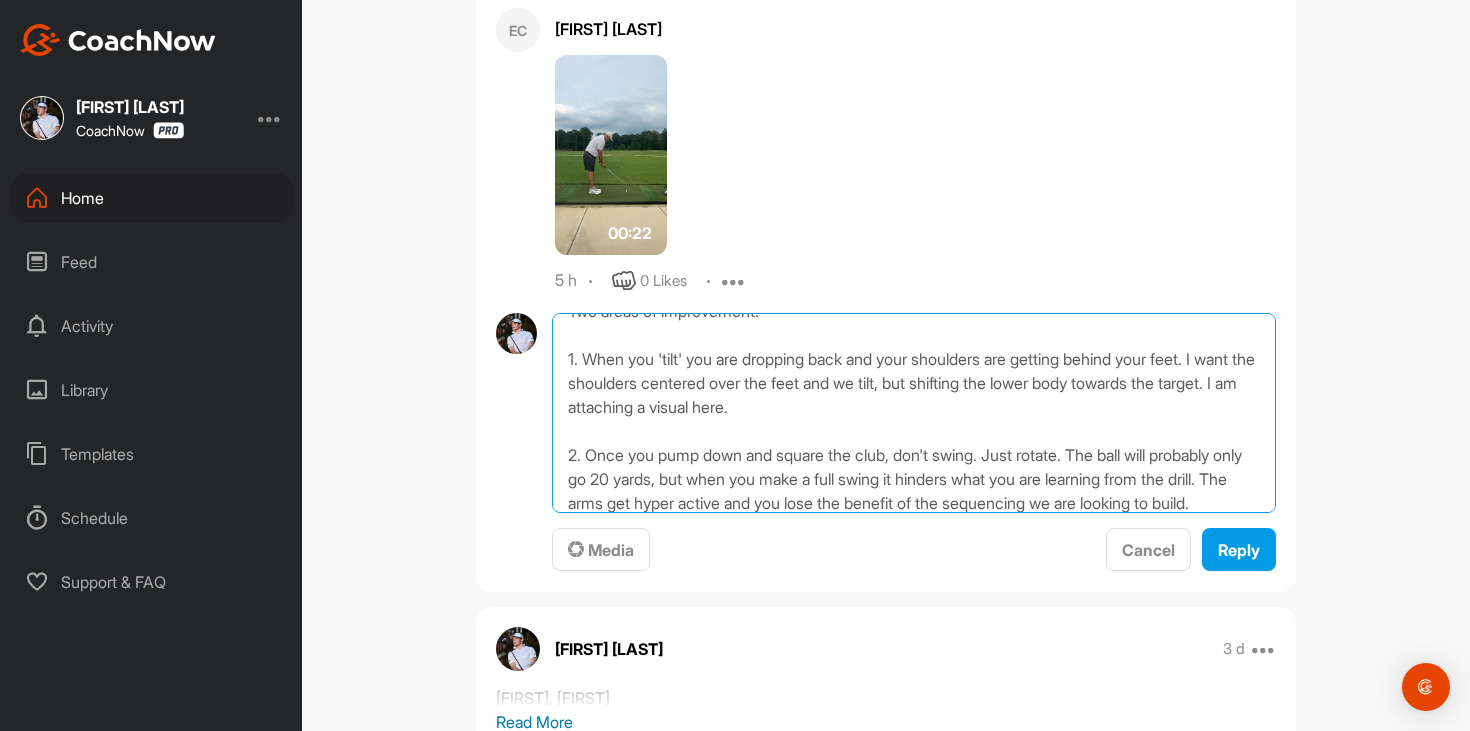 scroll, scrollTop: 59, scrollLeft: 0, axis: vertical 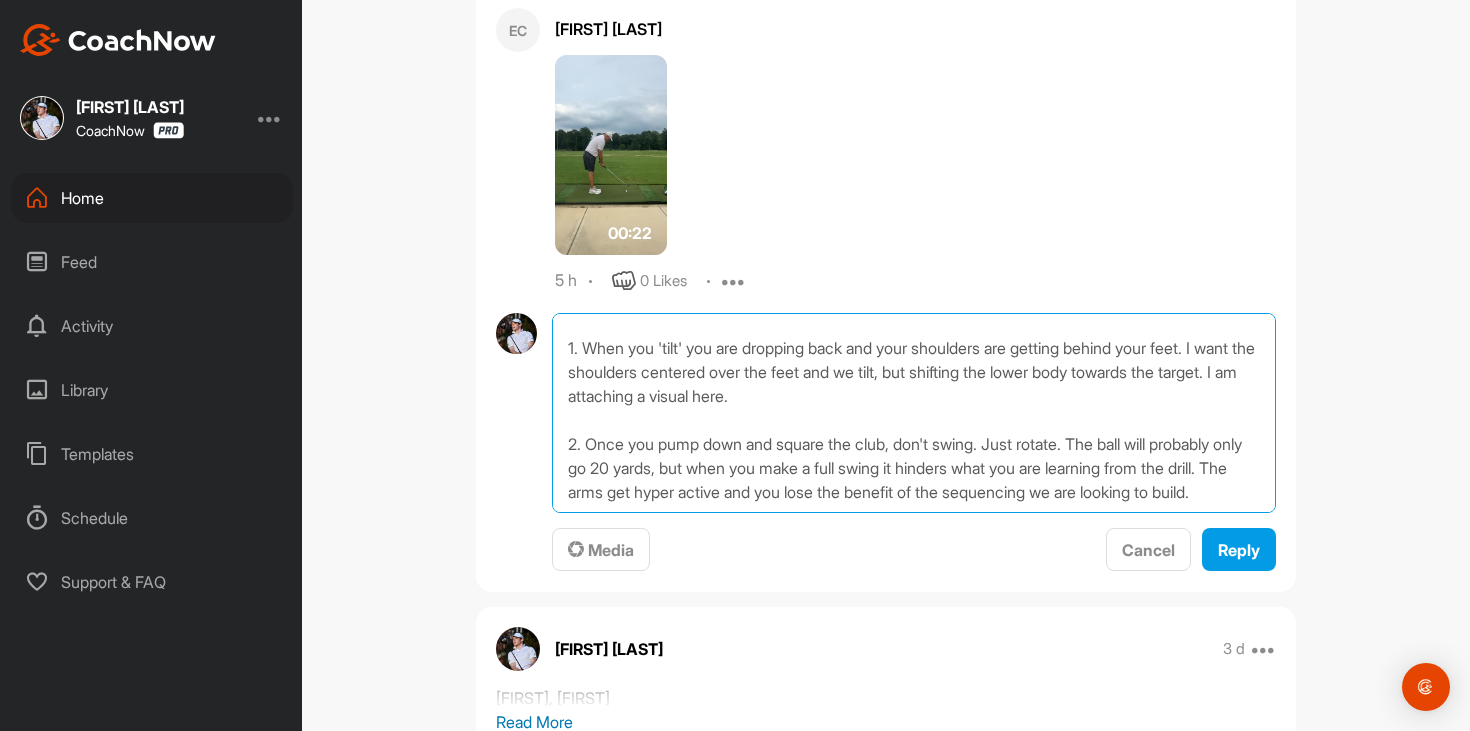 click on "Two areas of improvement:
1. When you 'tilt' you are dropping back and your shoulders are getting behind your feet. I want the shoulders centered over the feet and we tilt, but shifting the lower body towards the target. I am attaching a visual here.
2. Once you pump down and square the club, don't swing. Just rotate. The ball will probably only go 20 yards, but when you make a full swing it hinders what you are learning from the drill. The arms get hyper active and you lose the benefit of the sequencing we are looking to build." at bounding box center [914, 413] 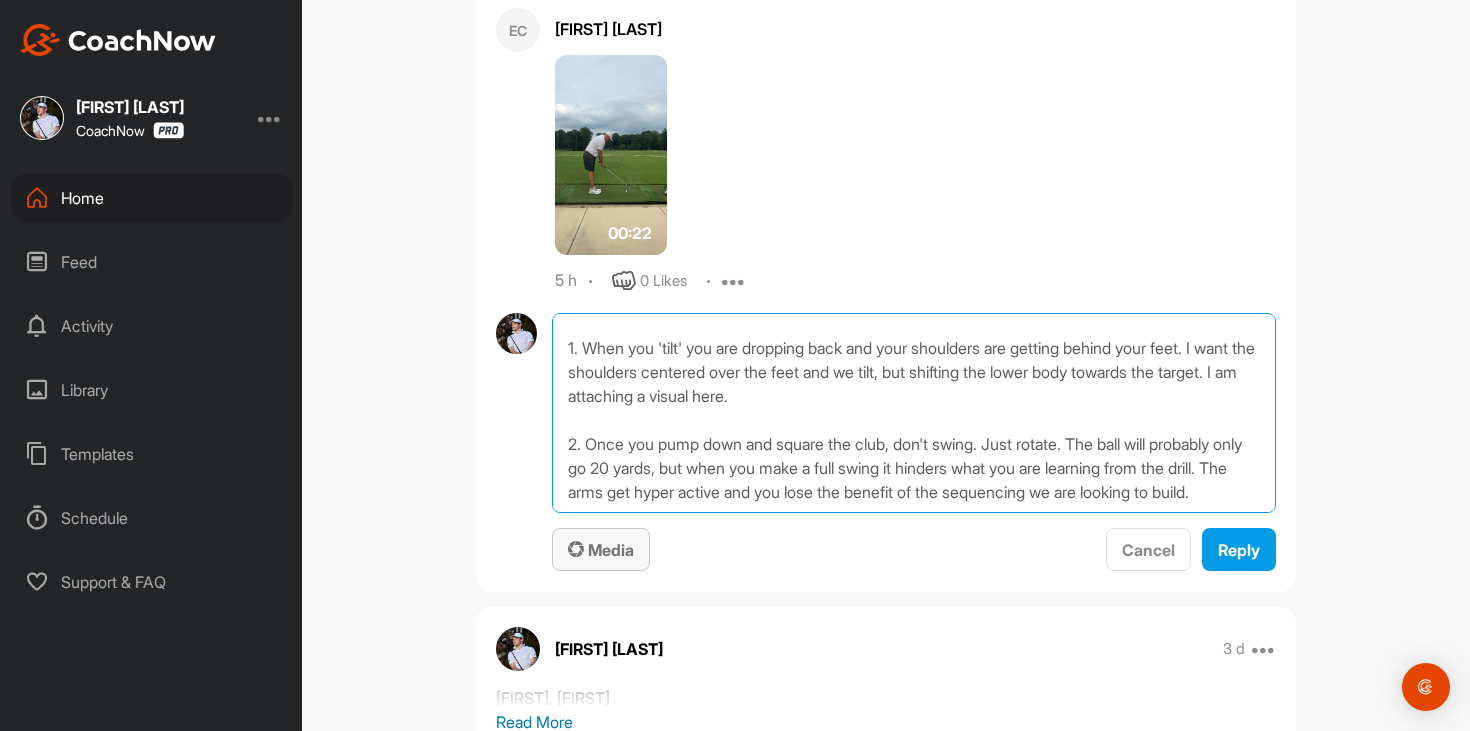 type on "Two areas of improvement:
1. When you 'tilt' you are dropping back and your shoulders are getting behind your feet. I want the shoulders centered over the feet and we tilt, but shifting the lower body towards the target. I am attaching a visual here.
2. Once you pump down and square the club, don't swing. Just rotate. The ball will probably only go 20 yards, but when you make a full swing it hinders what you are learning from the drill. The arms get hyper active and you lose the benefit of the sequencing we are looking to build." 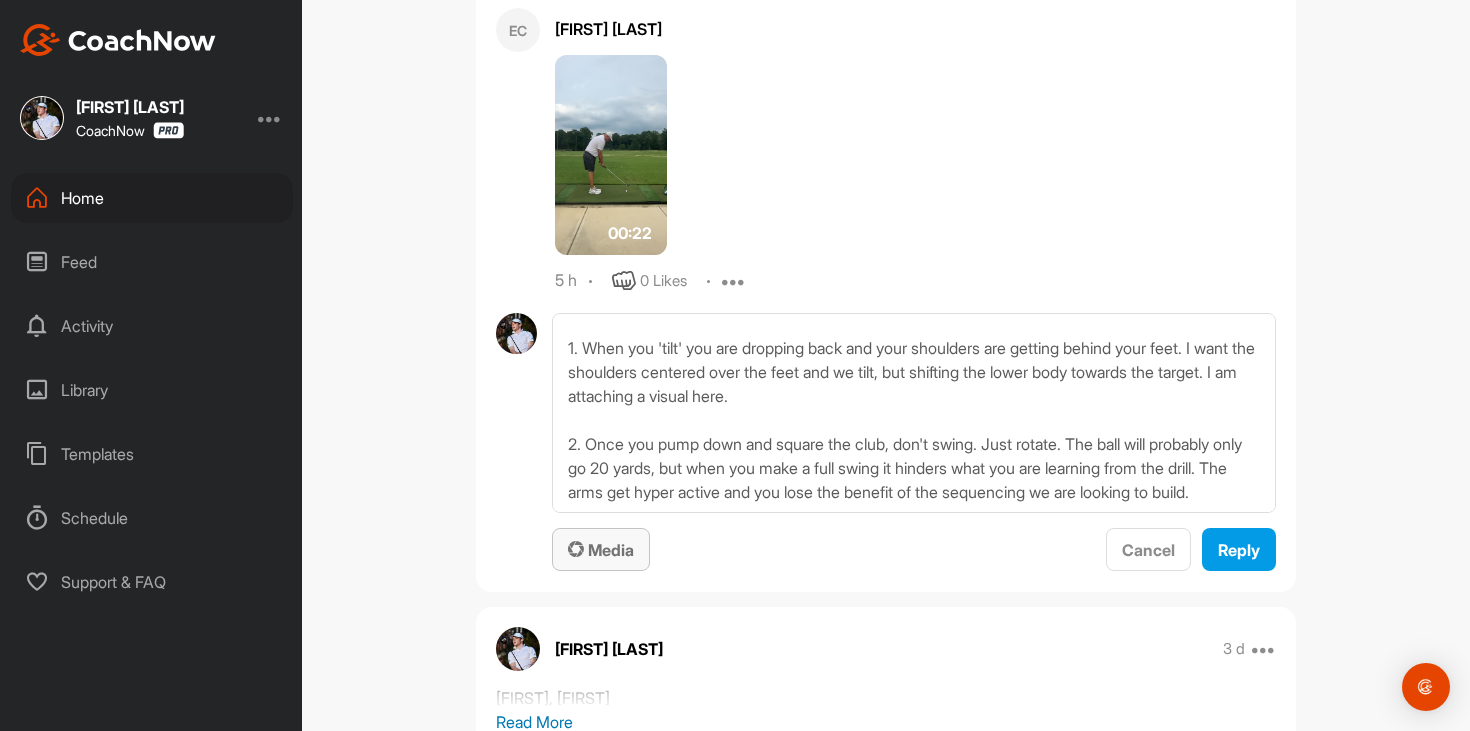 click on "Media" at bounding box center (601, 550) 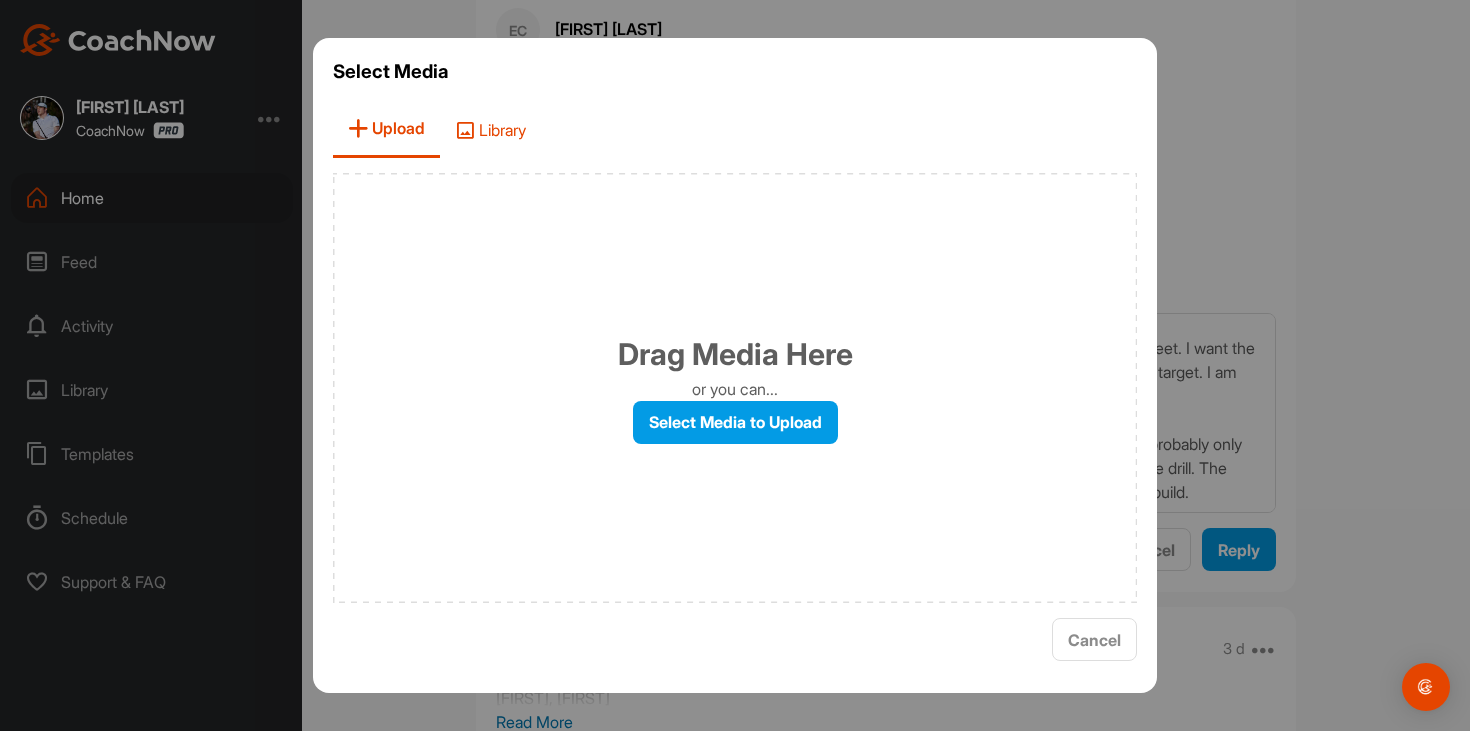click on "Library" at bounding box center (490, 129) 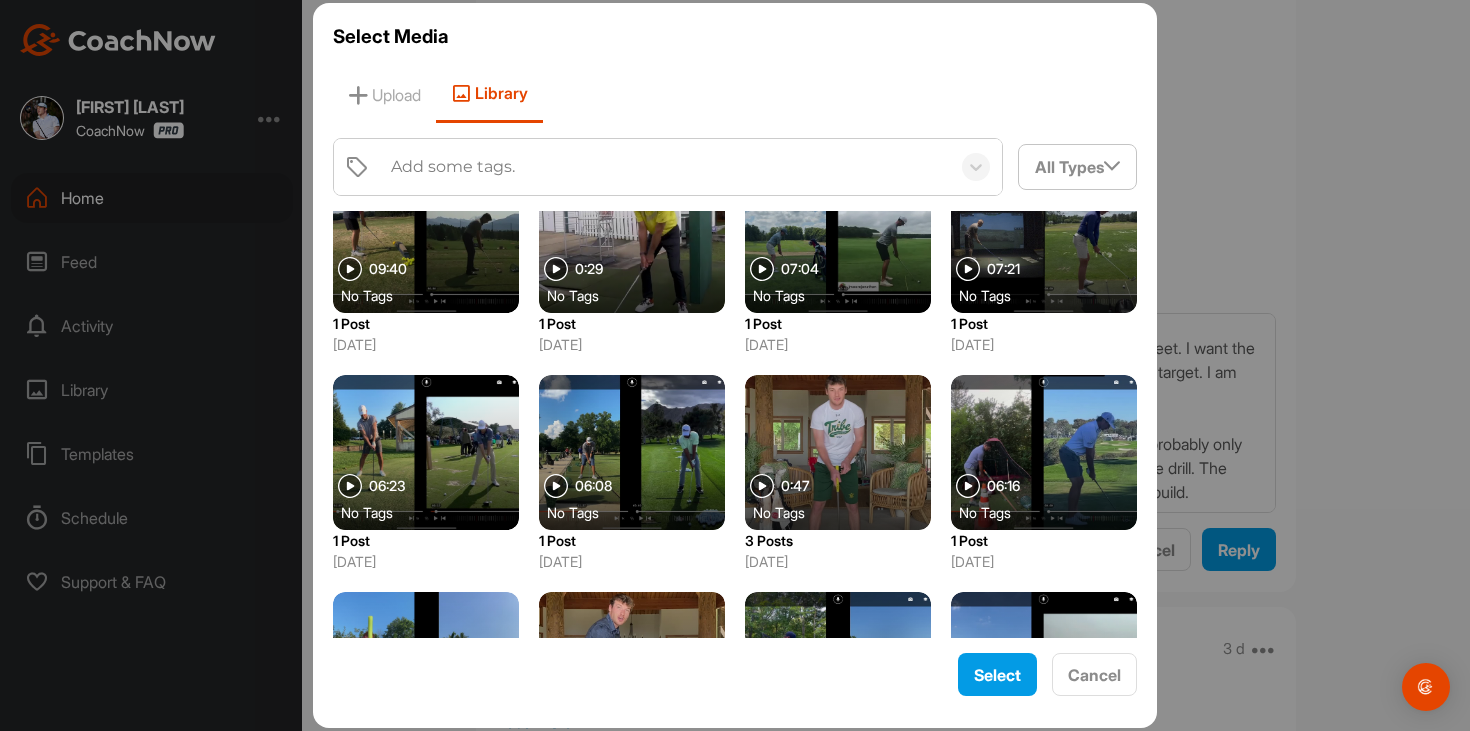 scroll, scrollTop: 1394, scrollLeft: 0, axis: vertical 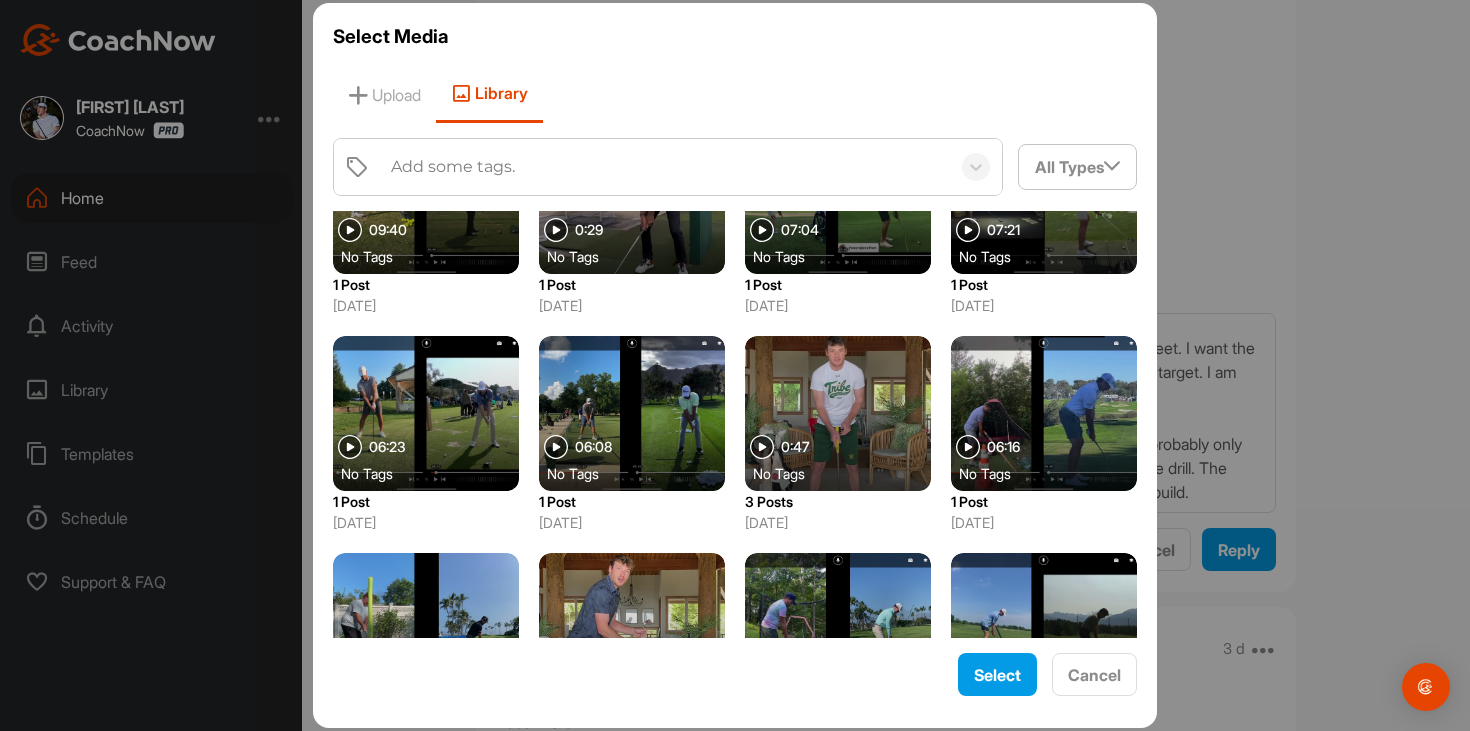 click at bounding box center (838, 413) 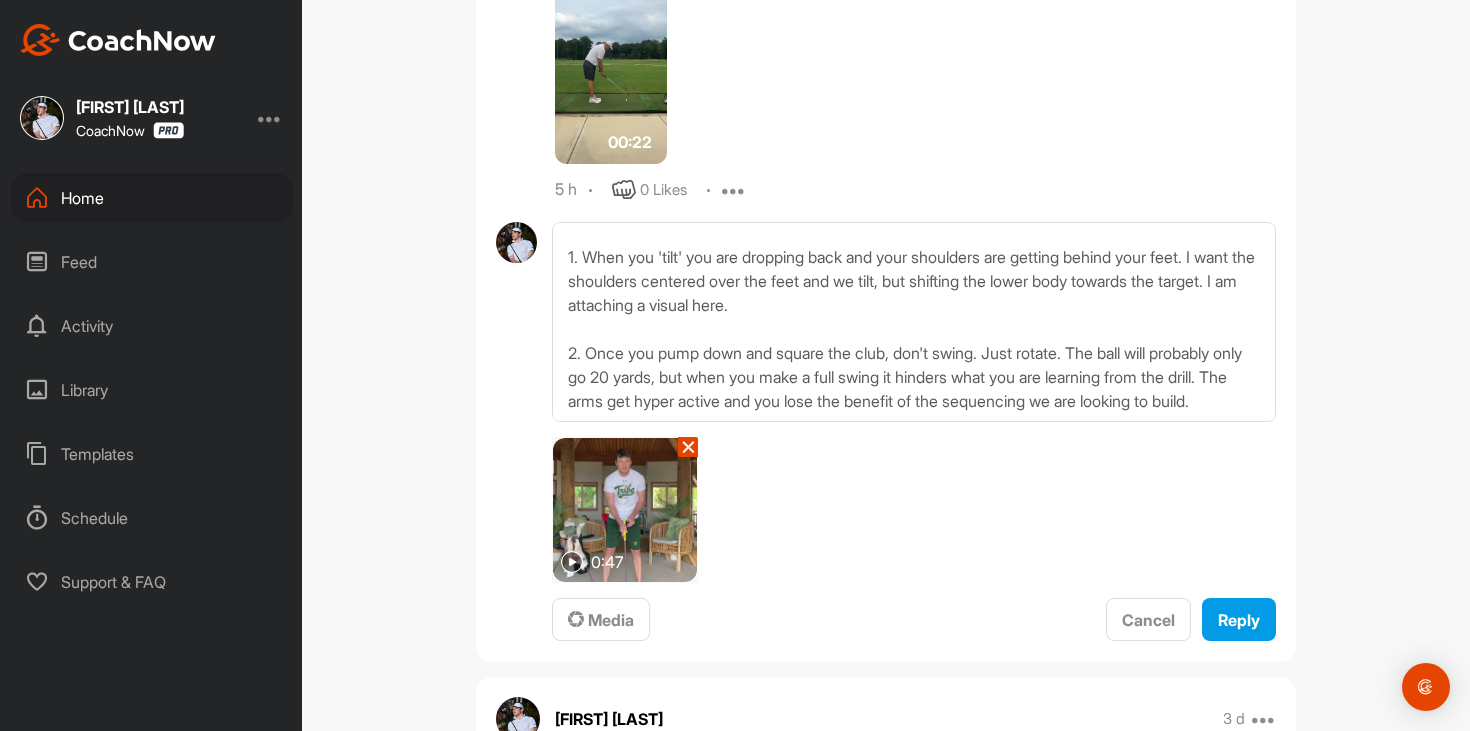 scroll, scrollTop: 3027, scrollLeft: 0, axis: vertical 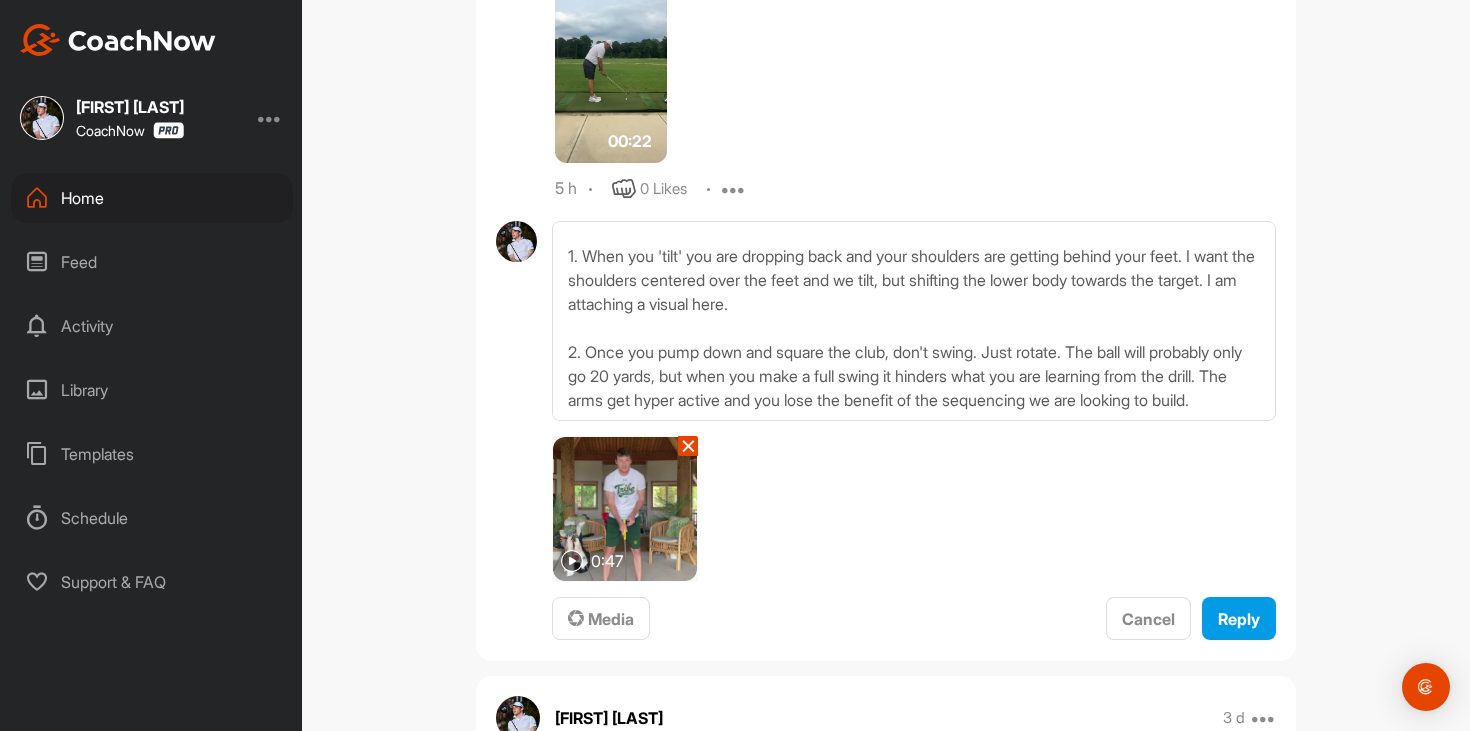 click on "Two areas of improvement:
1. When you 'tilt' you are dropping back and your shoulders are getting behind your feet. I want the shoulders centered over the feet and we tilt, but shifting the lower body towards the target. I am attaching a visual here.
2. Once you pump down and square the club, don't swing. Just rotate. The ball will probably only go 20 yards, but when you make a full swing it hinders what you are learning from the drill. The arms get hyper active and you lose the benefit of the sequencing we are looking to build.  0:47 ✕   Media   Cancel   Reply" at bounding box center (886, 431) 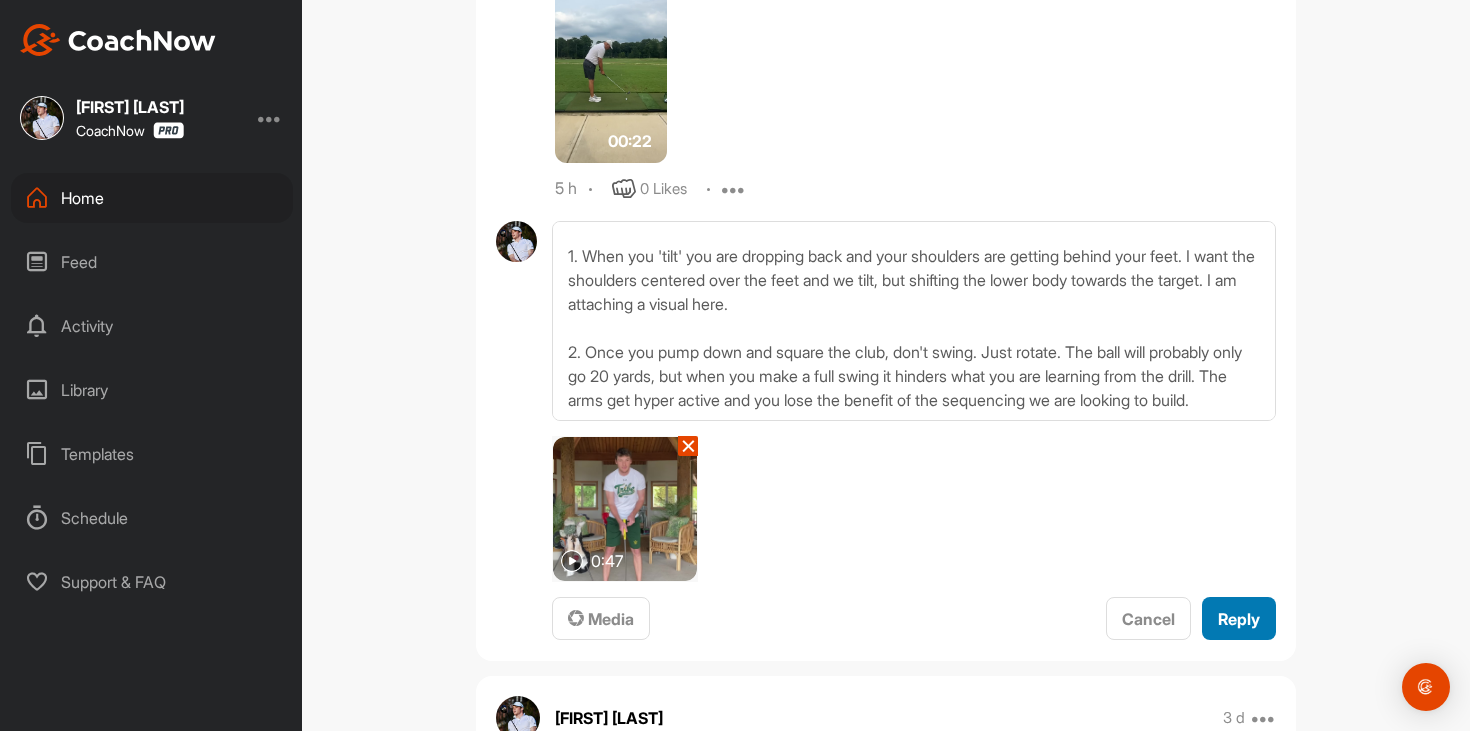 click on "Reply" at bounding box center [1239, 619] 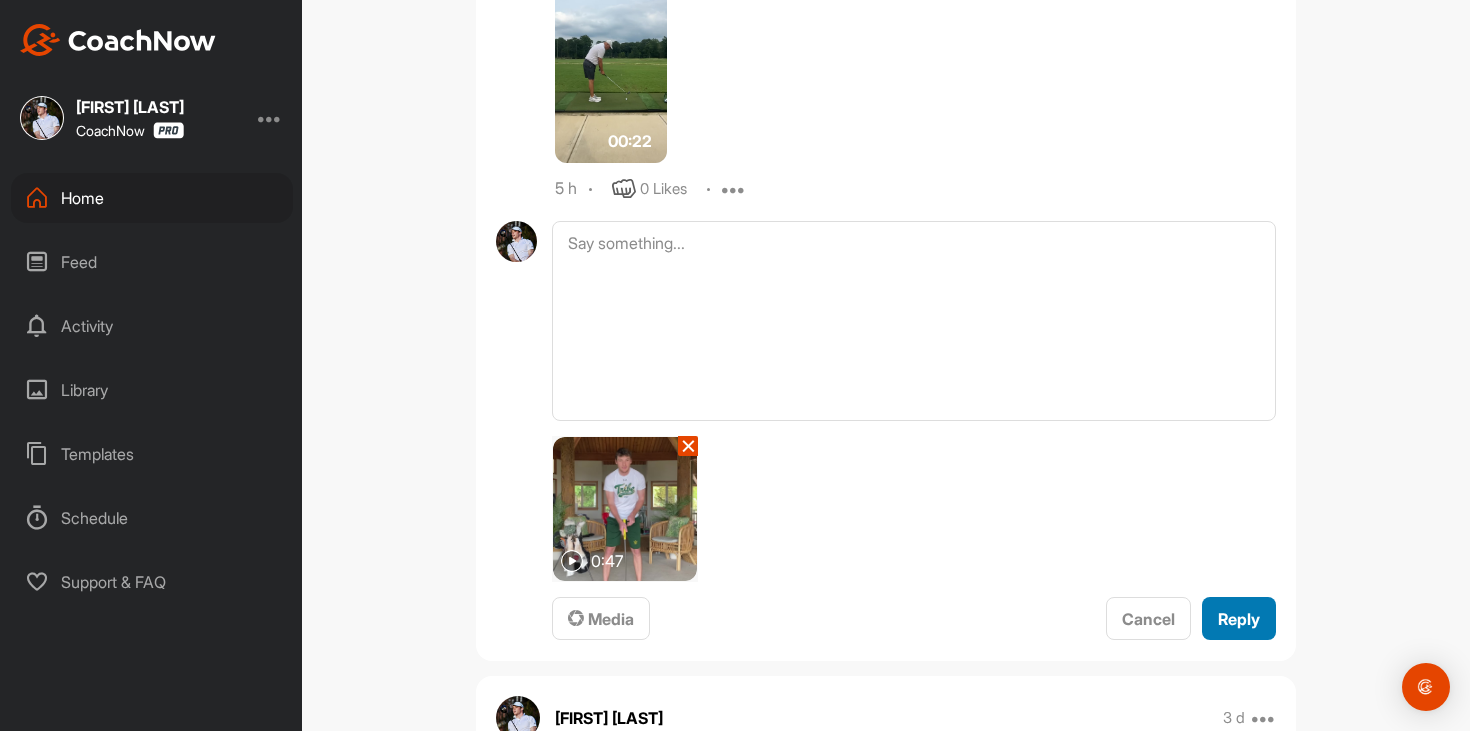 scroll, scrollTop: 0, scrollLeft: 0, axis: both 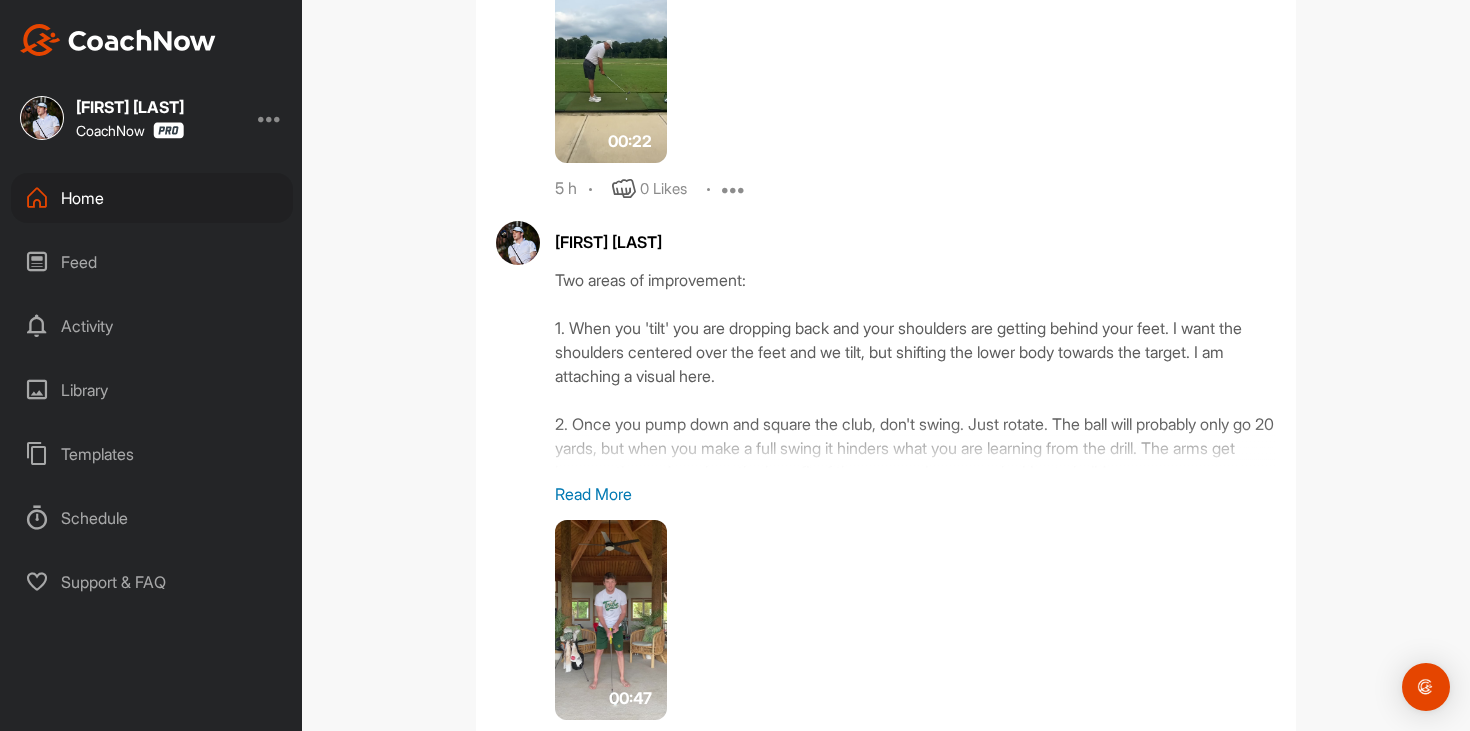 click on "Read More" at bounding box center (915, 494) 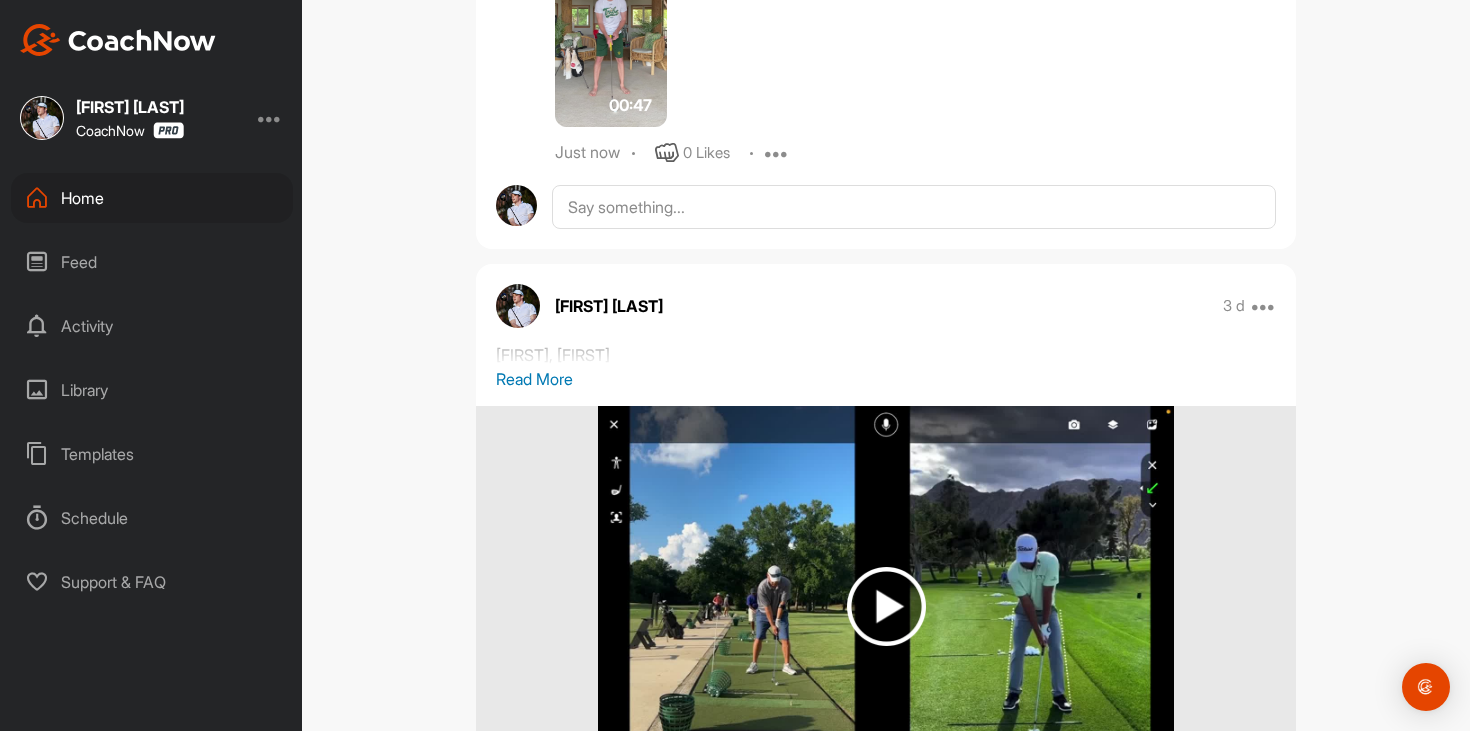 scroll, scrollTop: 3548, scrollLeft: 0, axis: vertical 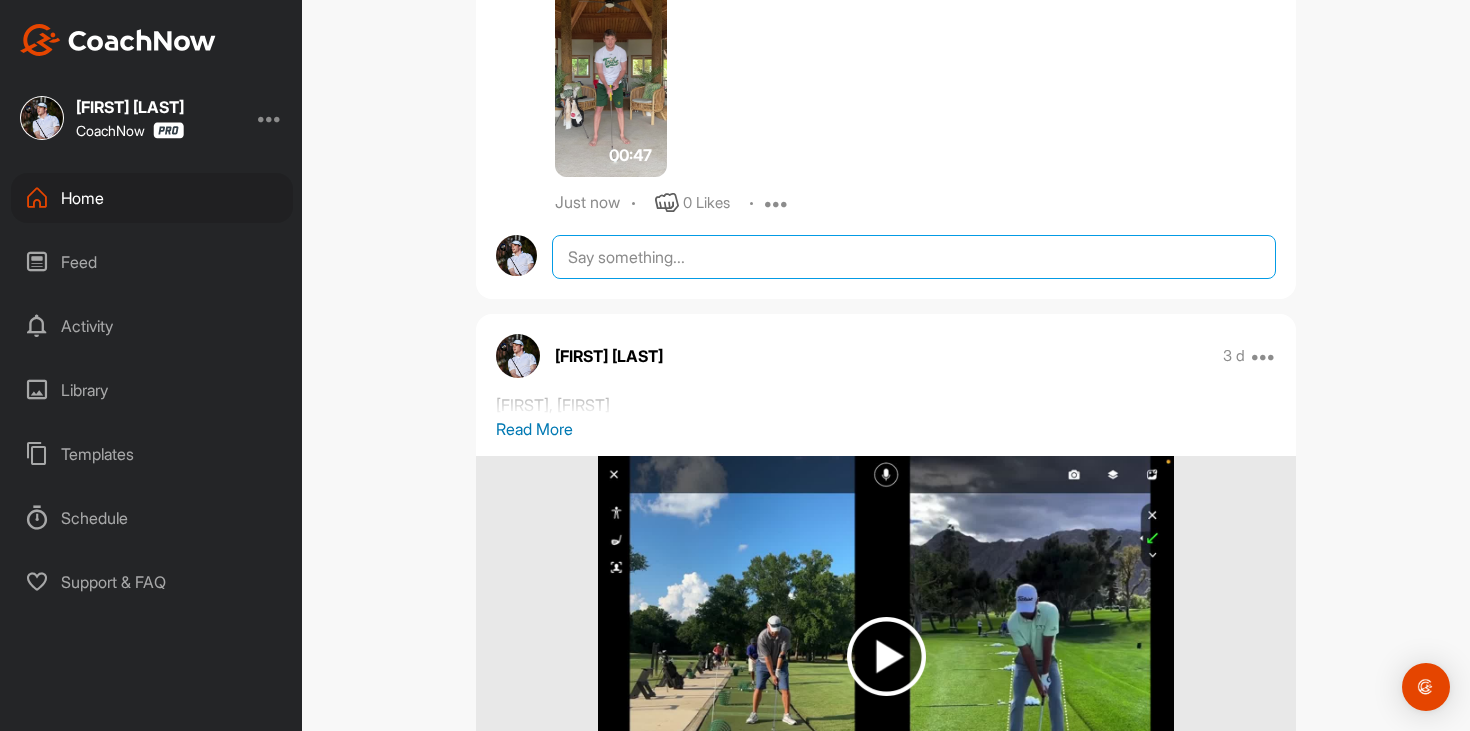 click at bounding box center [914, 257] 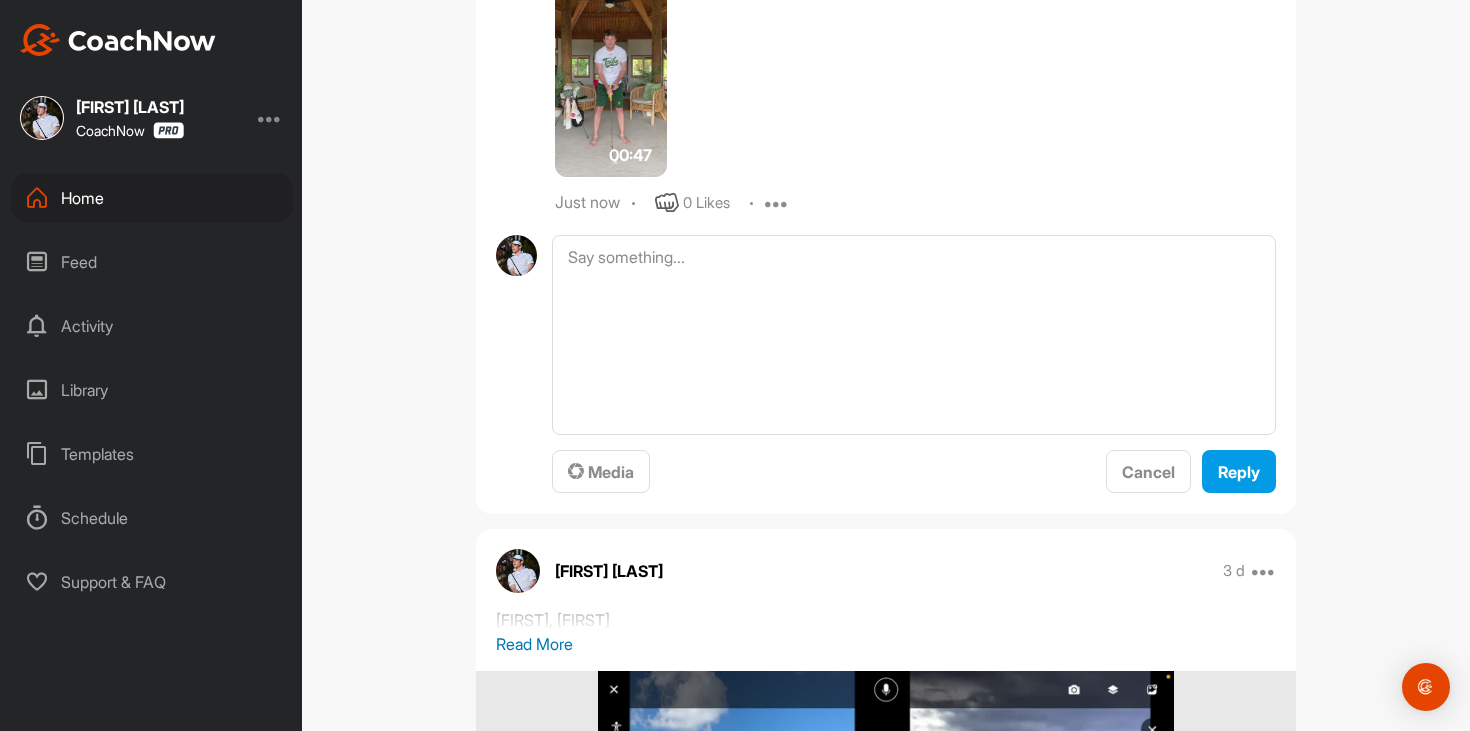 click on "Media   Cancel   Reply" at bounding box center [914, 472] 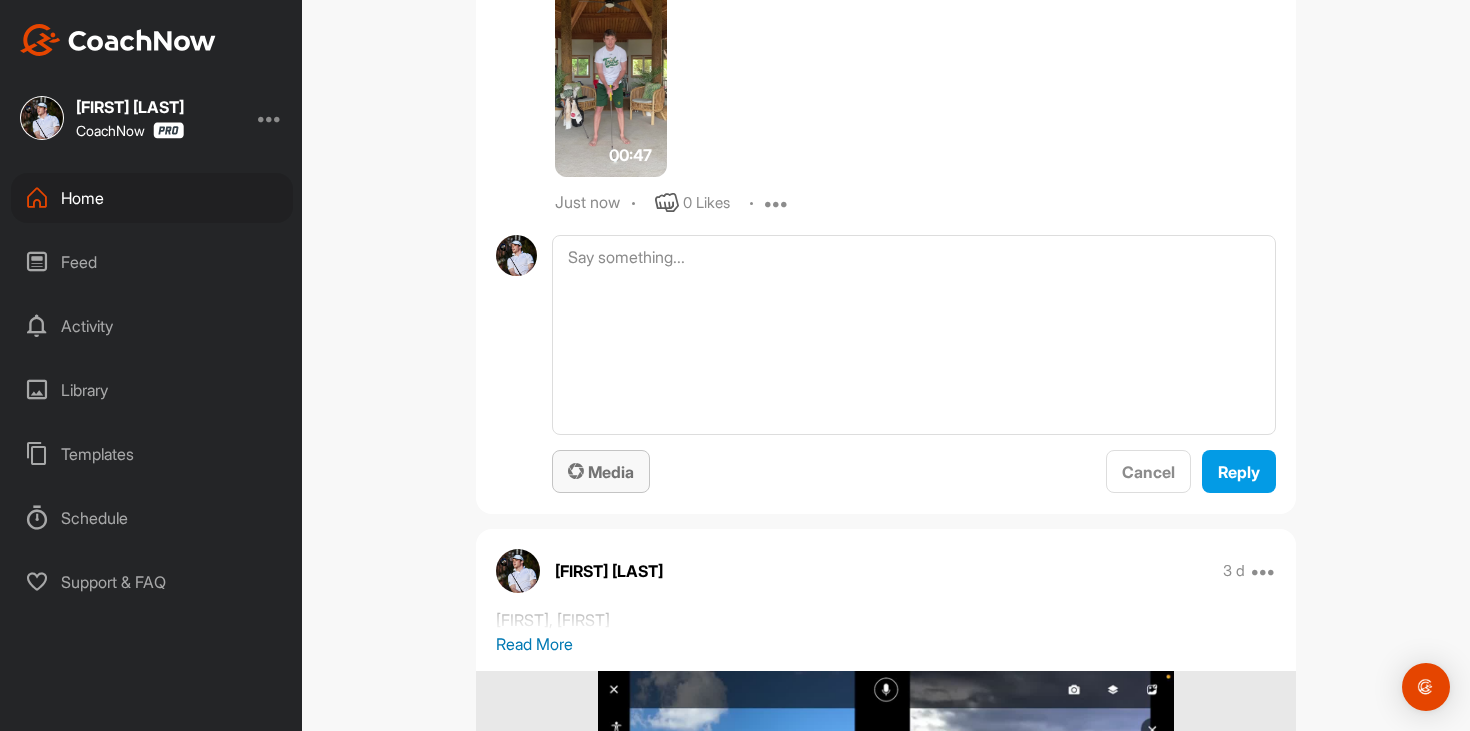 click on "Media" at bounding box center (601, 471) 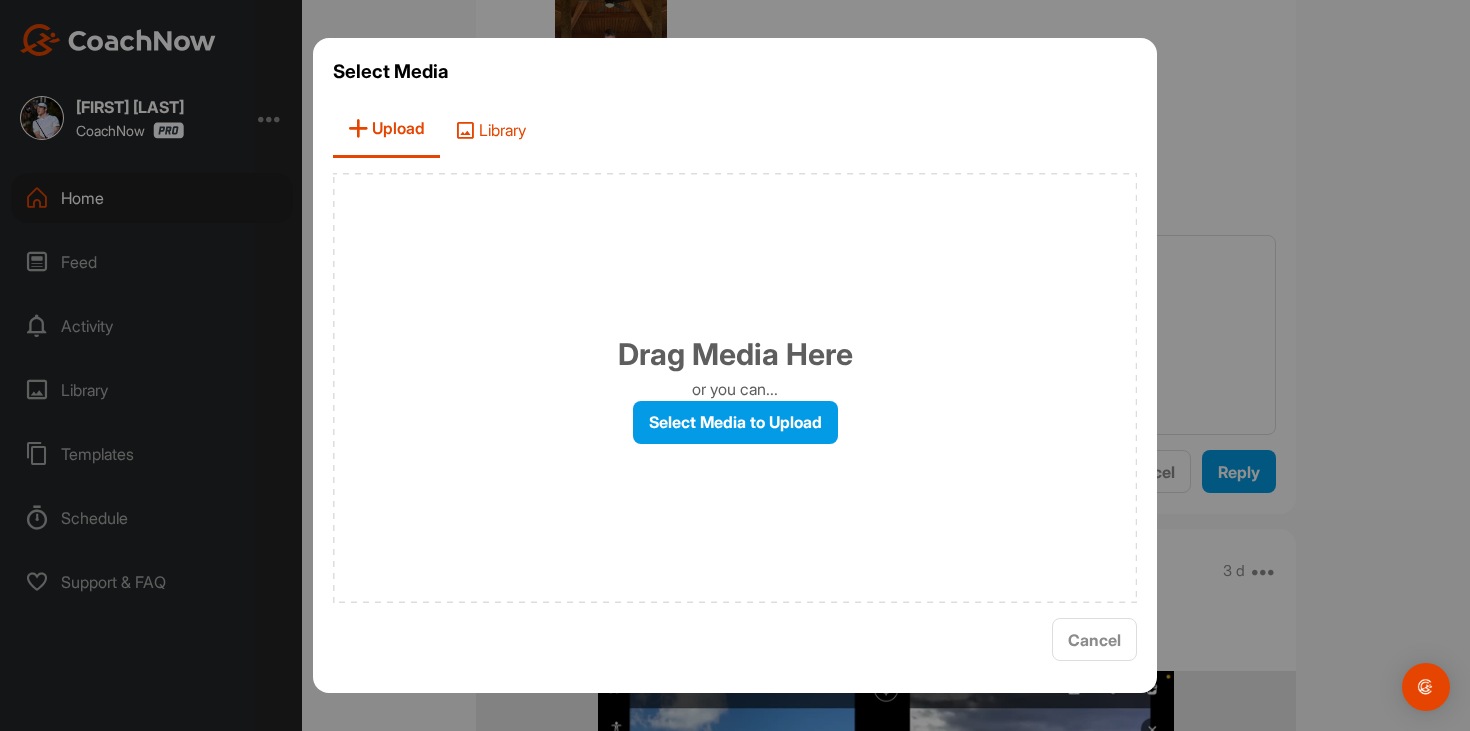 click on "Library" at bounding box center [490, 129] 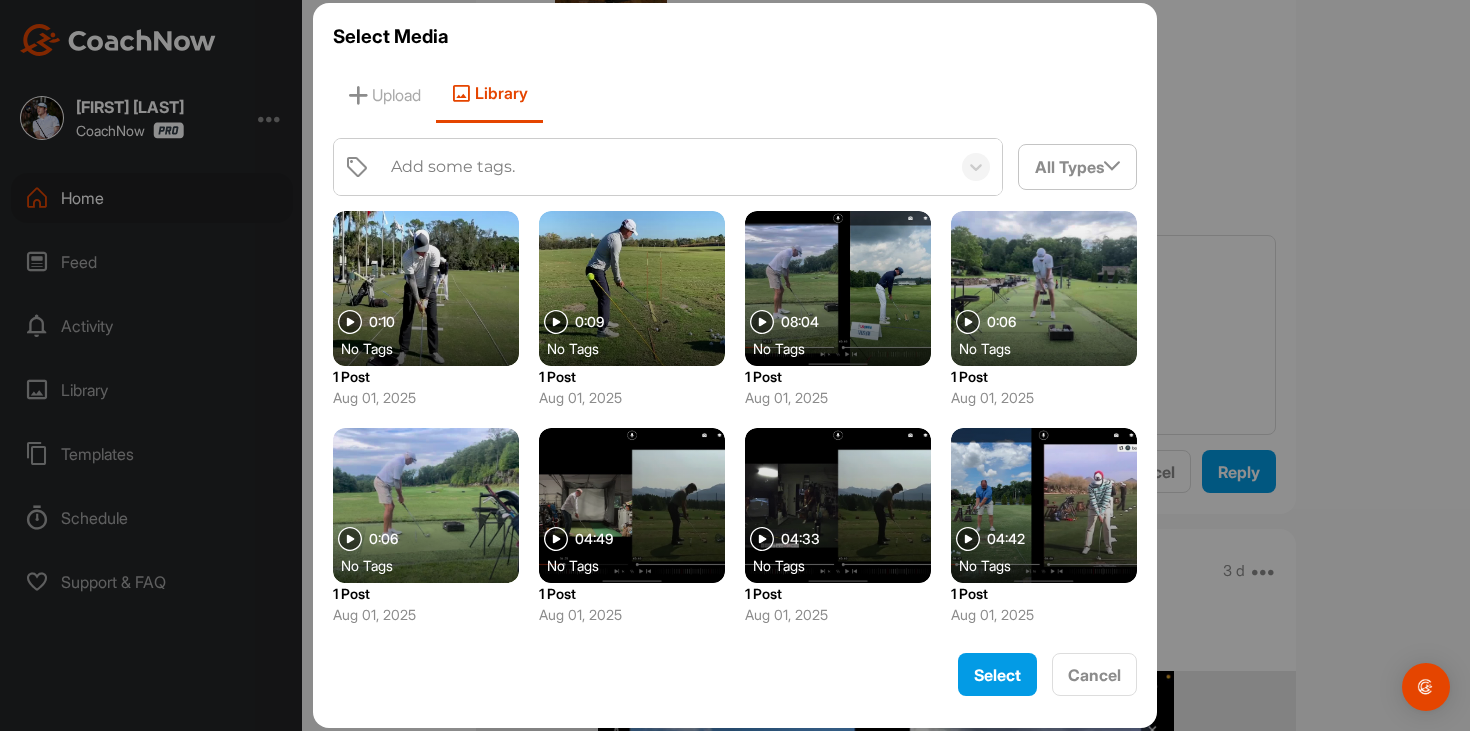 click on "08:04" at bounding box center (784, 322) 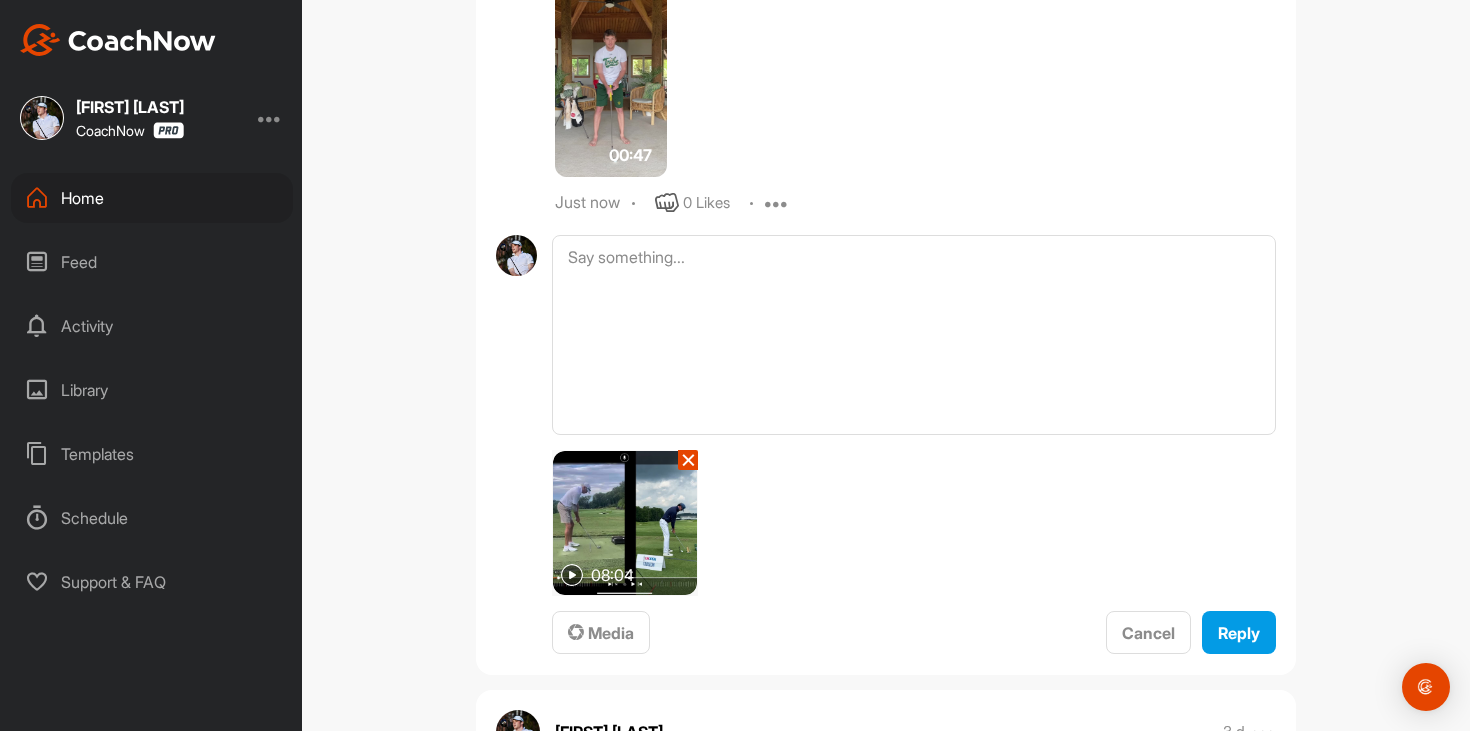 click on "✕" at bounding box center (688, 460) 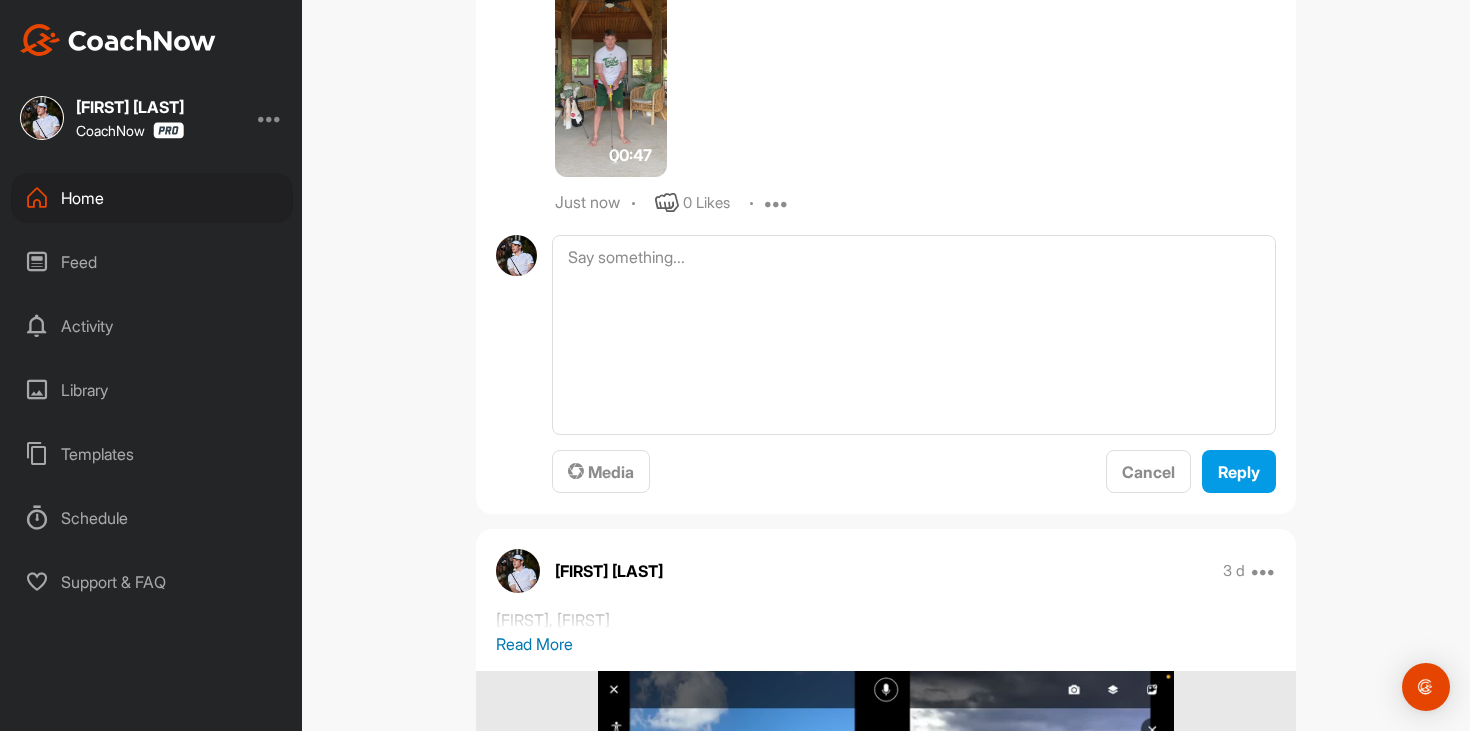 click on "Media   Cancel   Reply" at bounding box center (914, 472) 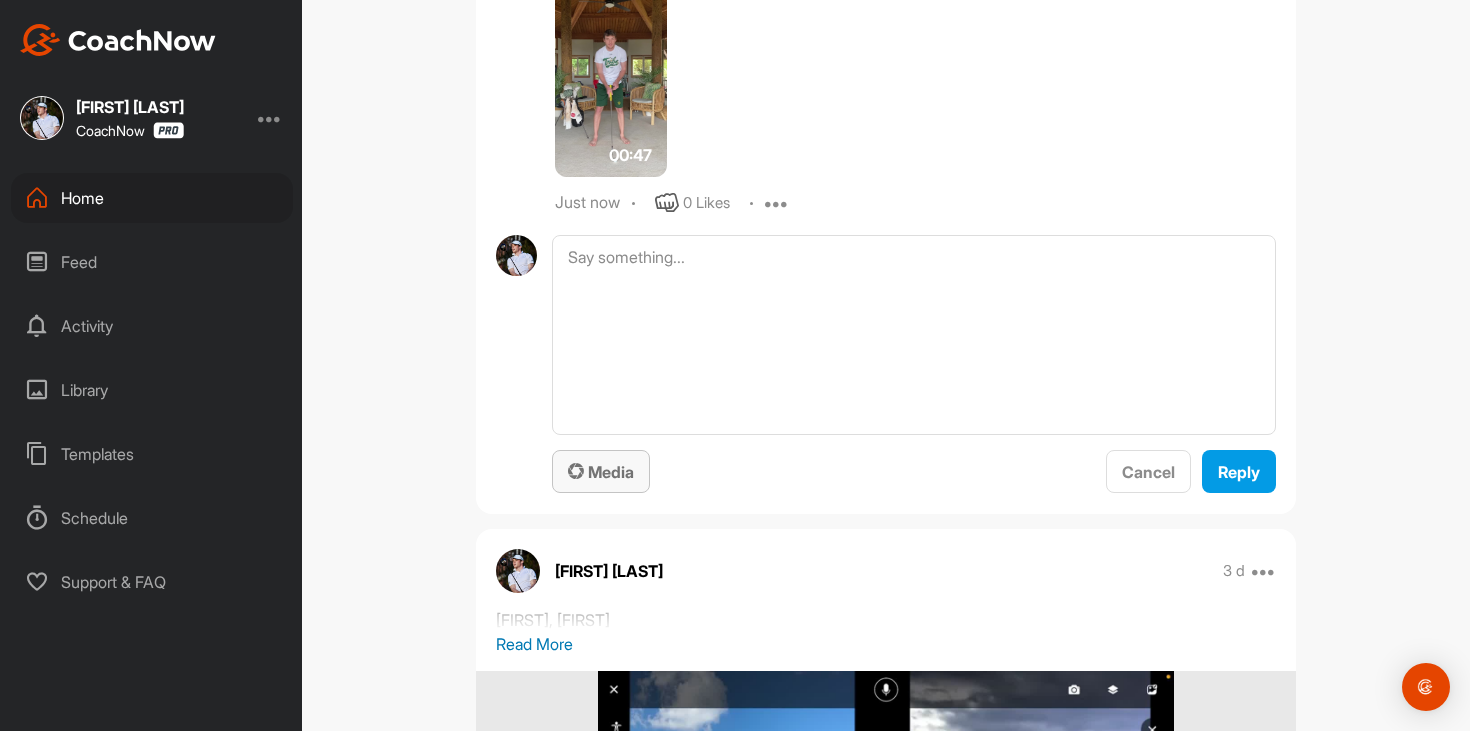 click on "Media" at bounding box center (601, 472) 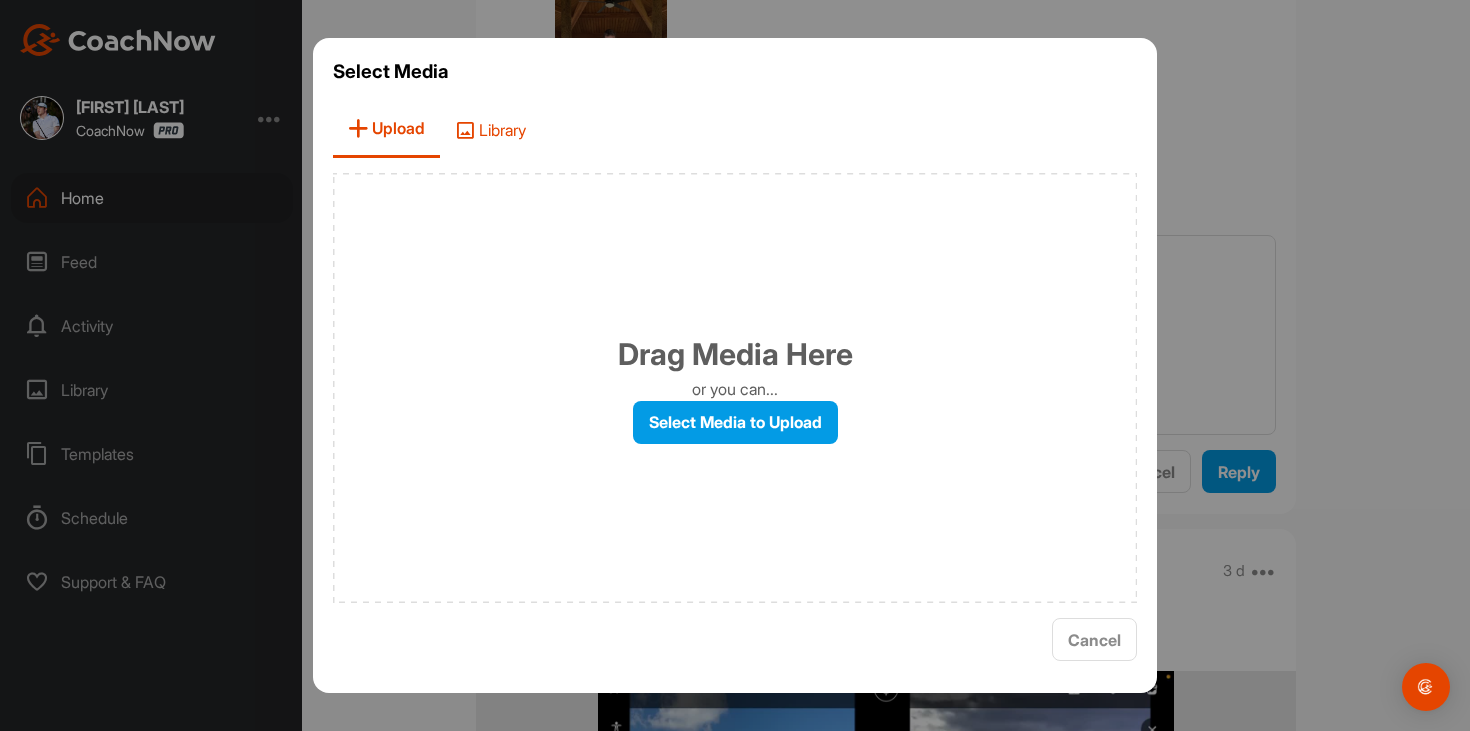 click on "Library" at bounding box center (490, 129) 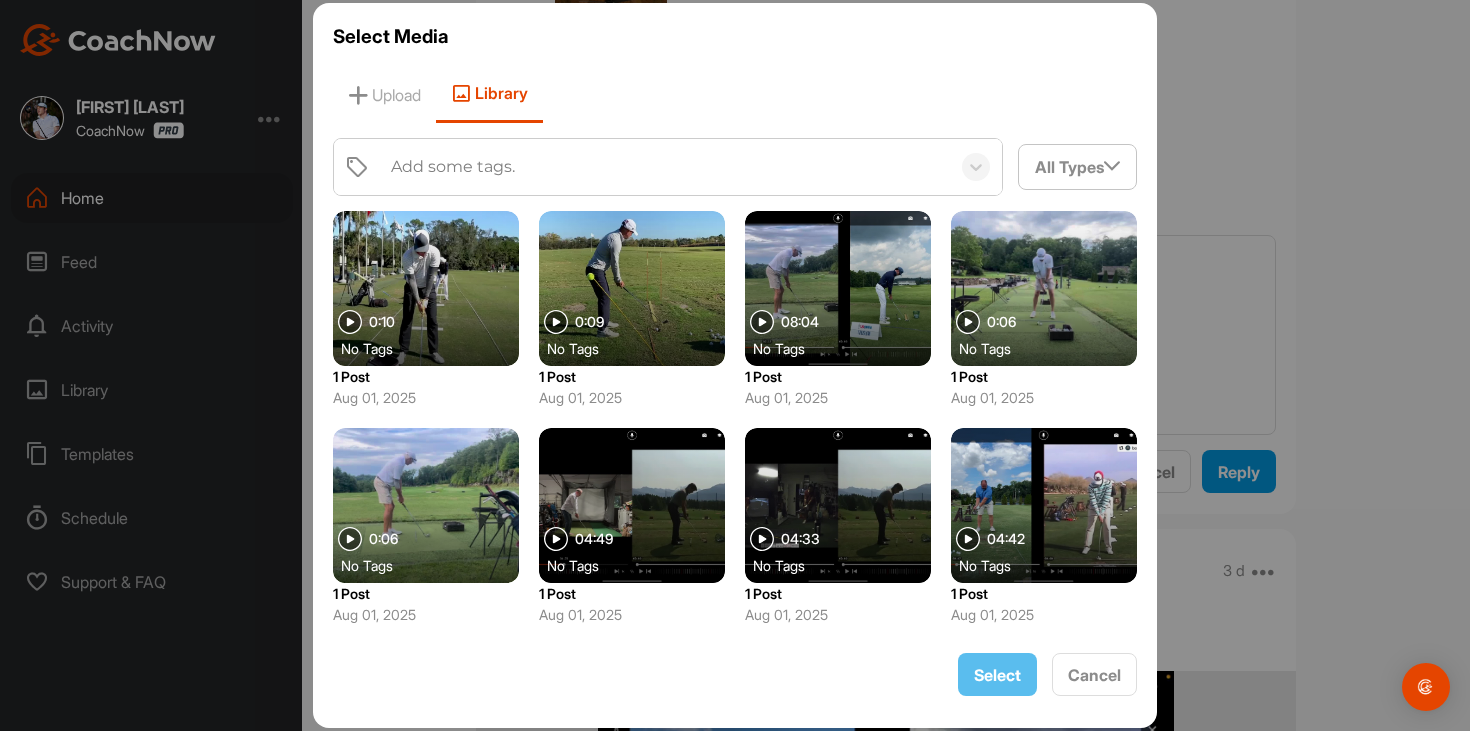 click at bounding box center (632, 288) 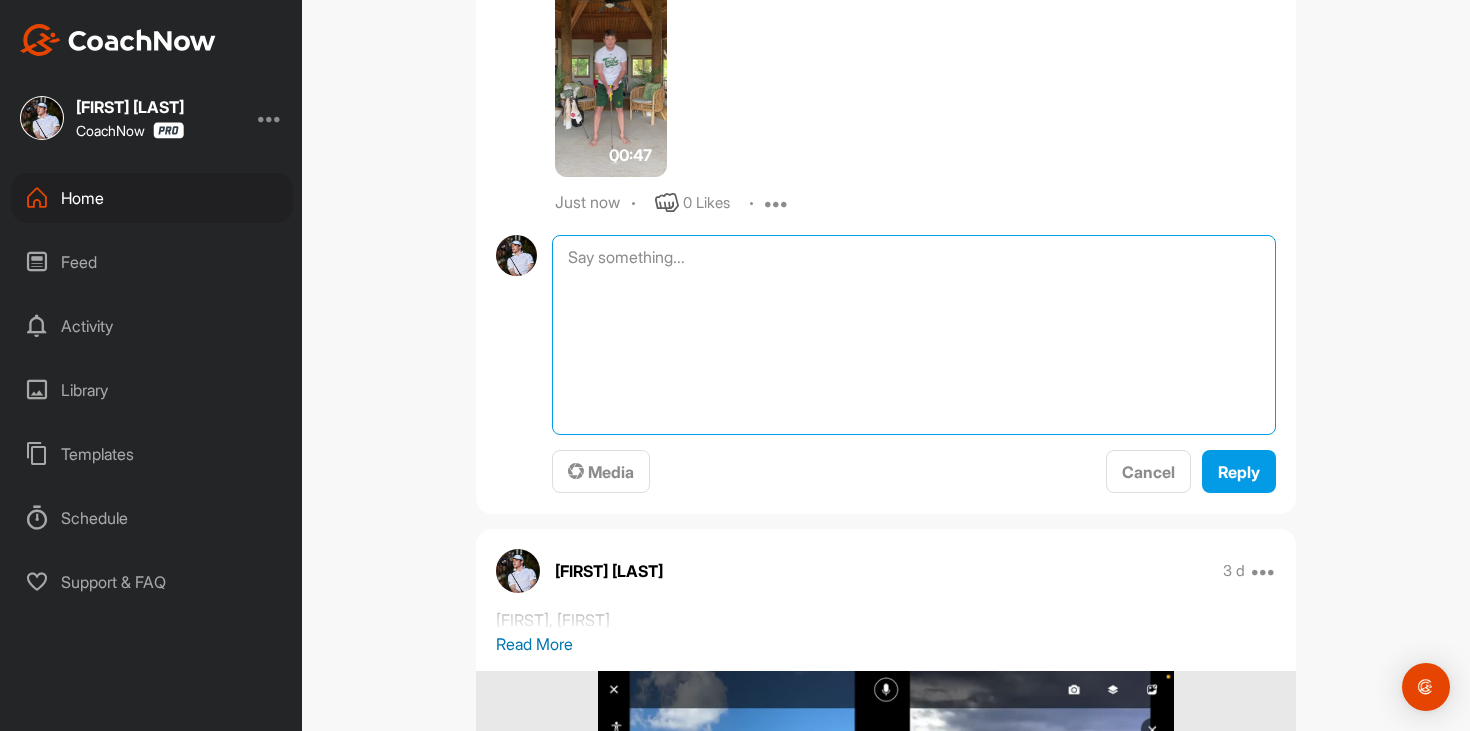 click at bounding box center [914, 335] 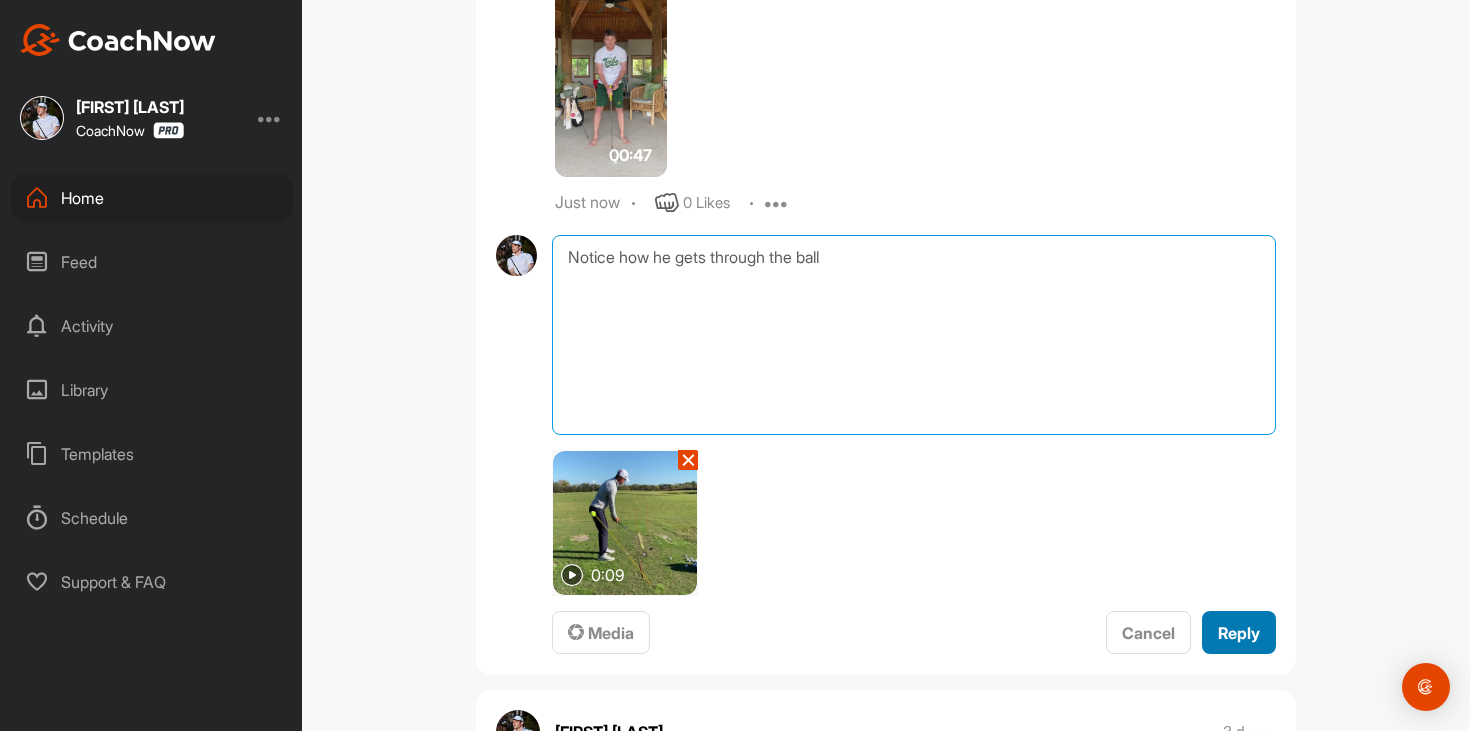 type on "Notice how he gets through the ball" 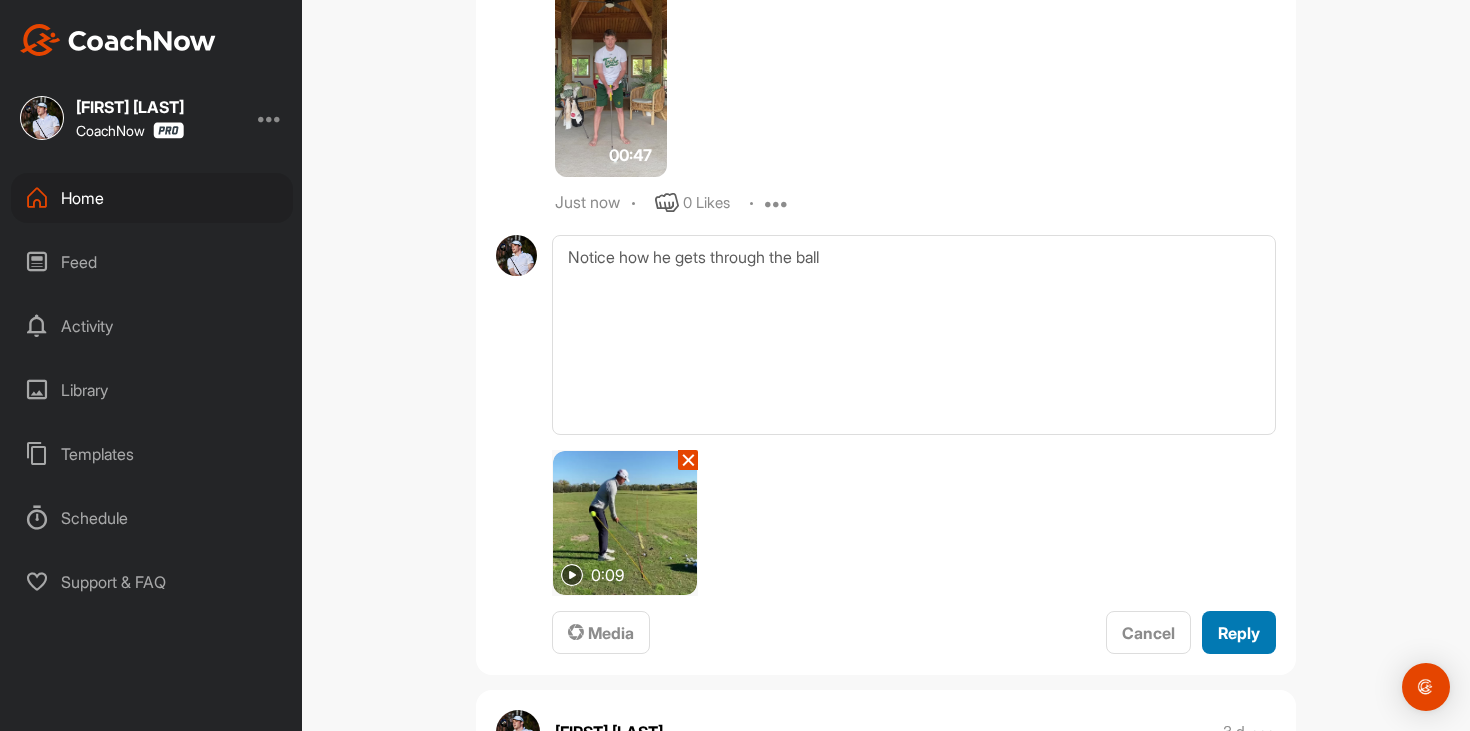 click on "Reply" at bounding box center [1239, 632] 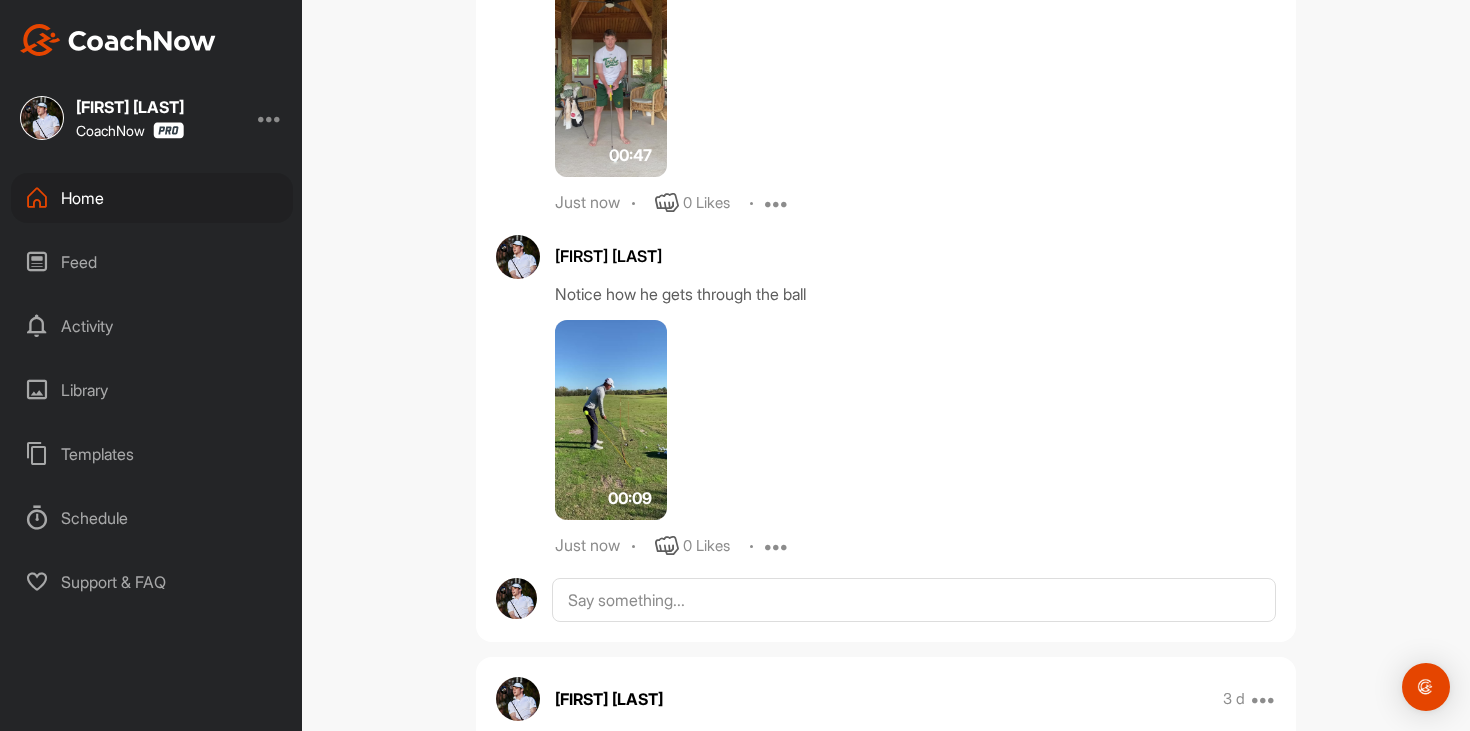 click on "Home" at bounding box center (152, 198) 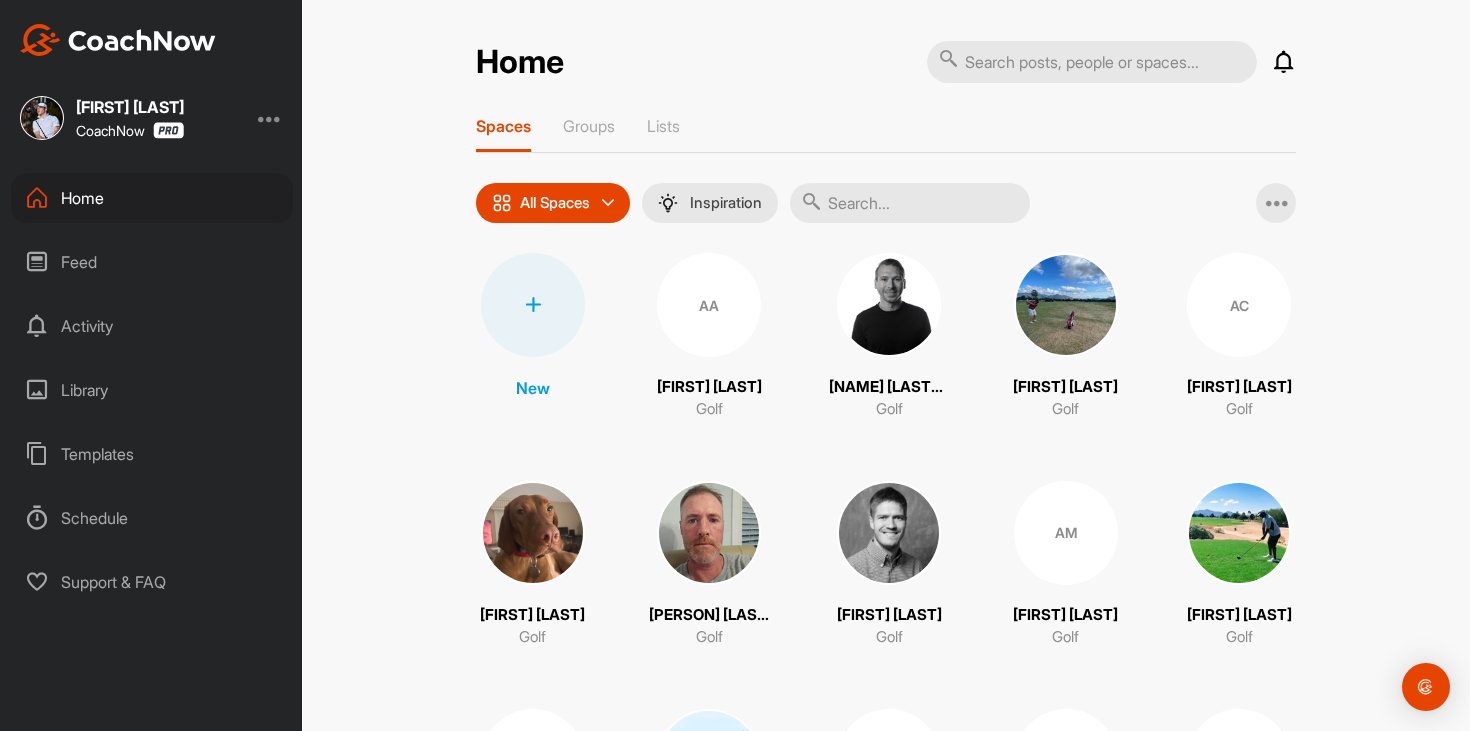 click at bounding box center (910, 203) 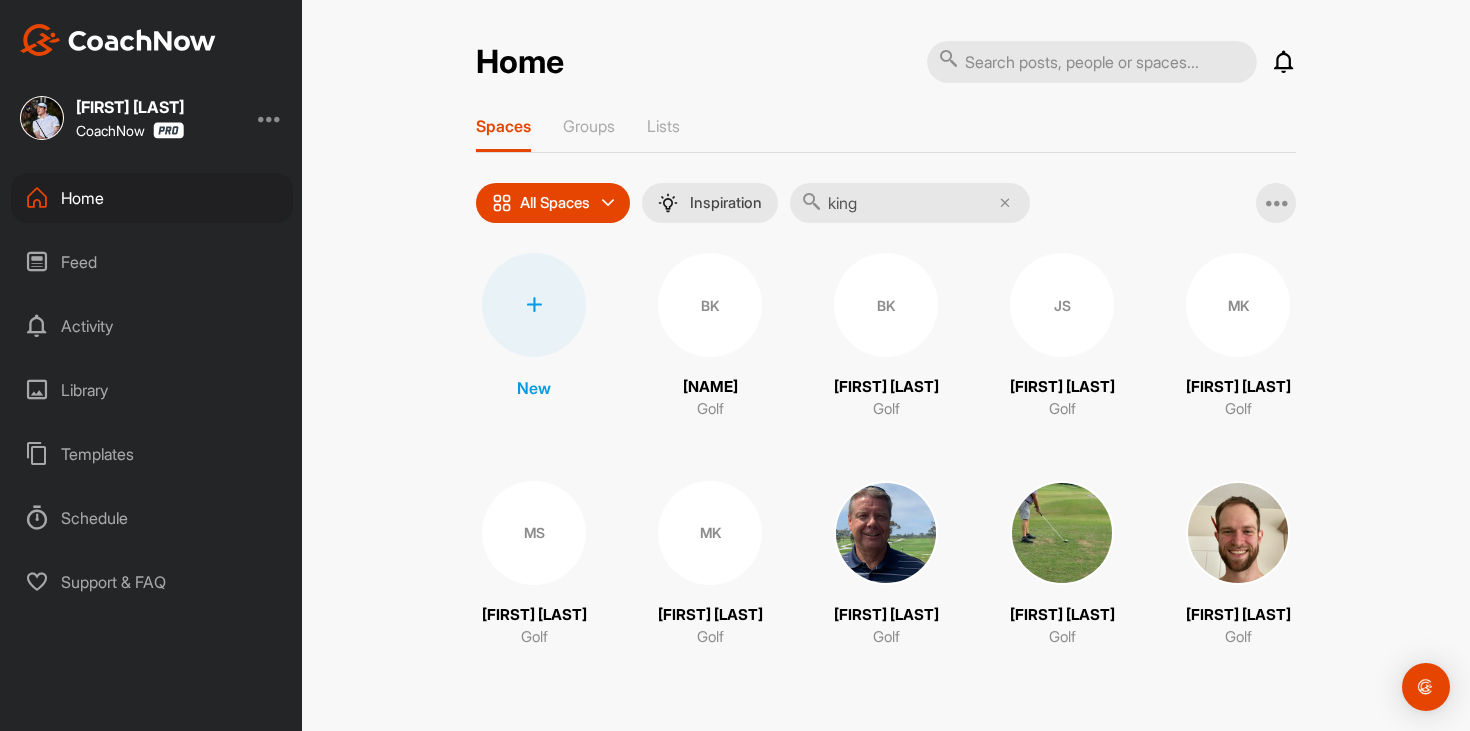 type on "king" 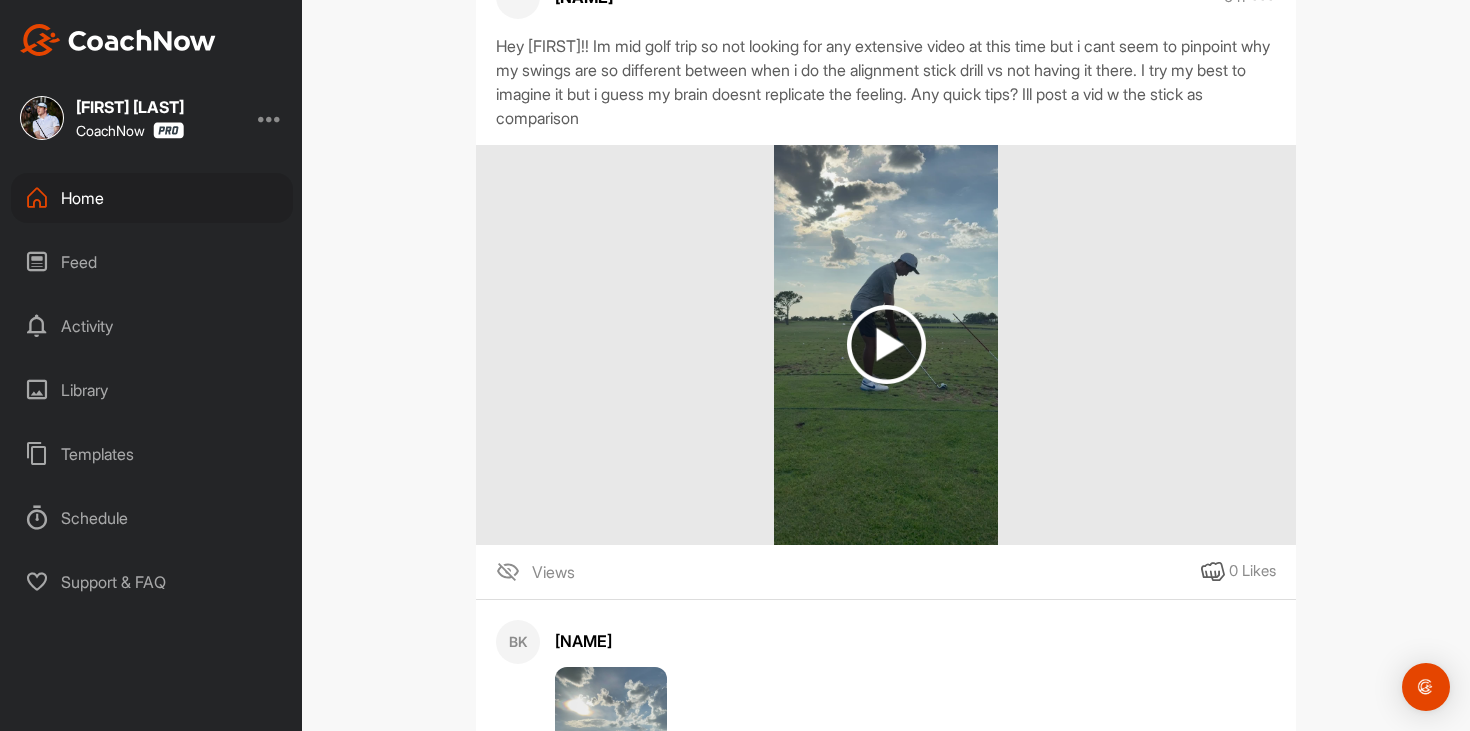 scroll, scrollTop: 422, scrollLeft: 0, axis: vertical 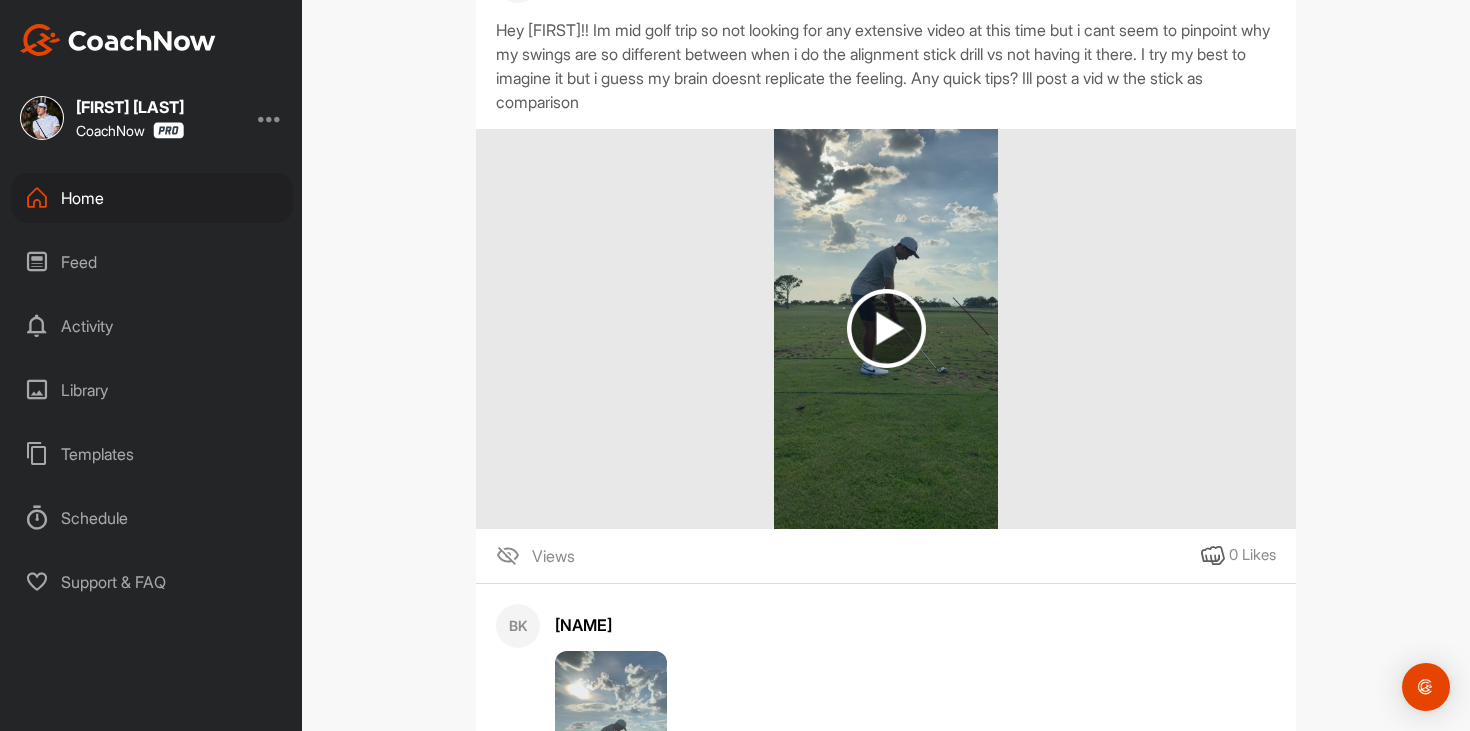 click at bounding box center [886, 329] 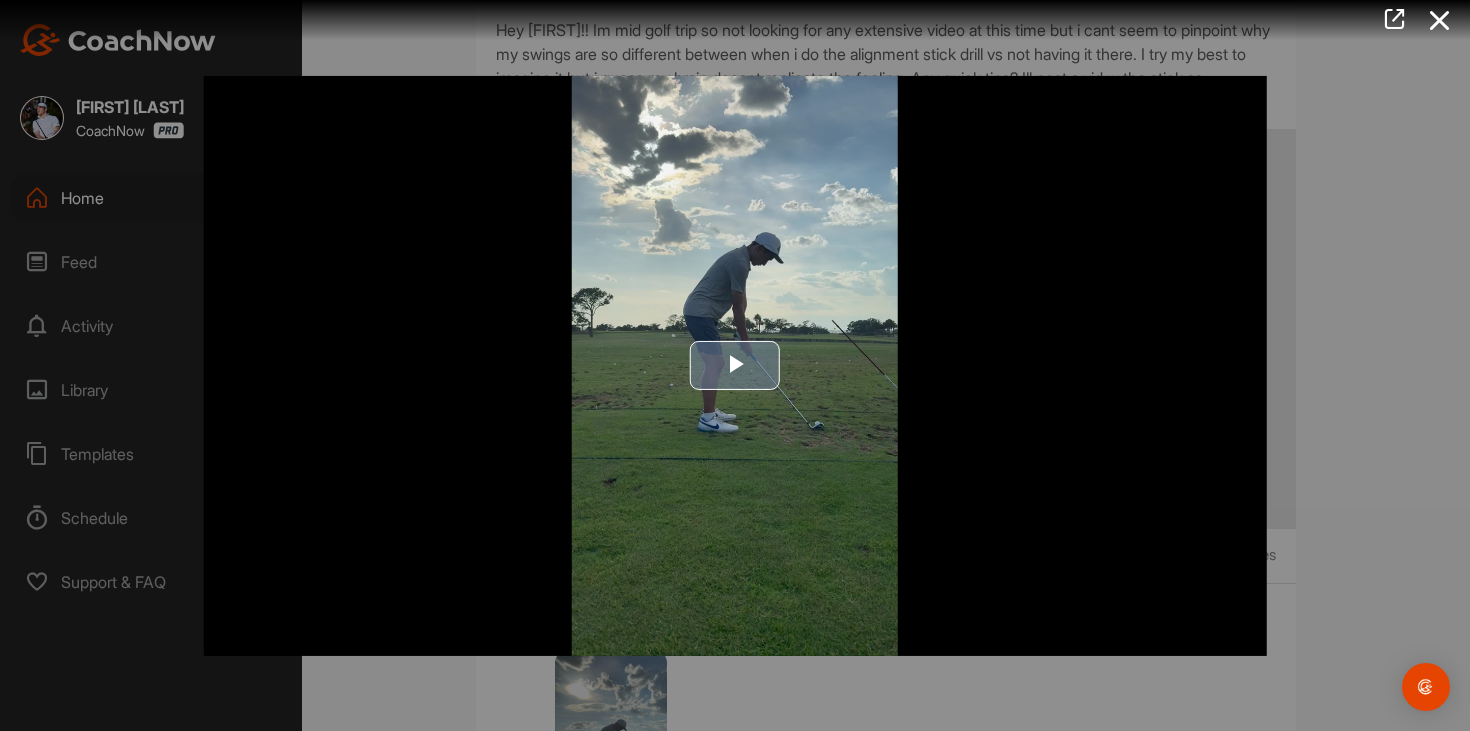 click at bounding box center (735, 365) 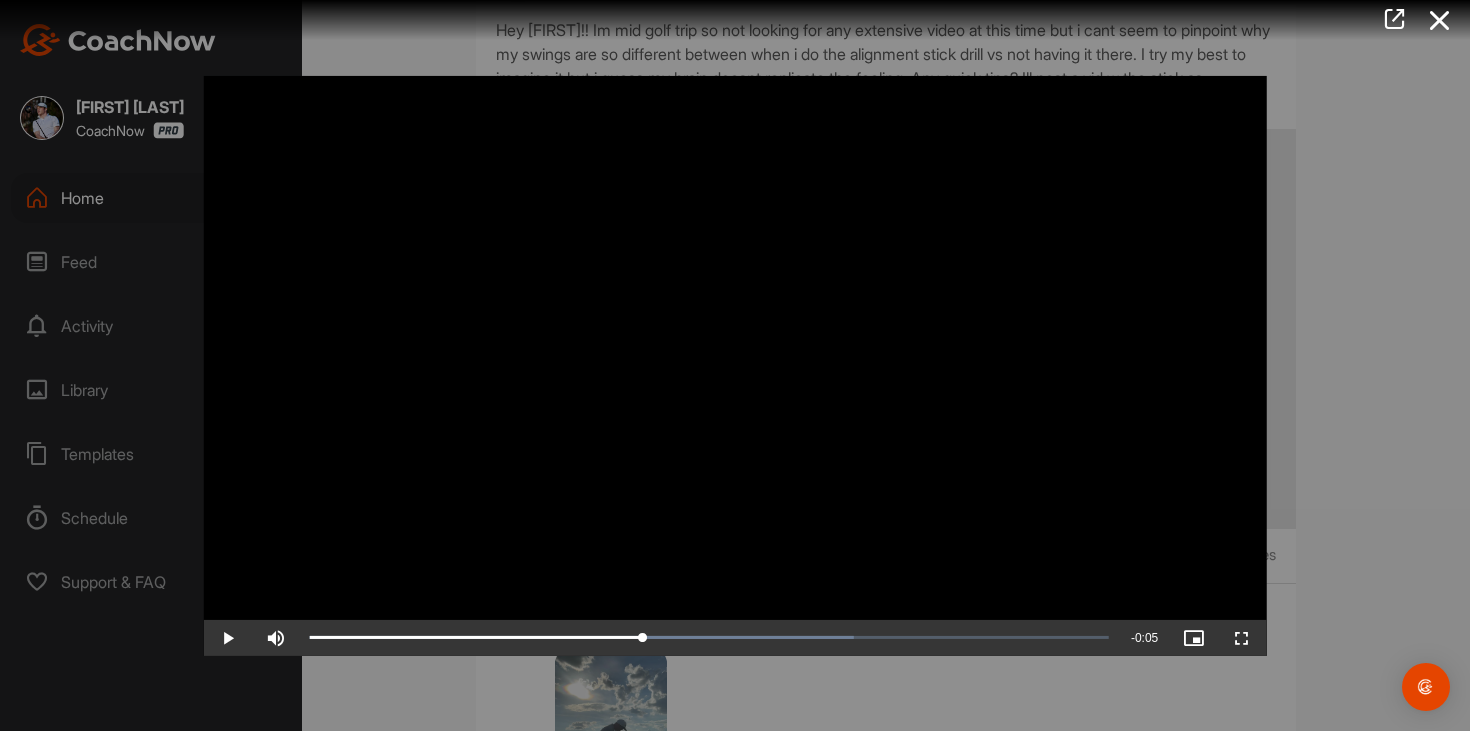 drag, startPoint x: 493, startPoint y: 636, endPoint x: 642, endPoint y: 613, distance: 150.76472 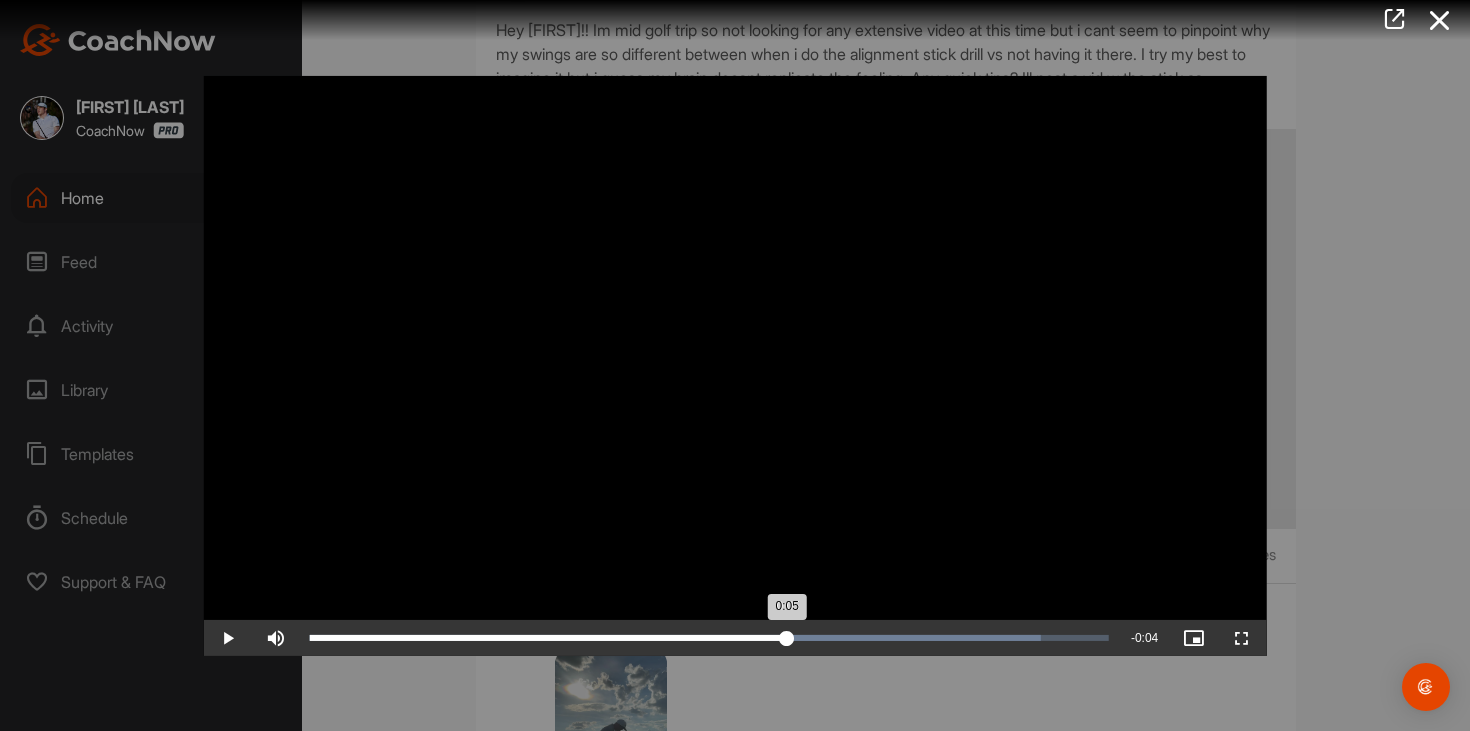 drag, startPoint x: 684, startPoint y: 637, endPoint x: 786, endPoint y: 635, distance: 102.01961 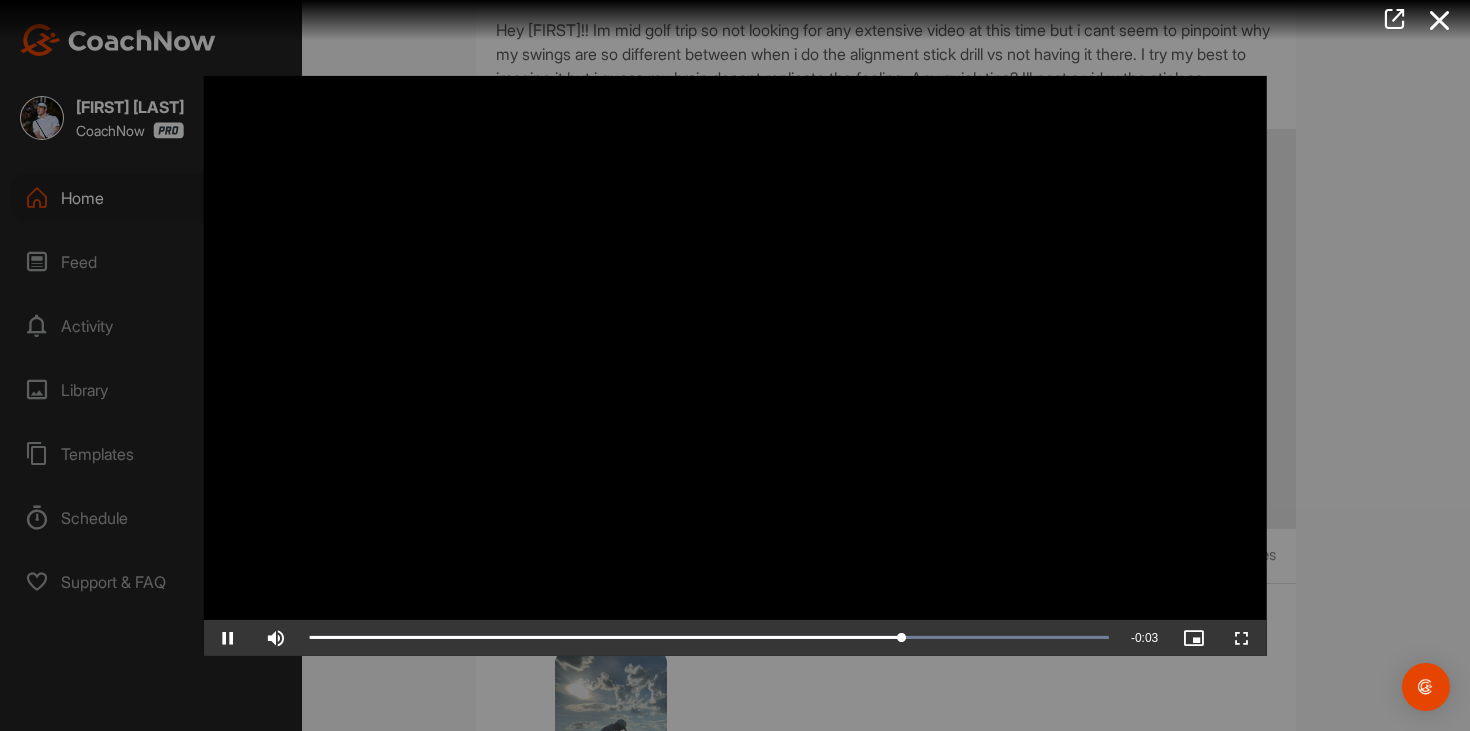click at bounding box center (735, 365) 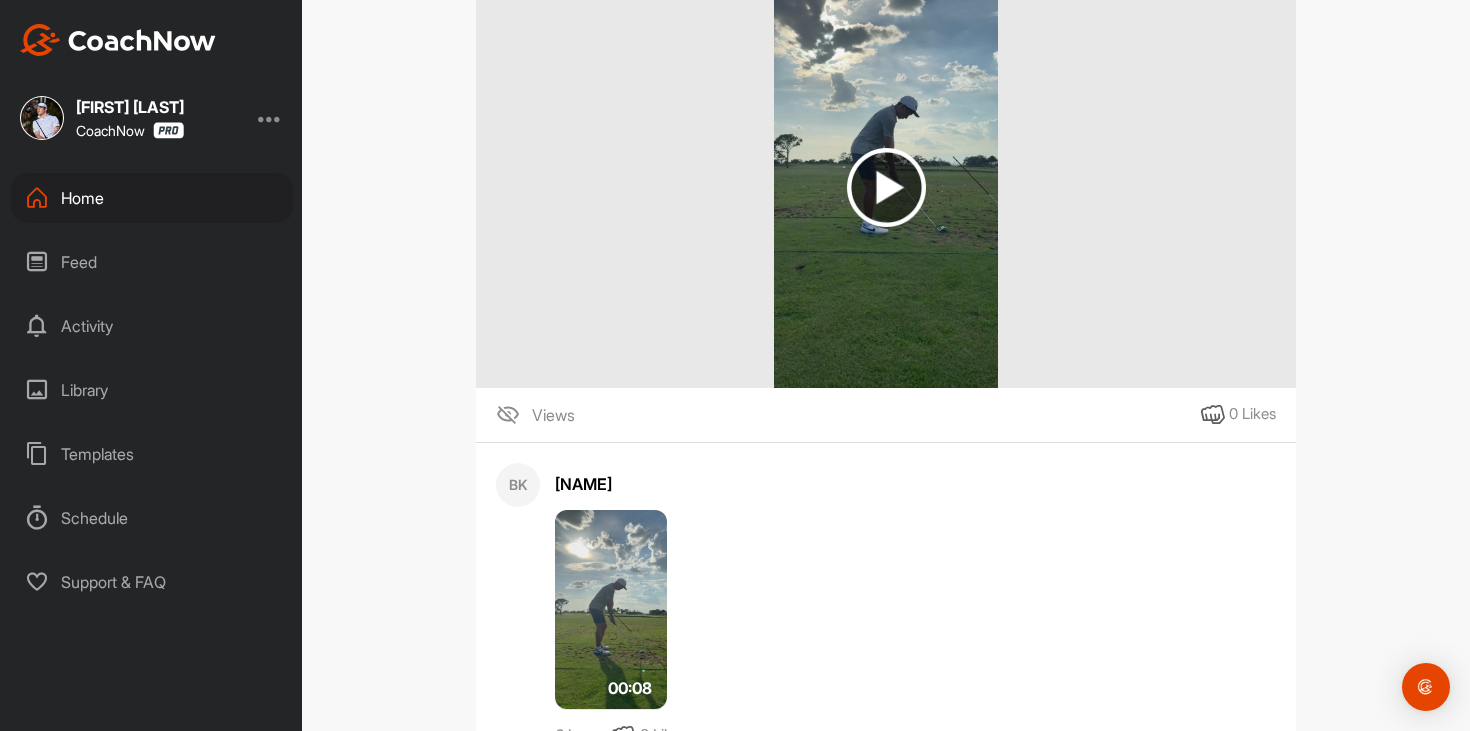 scroll, scrollTop: 828, scrollLeft: 0, axis: vertical 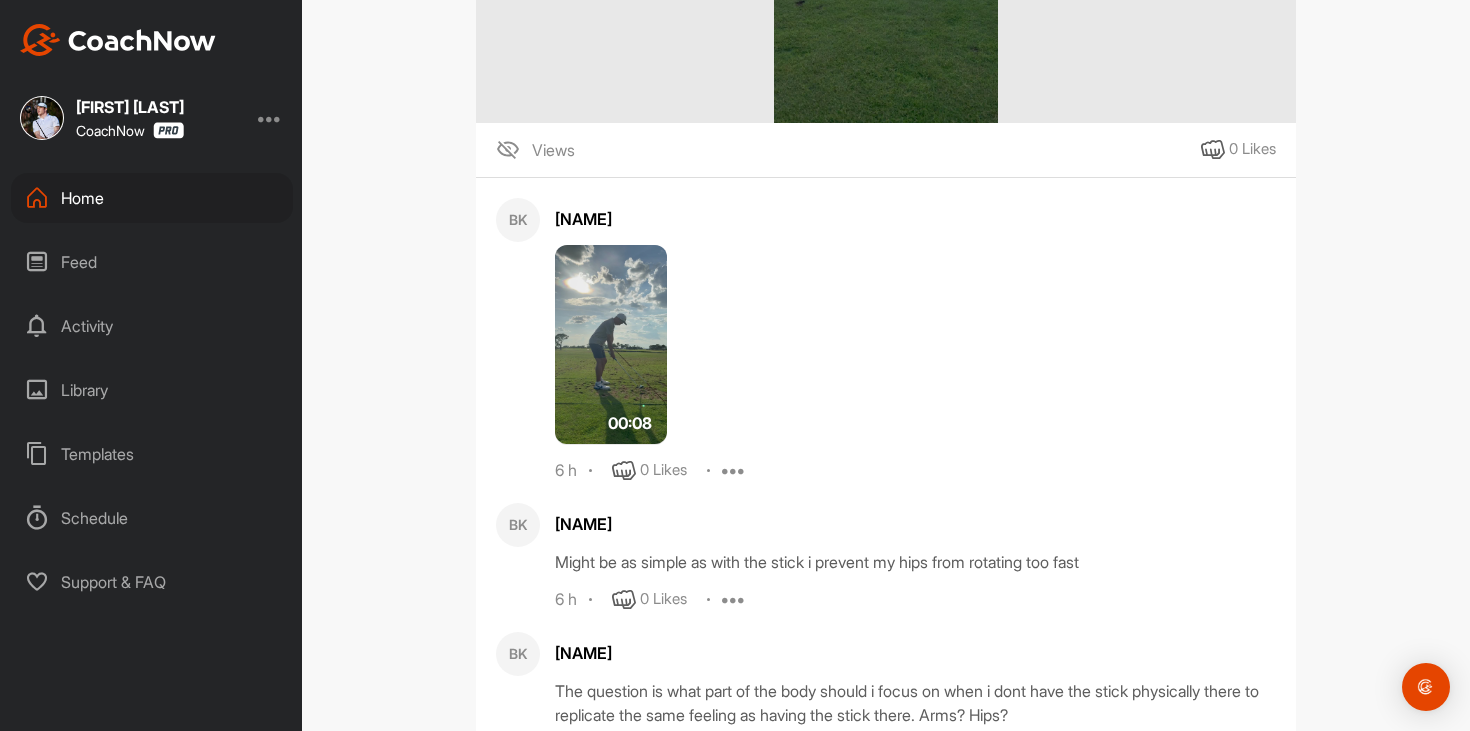 click at bounding box center (611, 345) 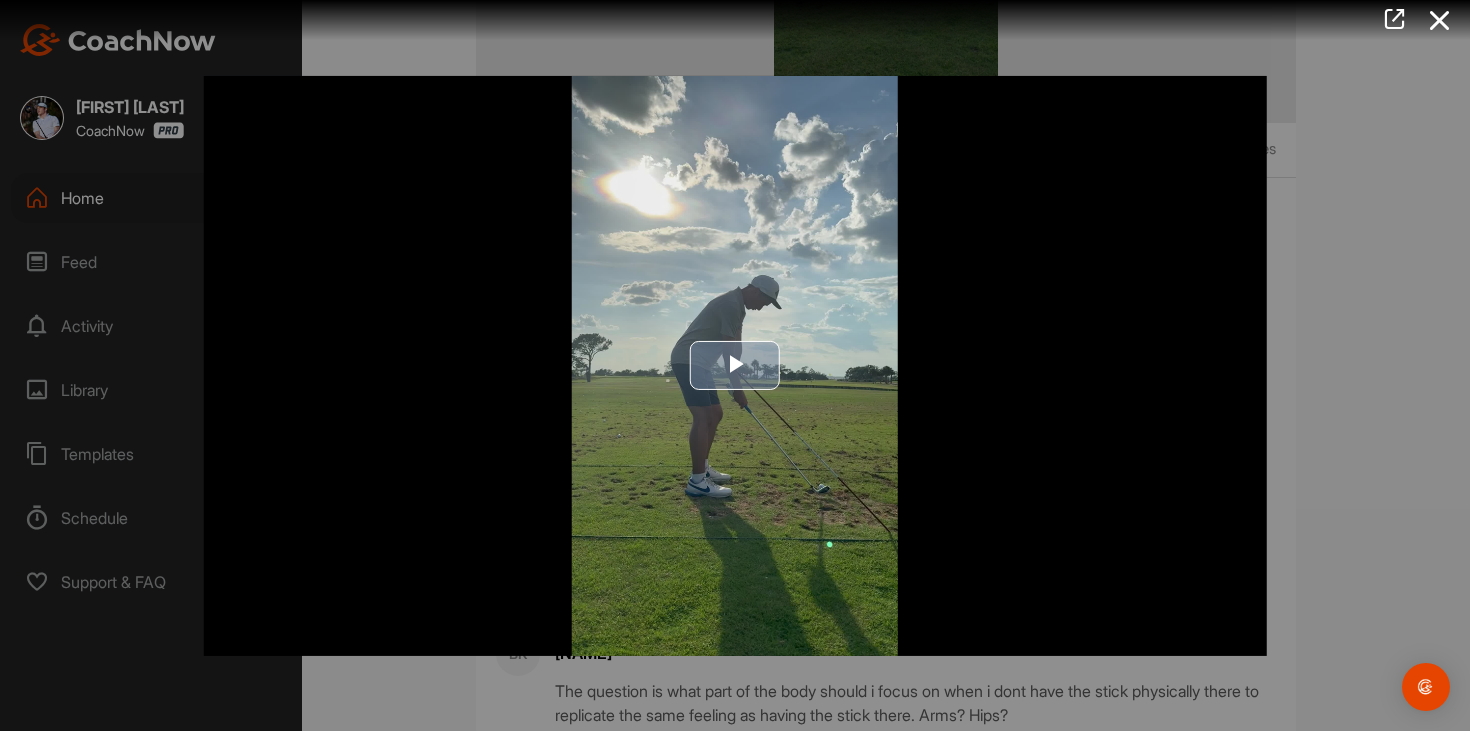 click at bounding box center [735, 366] 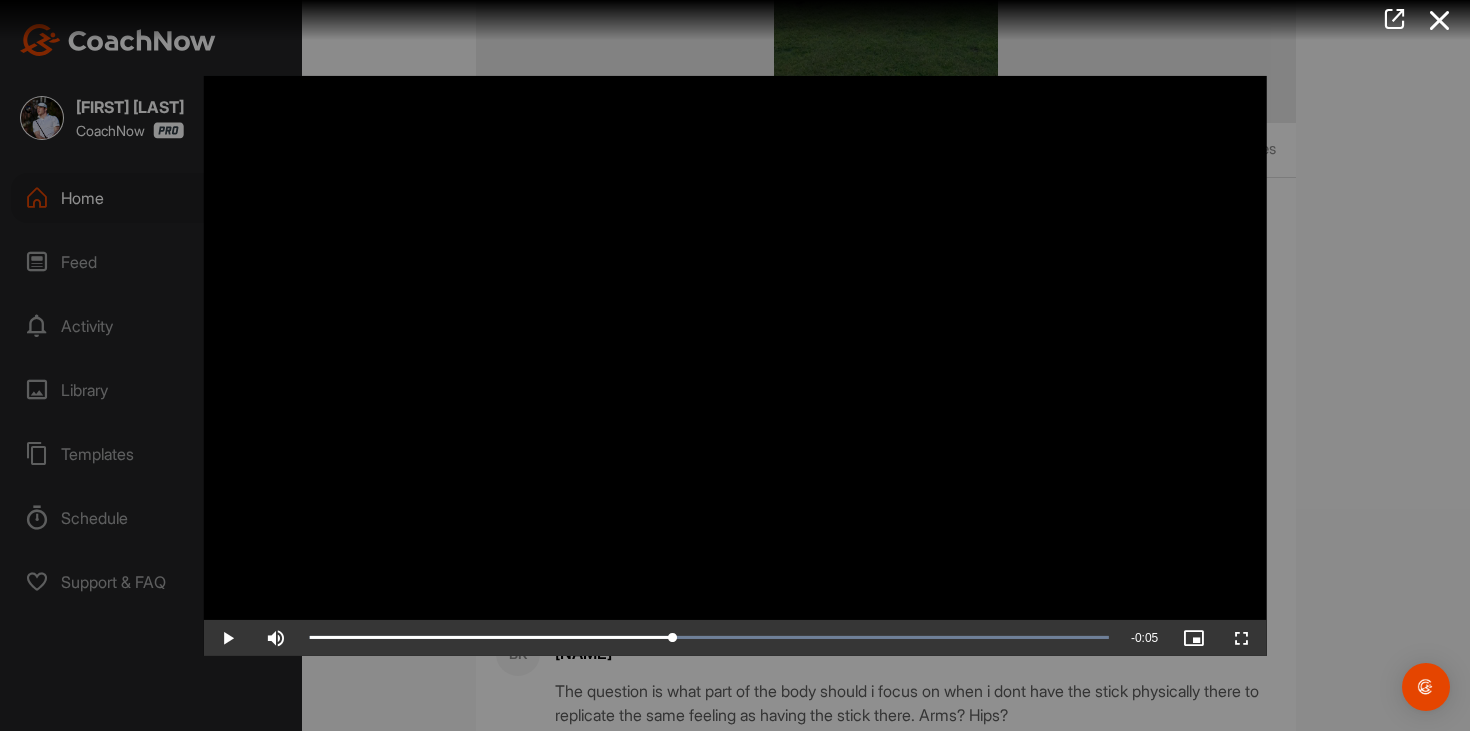 drag, startPoint x: 449, startPoint y: 628, endPoint x: 672, endPoint y: 611, distance: 223.64705 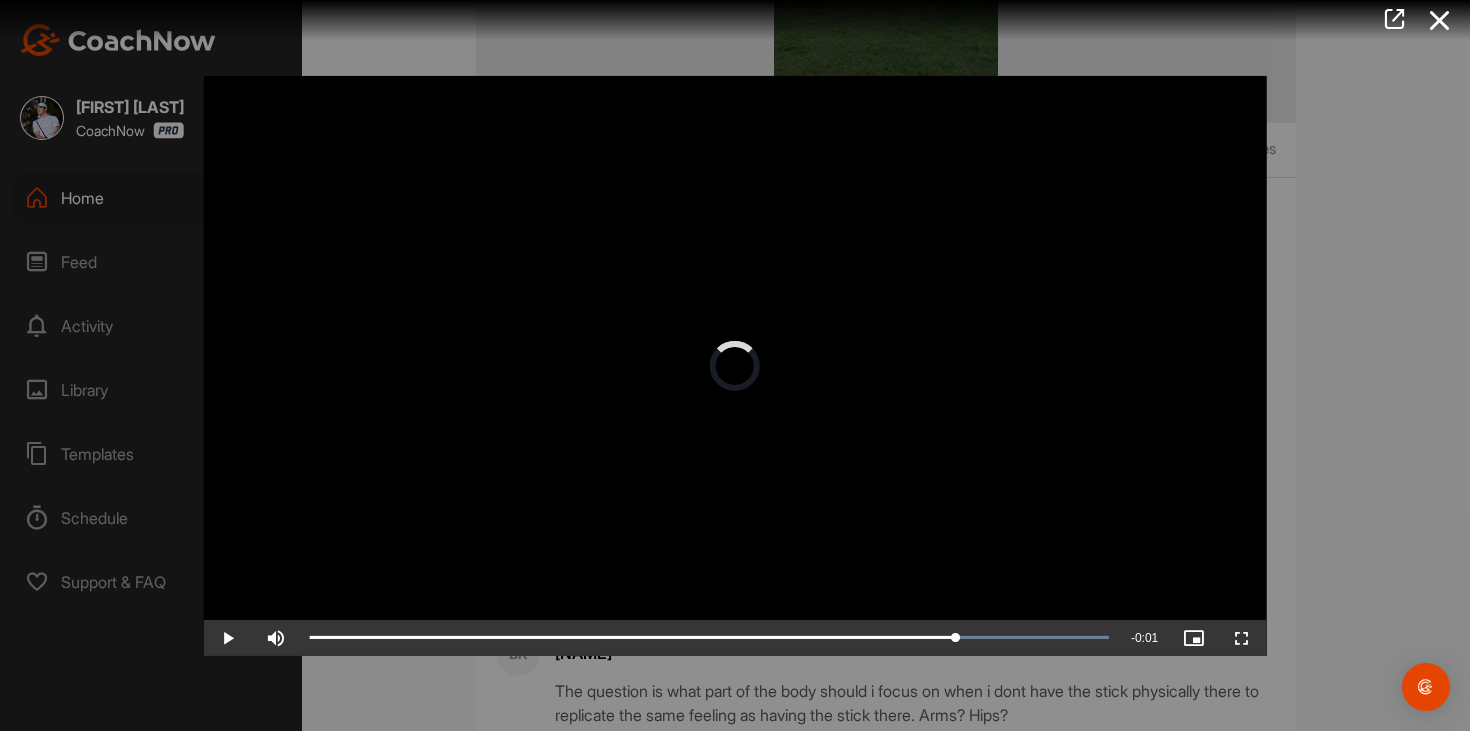 drag, startPoint x: 728, startPoint y: 638, endPoint x: 985, endPoint y: 542, distance: 274.34467 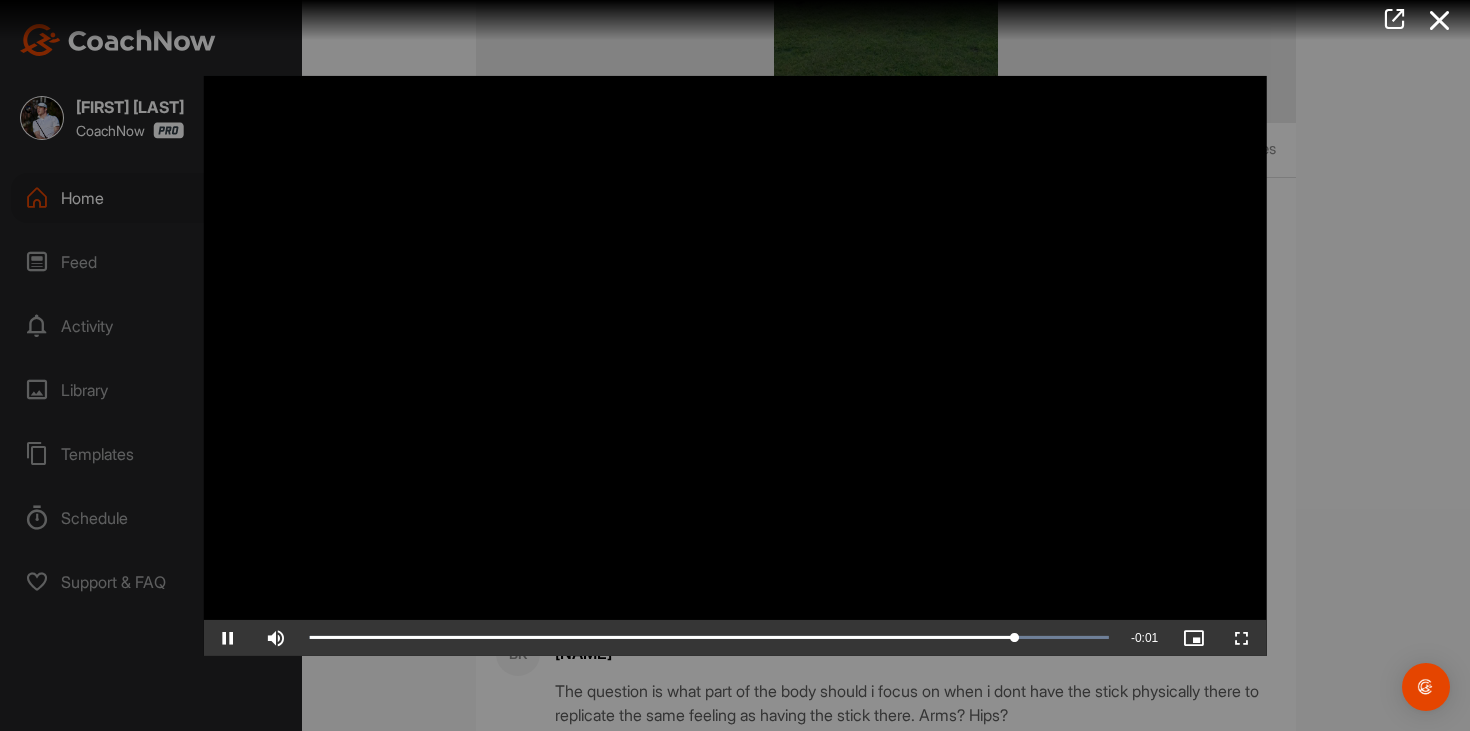 click at bounding box center [735, 365] 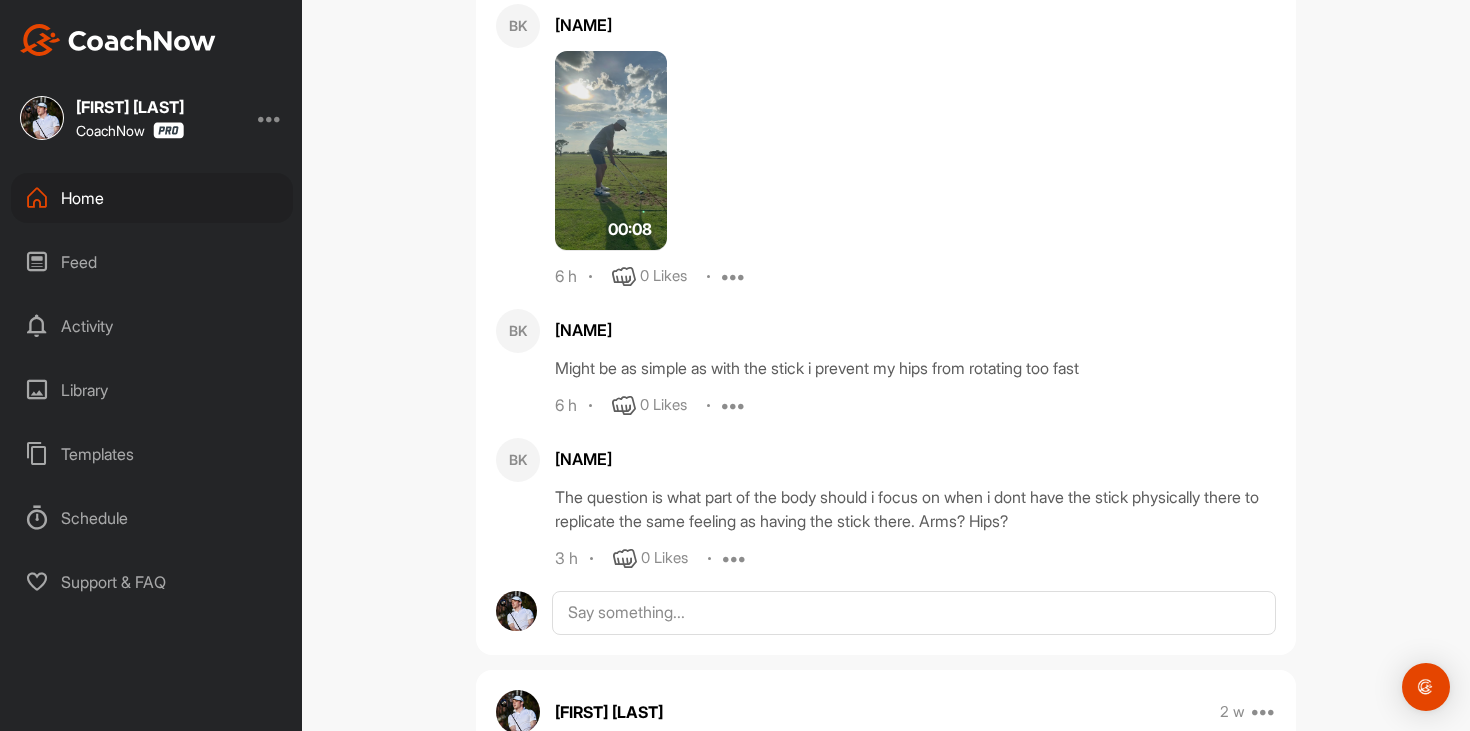 scroll, scrollTop: 1187, scrollLeft: 0, axis: vertical 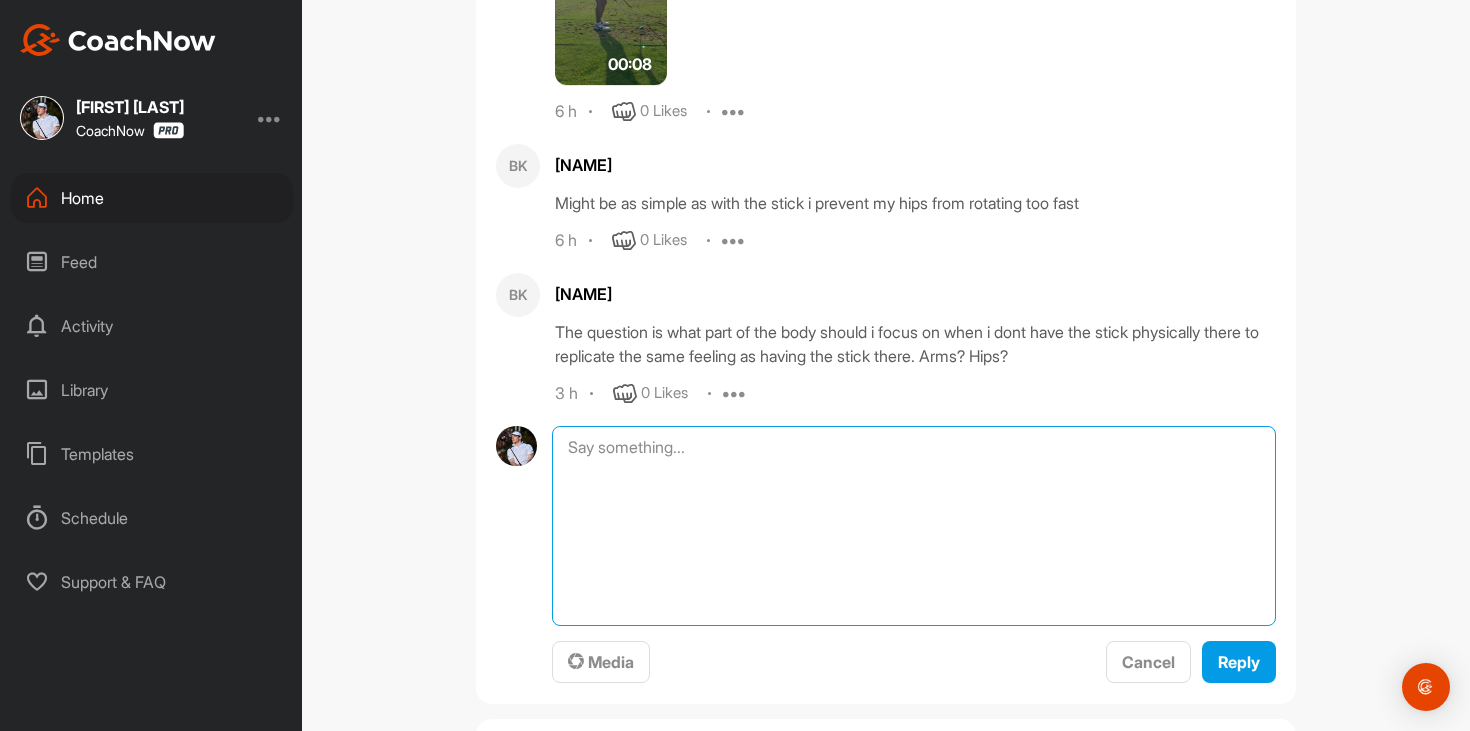 click at bounding box center (914, 526) 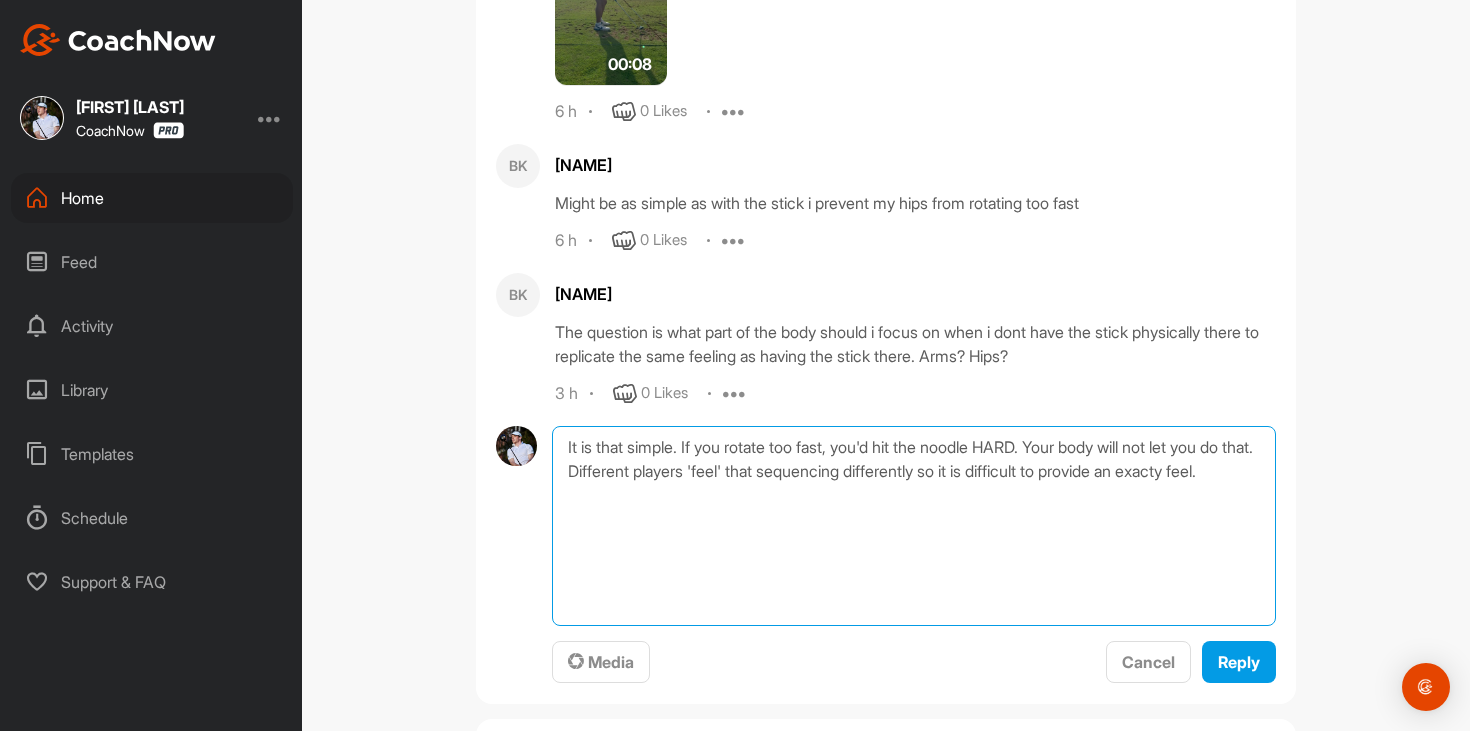 click on "It is that simple. If you rotate too fast, you'd hit the noodle HARD. Your body will not let you do that. Different players 'feel' that sequencing differently so it is difficult to provide an exacty feel." at bounding box center [914, 526] 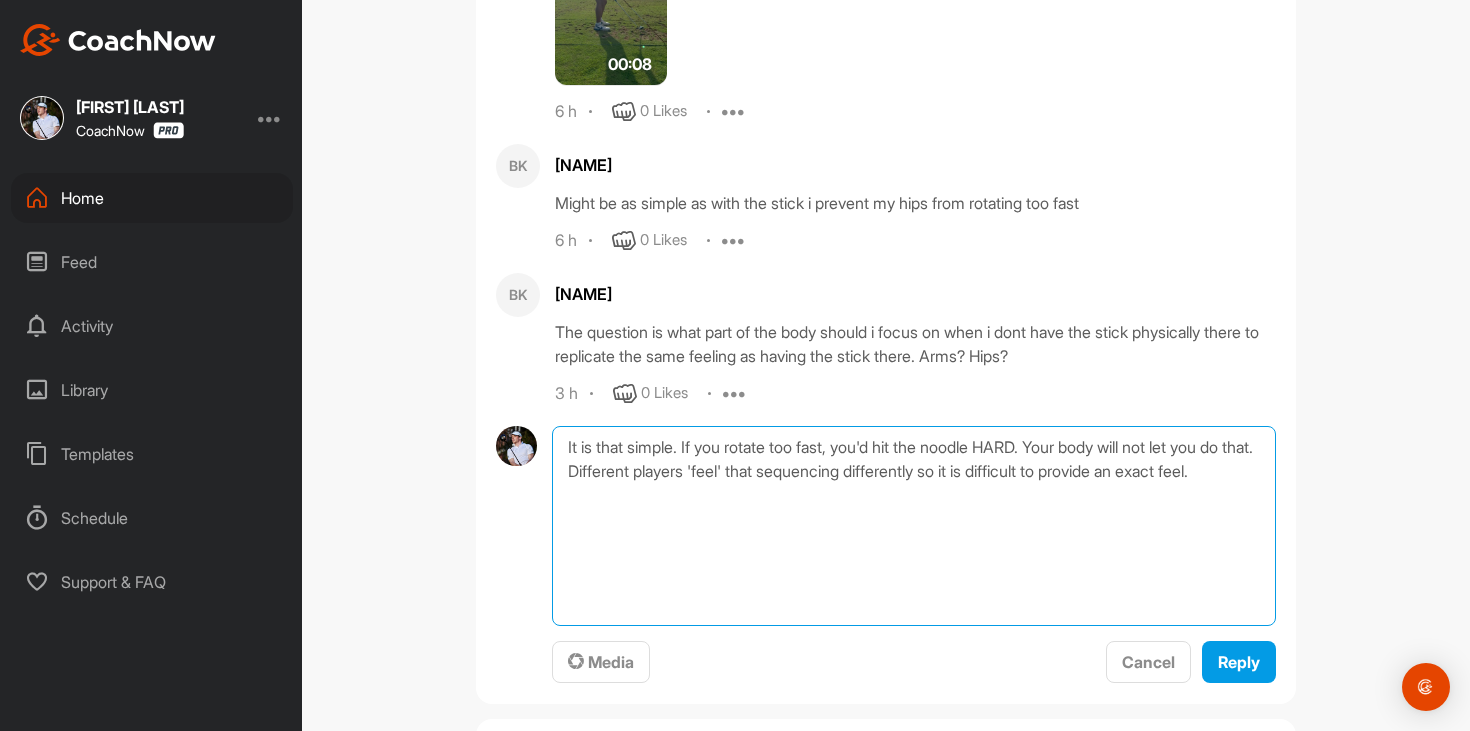 click on "It is that simple. If you rotate too fast, you'd hit the noodle HARD. Your body will not let you do that. Different players 'feel' that sequencing differently so it is difficult to provide an exact feel." at bounding box center [914, 526] 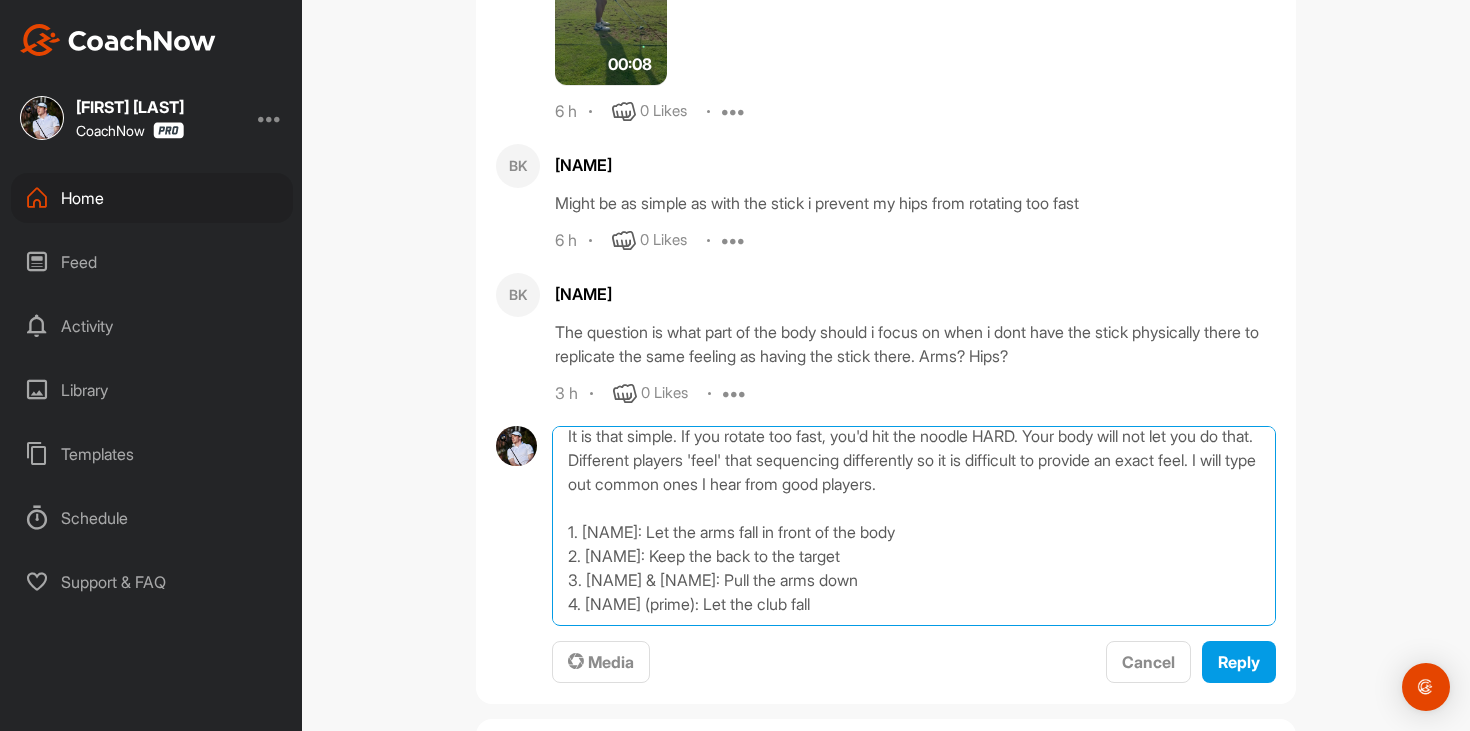 scroll, scrollTop: 48, scrollLeft: 0, axis: vertical 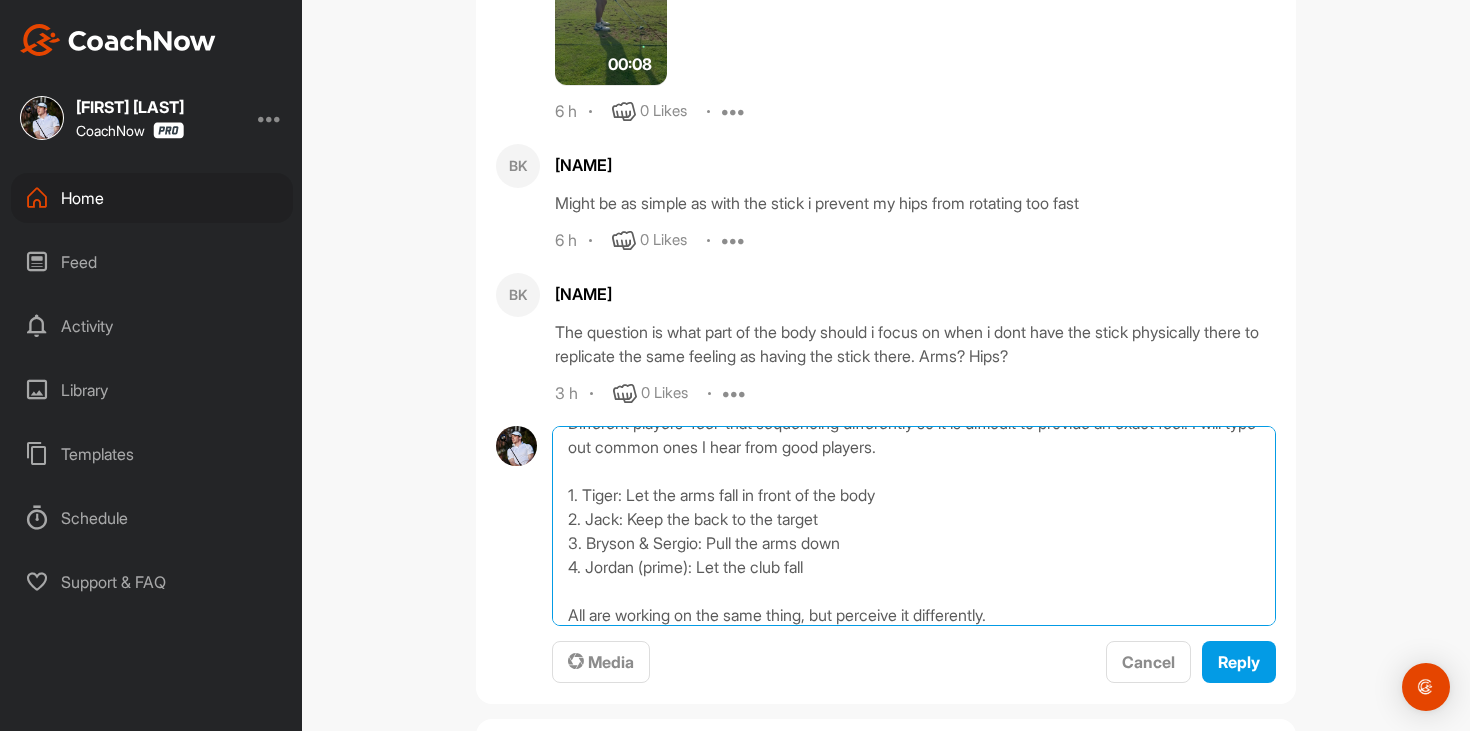 click on "It is that simple. If you rotate too fast, you'd hit the noodle HARD. Your body will not let you do that. Different players 'feel' that sequencing differently so it is difficult to provide an exact feel. I will type out common ones I hear from good players.
1. Tiger: Let the arms fall in front of the body
2. Jack: Keep the back to the target
3. Bryson & Sergio: Pull the arms down
4. Jordan (prime): Let the club fall
All are working on the same thing, but perceive it differently." at bounding box center (914, 526) 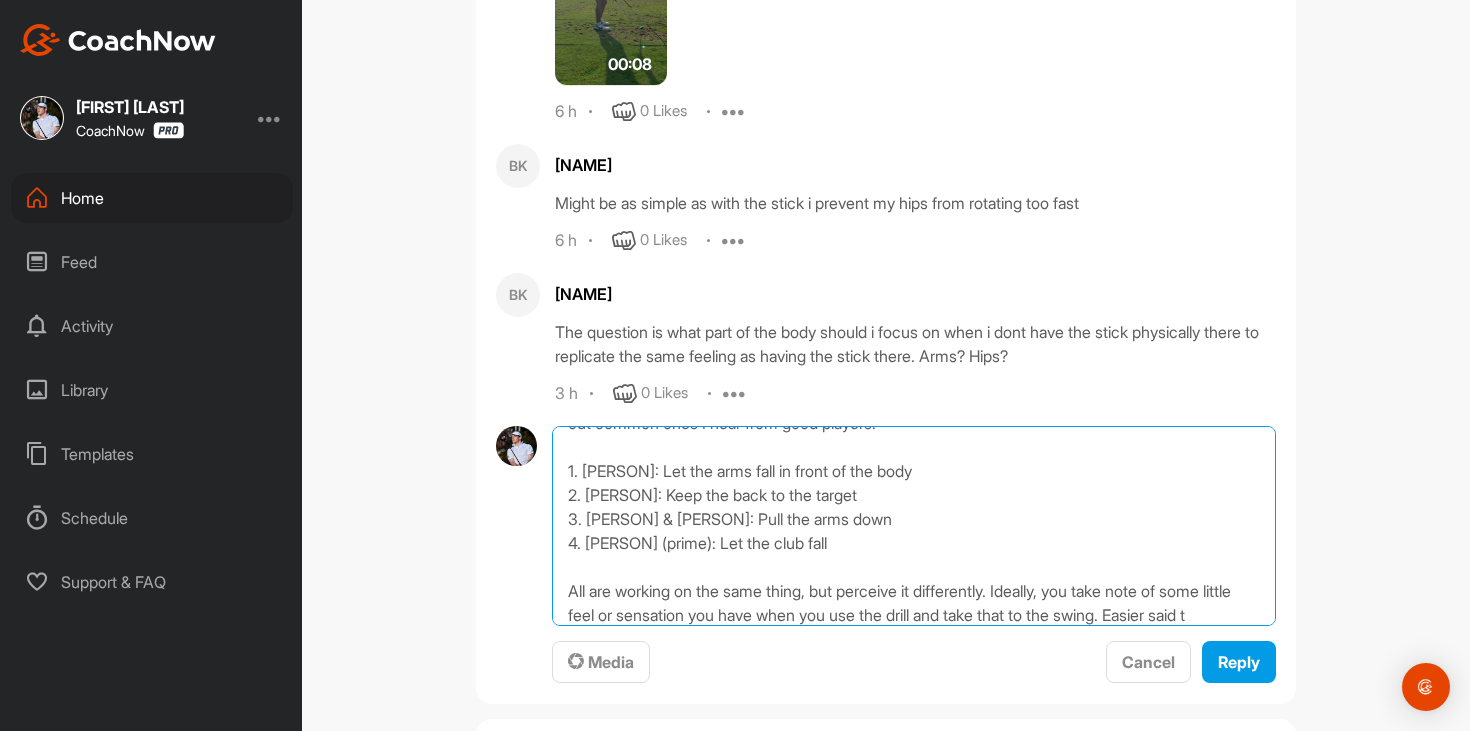 scroll, scrollTop: 96, scrollLeft: 0, axis: vertical 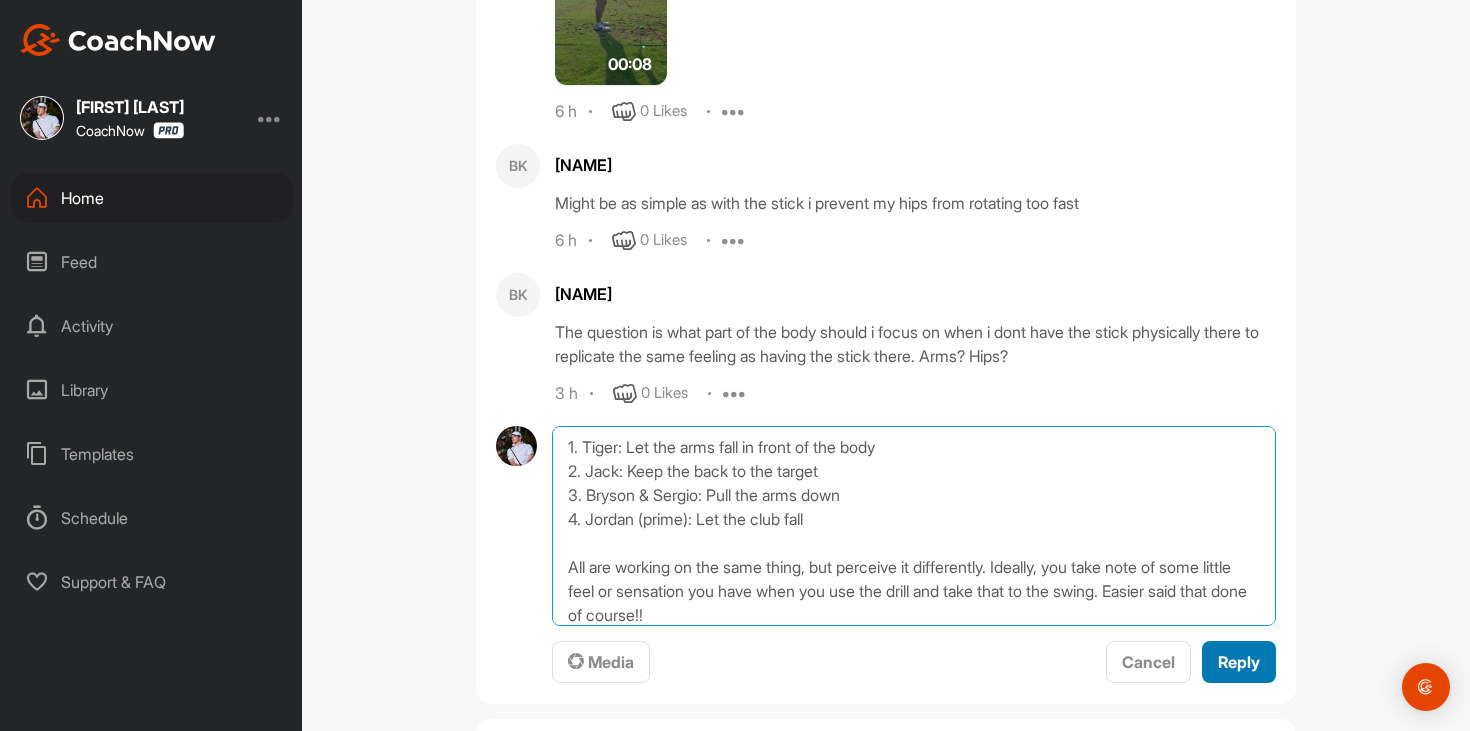 type on "It is that simple. If you rotate too fast, you'd hit the noodle HARD. Your body will not let you do that. Different players 'feel' that sequencing differently so it is difficult to provide an exact feel. I will type out common ones I hear from good players.
1. Tiger: Let the arms fall in front of the body
2. Jack: Keep the back to the target
3. Bryson & Sergio: Pull the arms down
4. Jordan (prime): Let the club fall
All are working on the same thing, but perceive it differently. Ideally, you take note of some little feel or sensation you have when you use the drill and take that to the swing. Easier said that done of course!!" 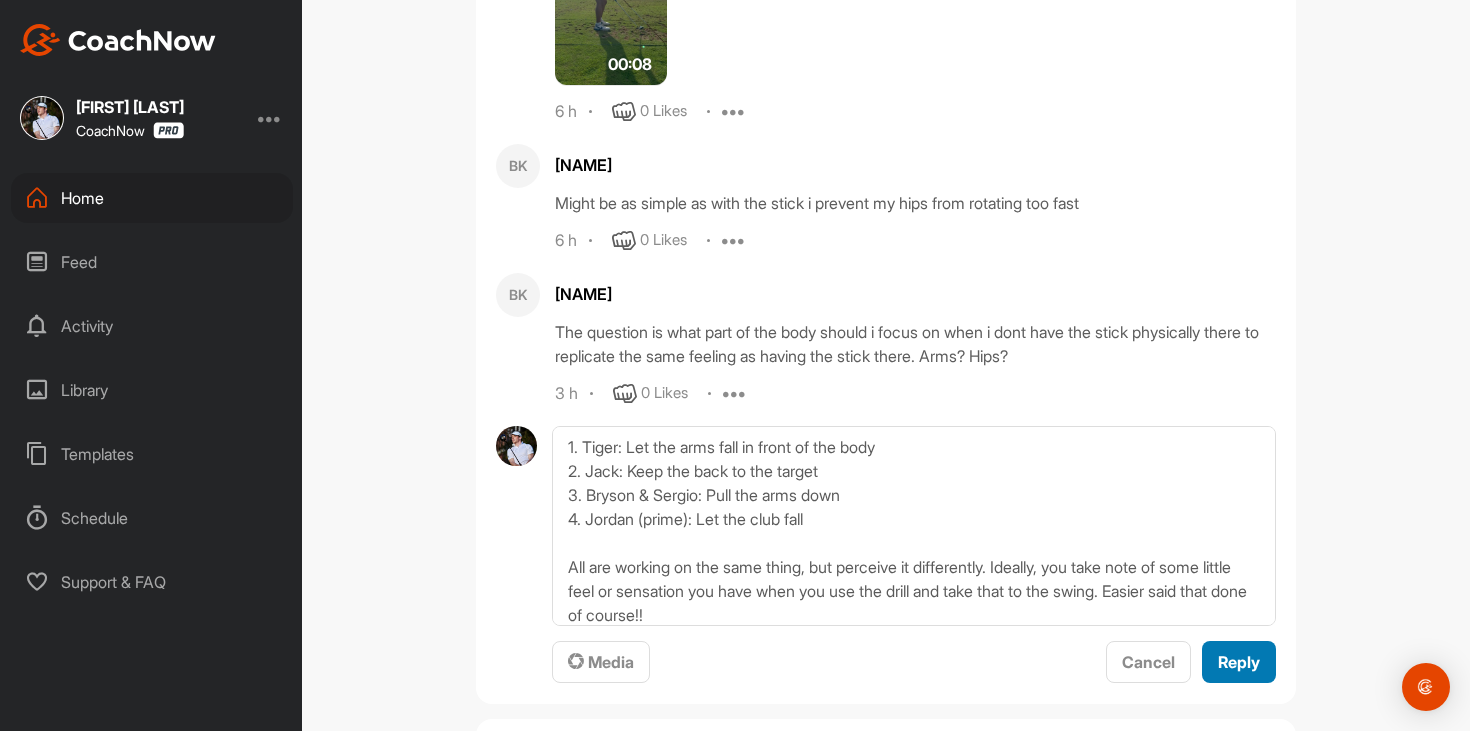 click on "Reply" at bounding box center (1239, 662) 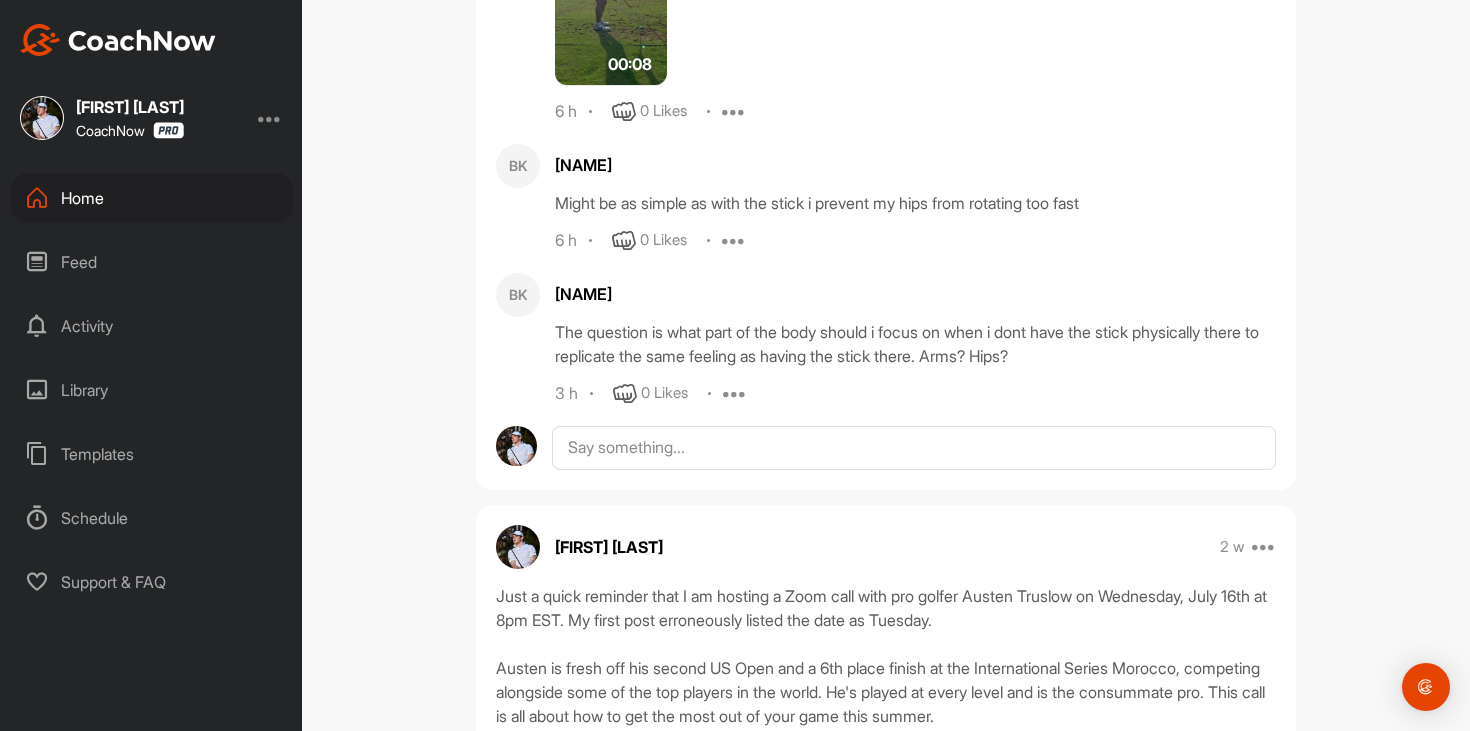 scroll, scrollTop: 0, scrollLeft: 0, axis: both 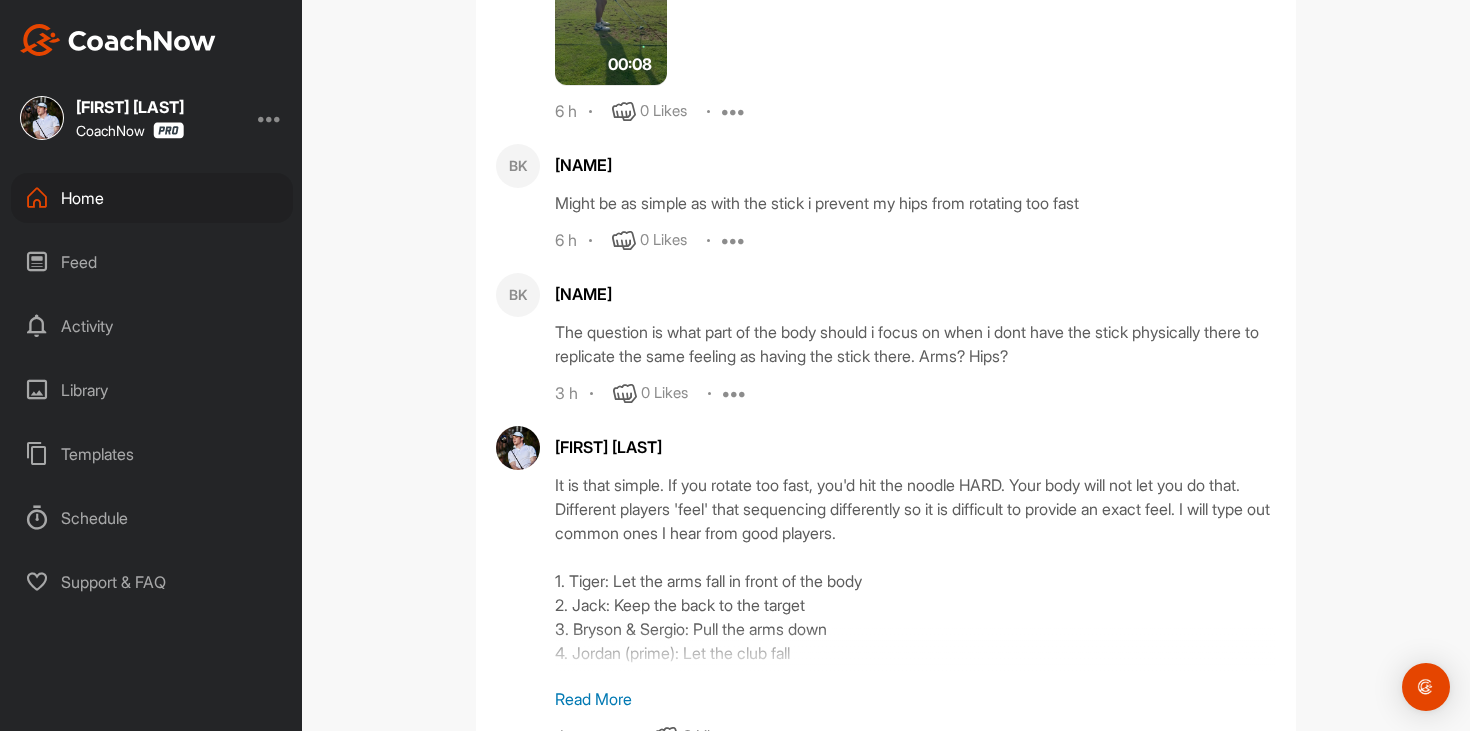 click on "Home" at bounding box center (152, 198) 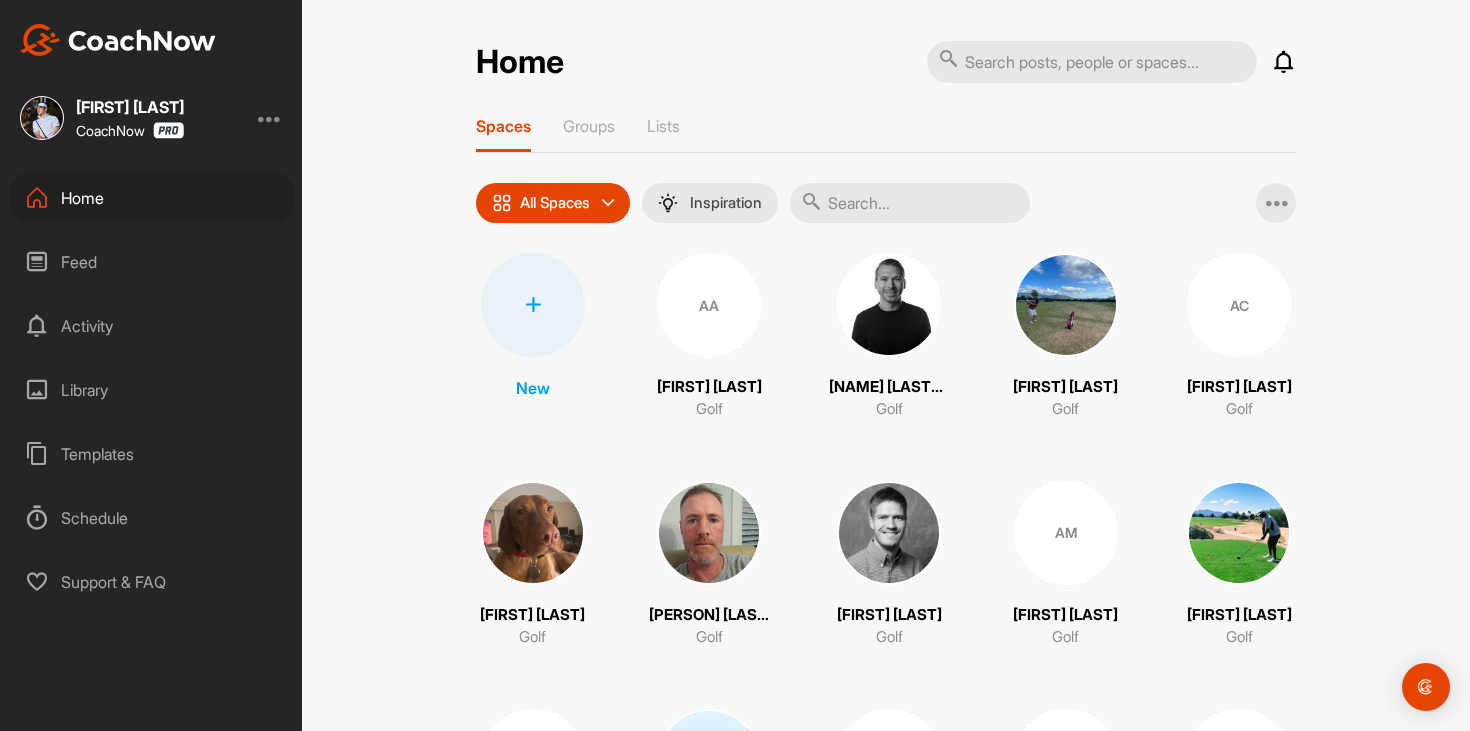 click at bounding box center (910, 203) 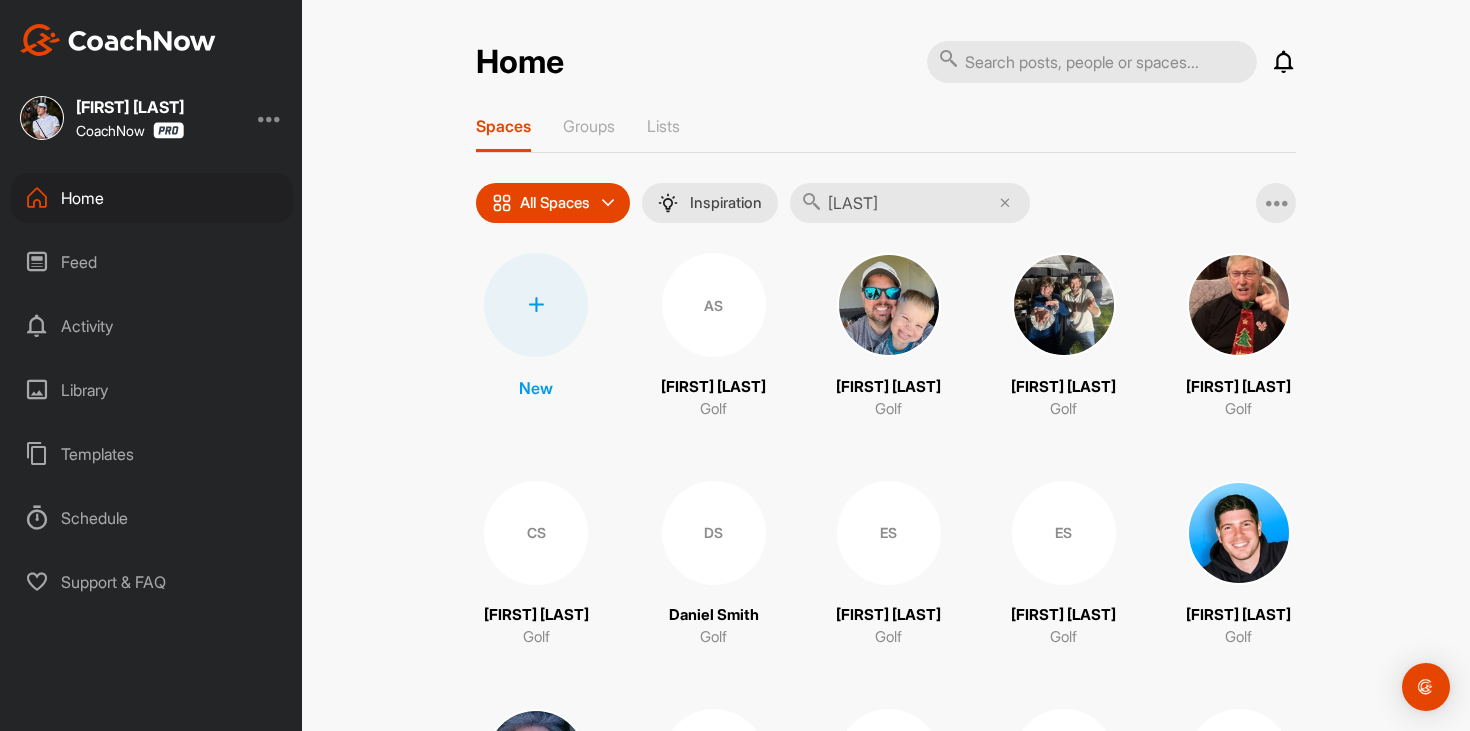 type on "[LAST]" 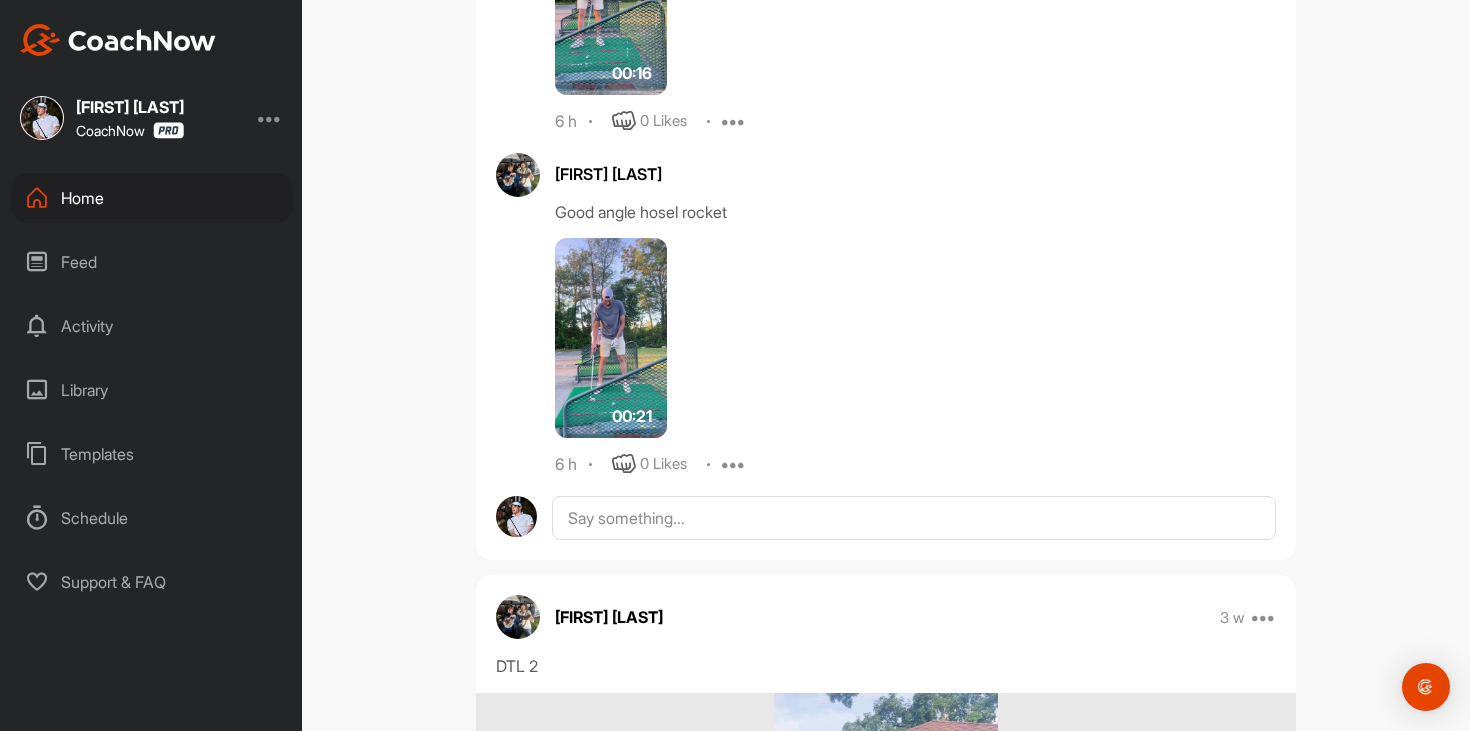 scroll, scrollTop: 2194, scrollLeft: 0, axis: vertical 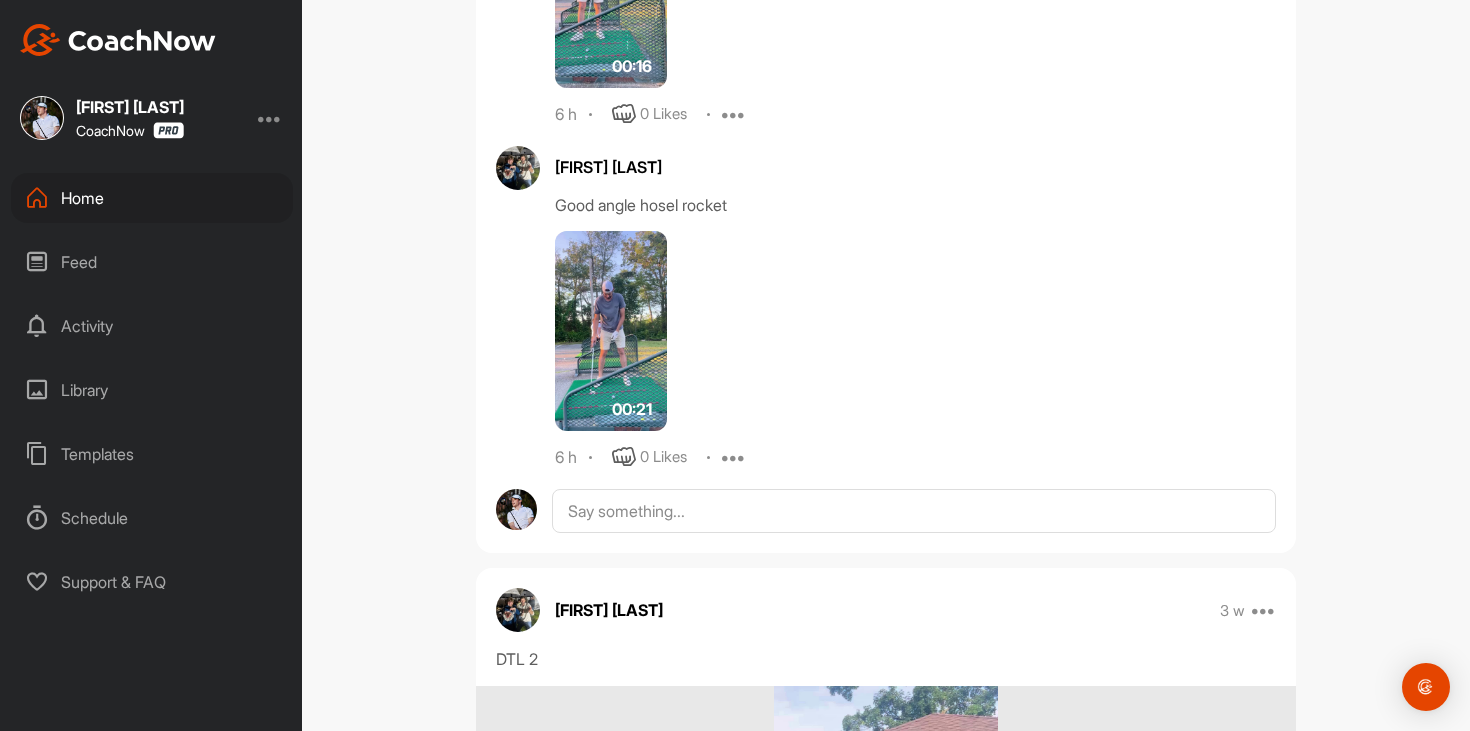 click on "[FIRST] [LAST] Good angle hosel rocket 00:21 6 h 0 Likes Report" at bounding box center (886, 307) 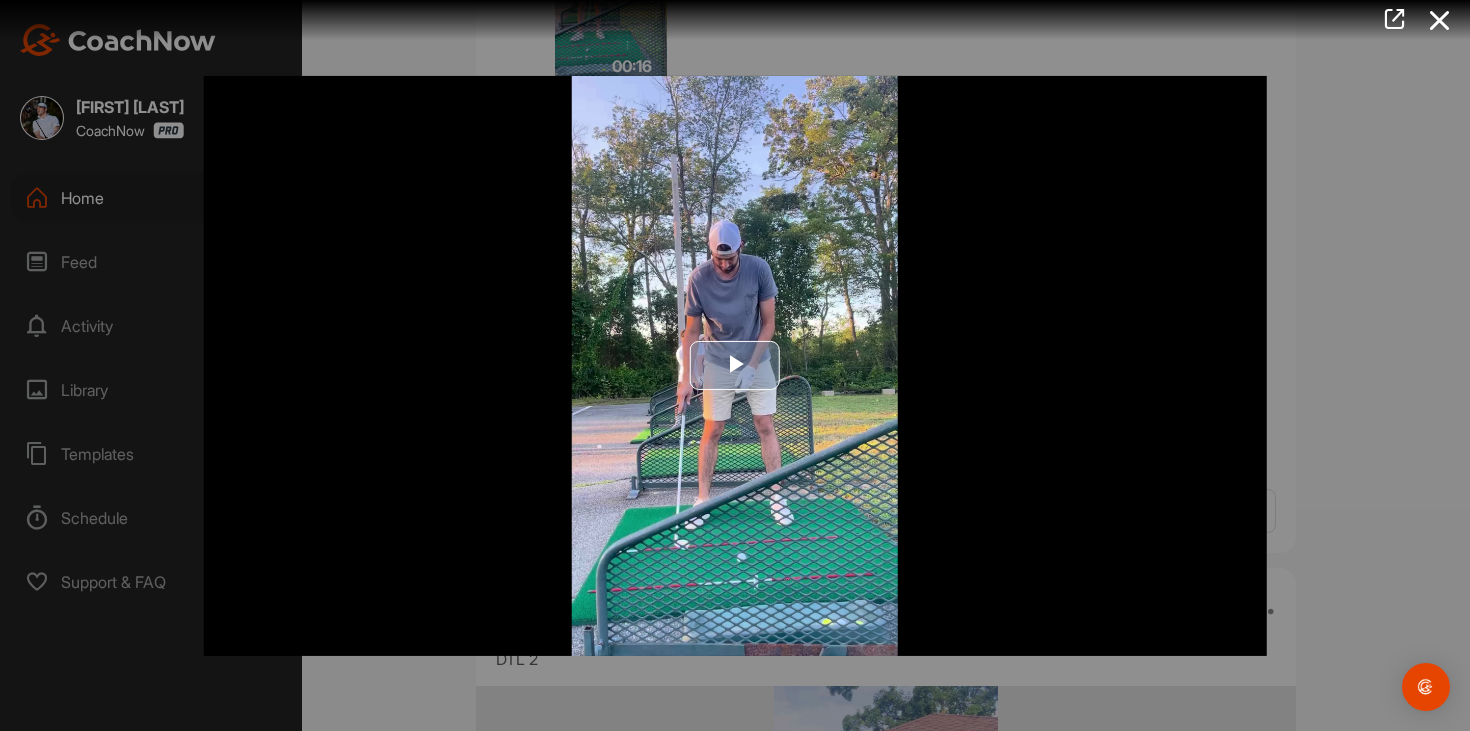 click at bounding box center [735, 365] 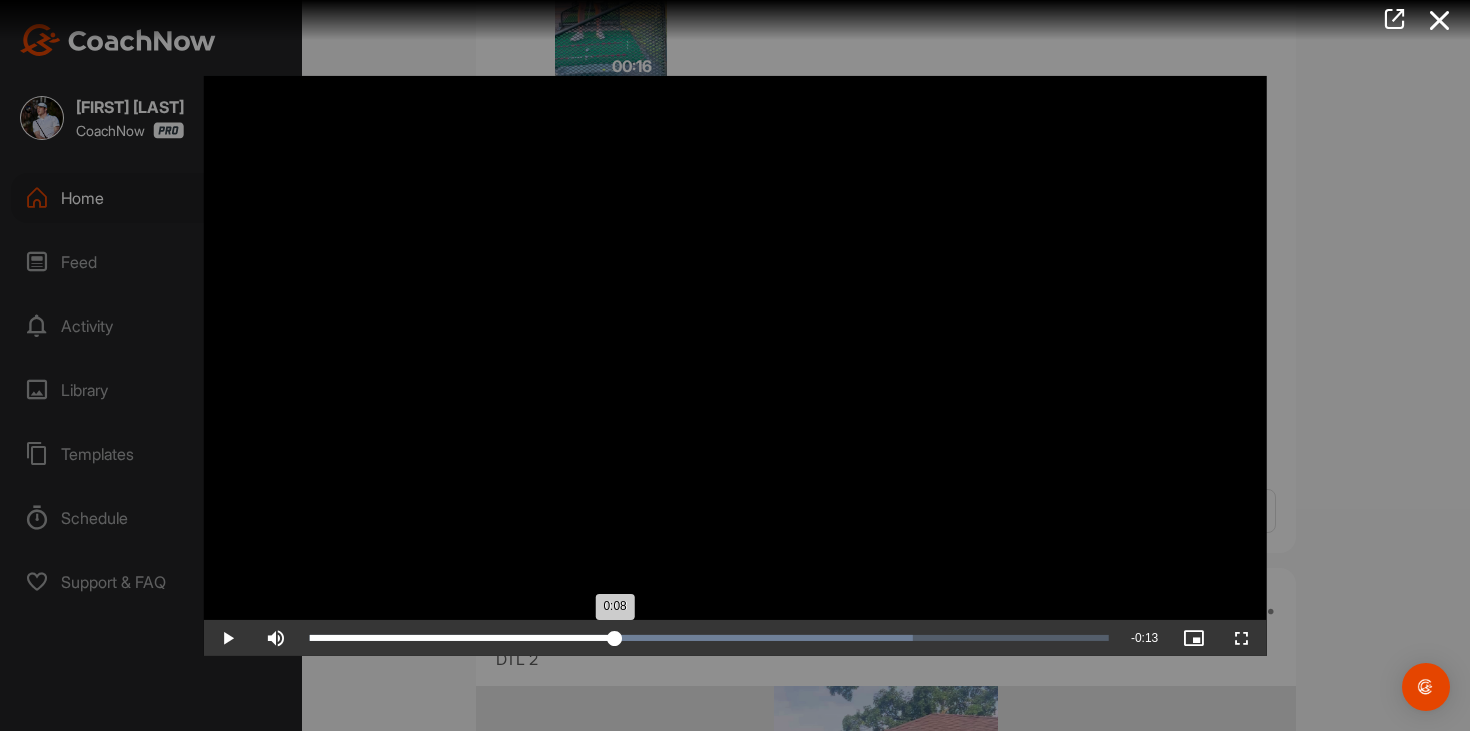 drag, startPoint x: 521, startPoint y: 629, endPoint x: 613, endPoint y: 634, distance: 92.13577 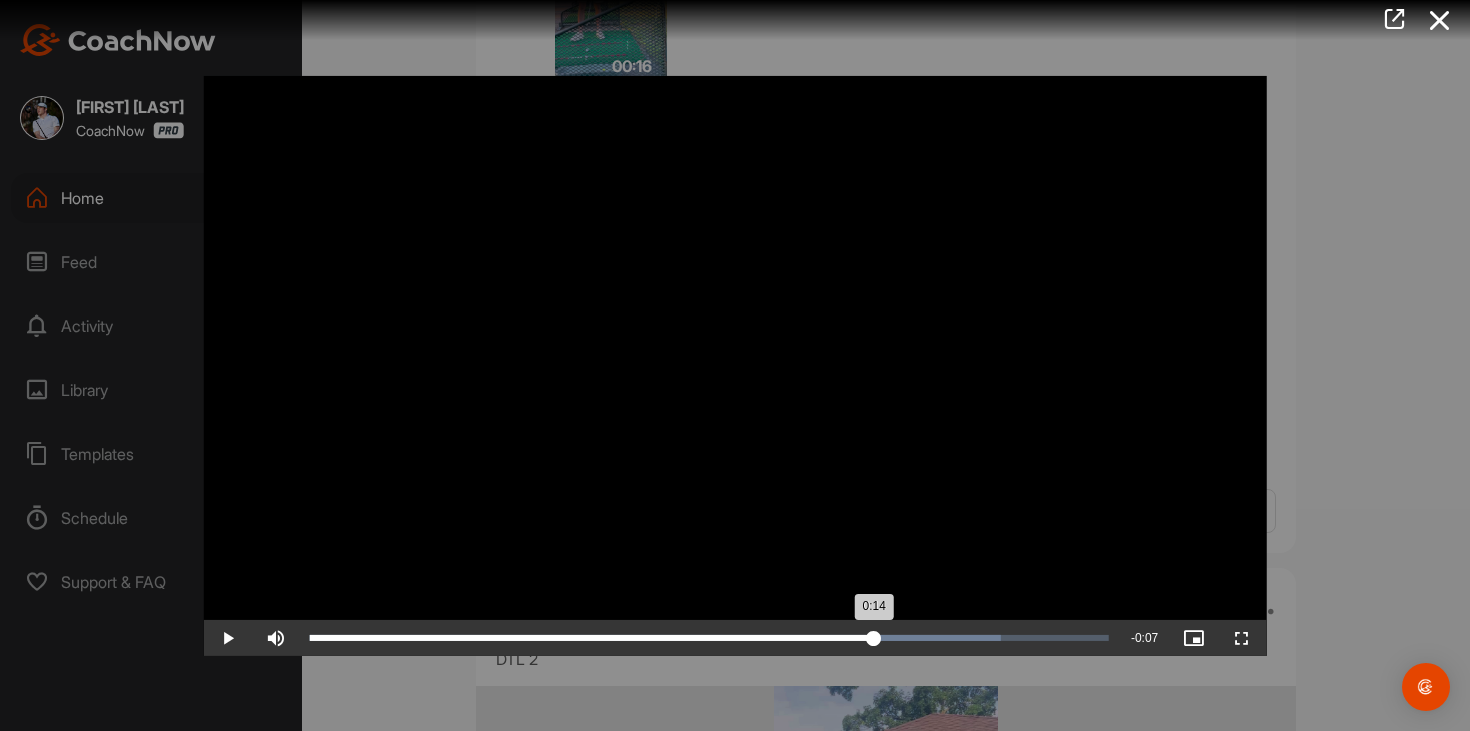 drag, startPoint x: 758, startPoint y: 635, endPoint x: 873, endPoint y: 634, distance: 115.00435 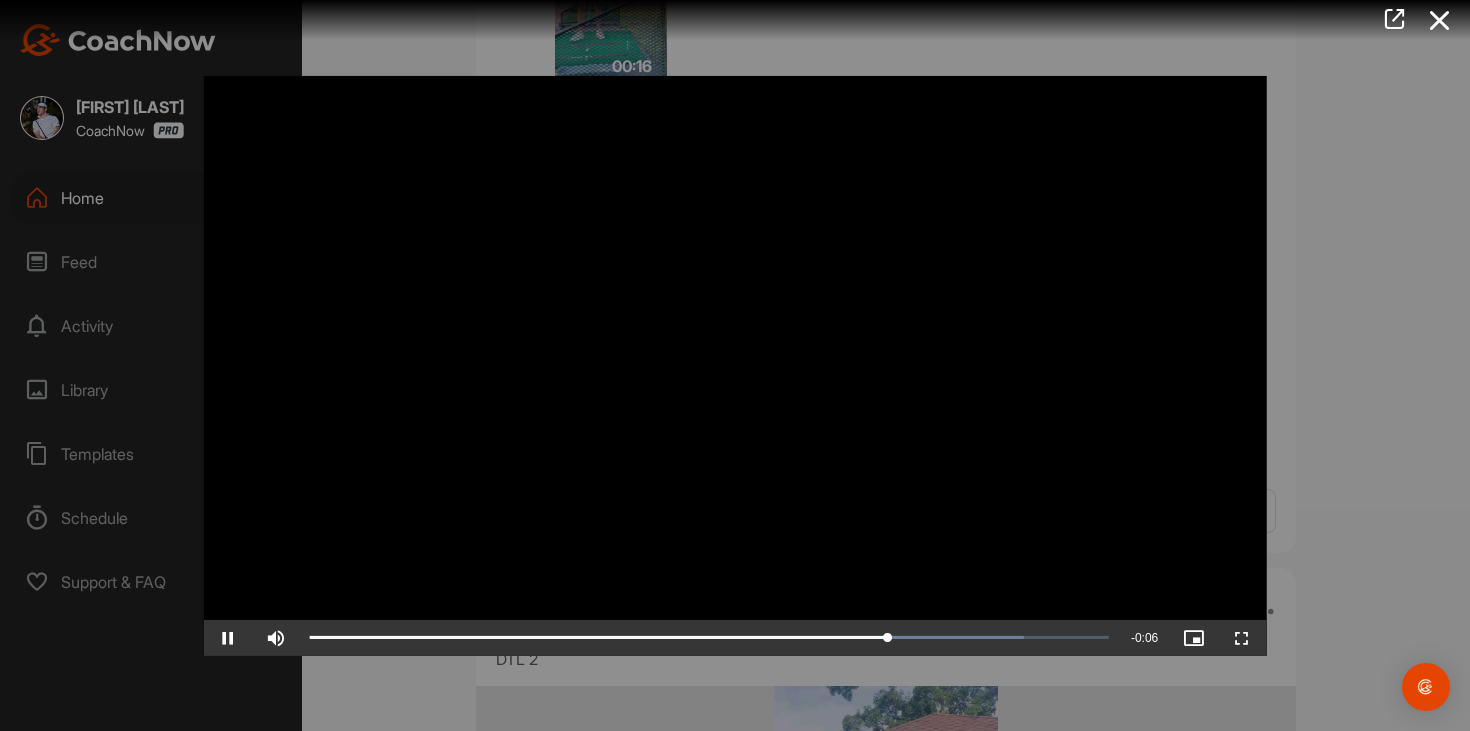 click at bounding box center [735, 365] 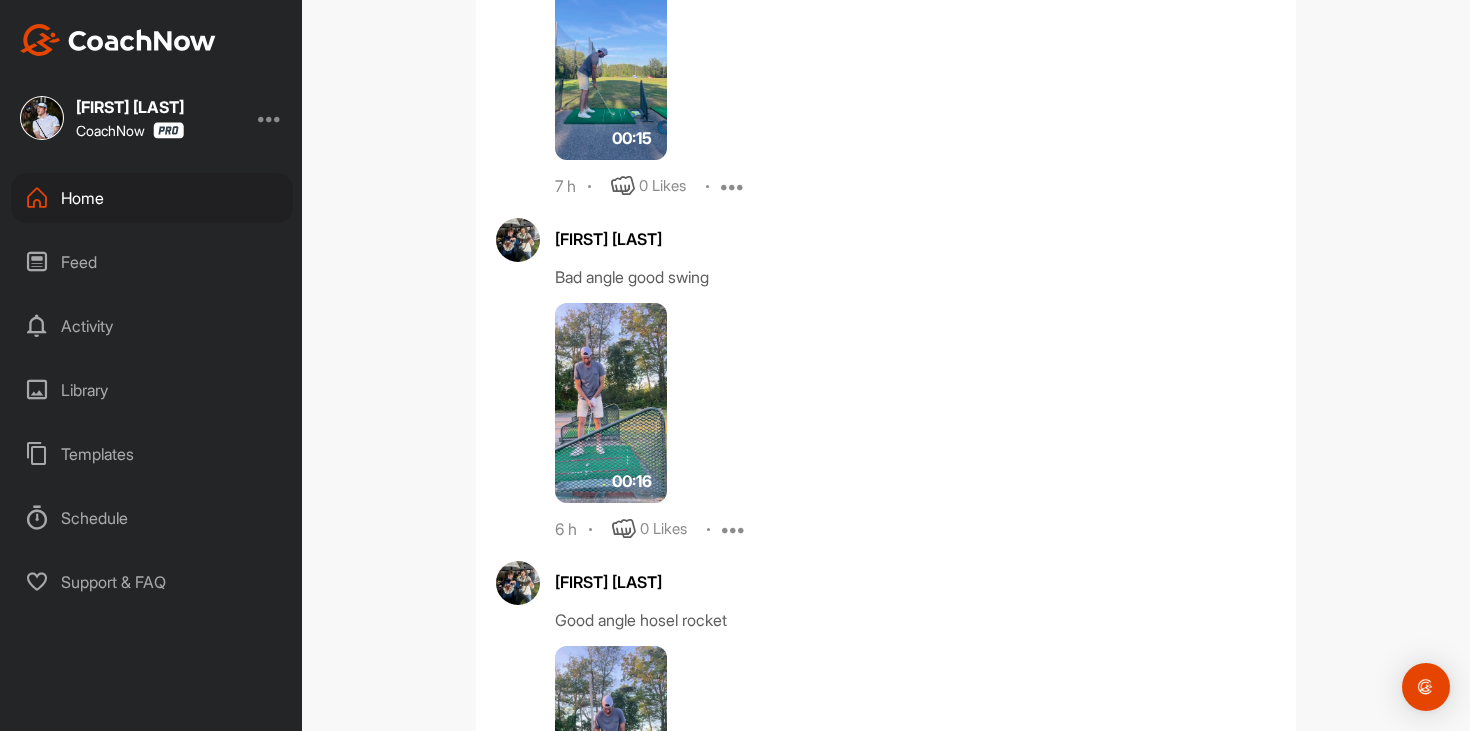 scroll, scrollTop: 1576, scrollLeft: 0, axis: vertical 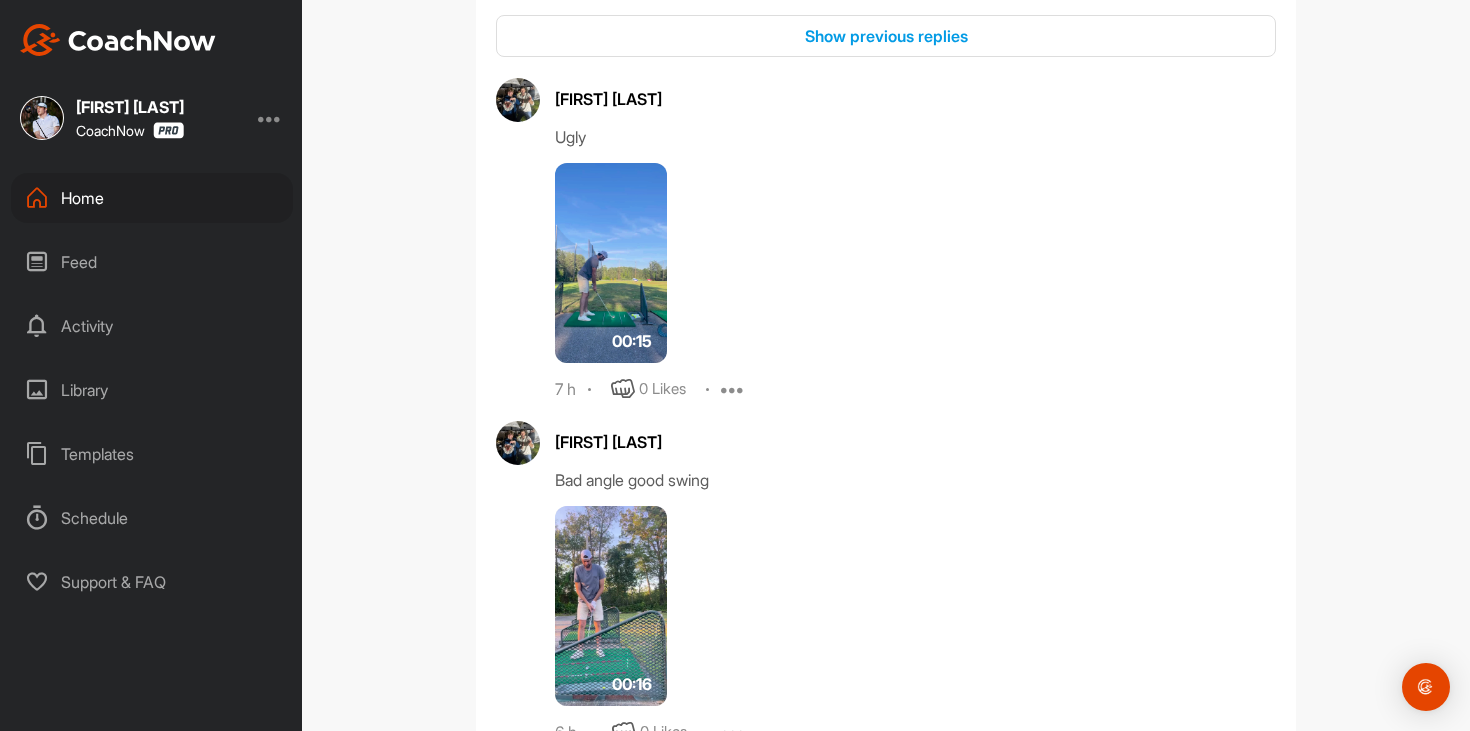 click at bounding box center [611, 263] 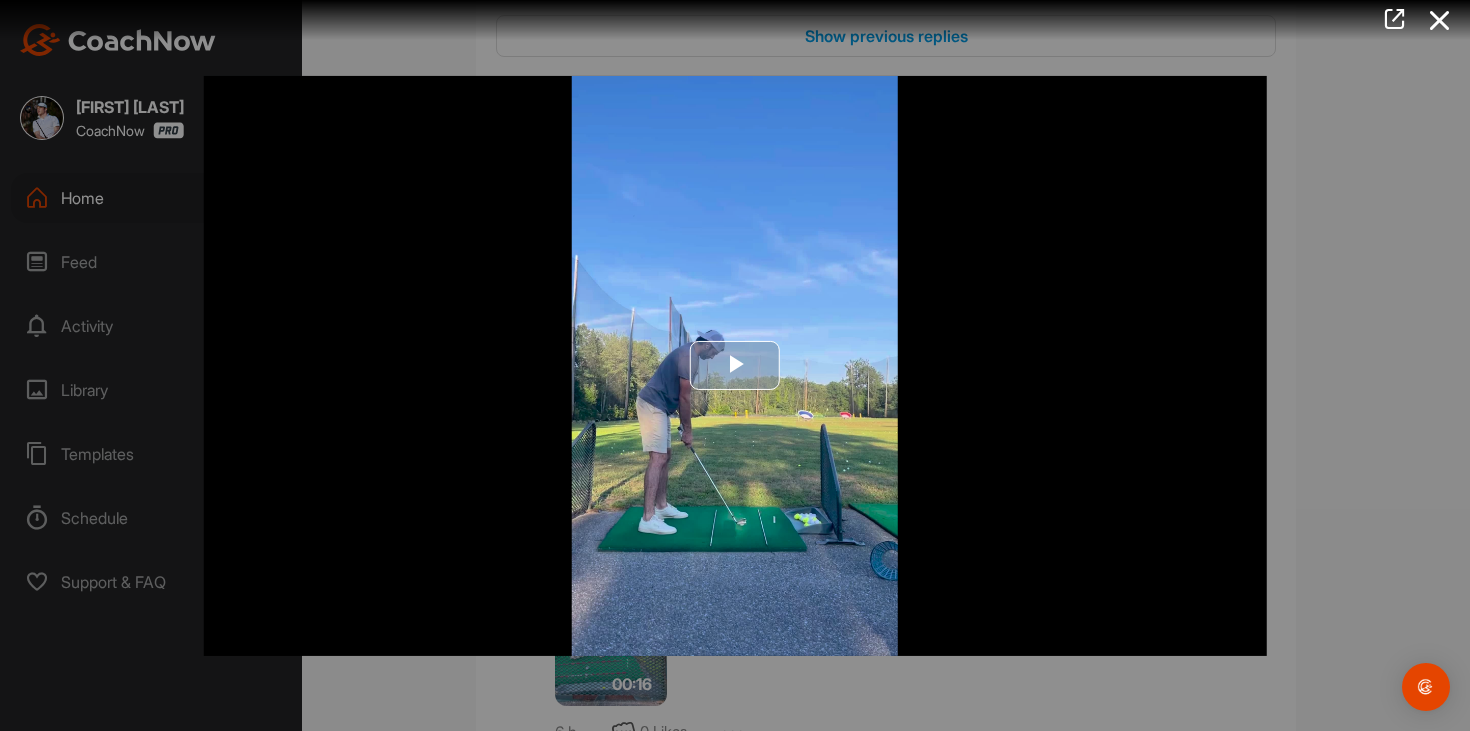 click at bounding box center (735, 365) 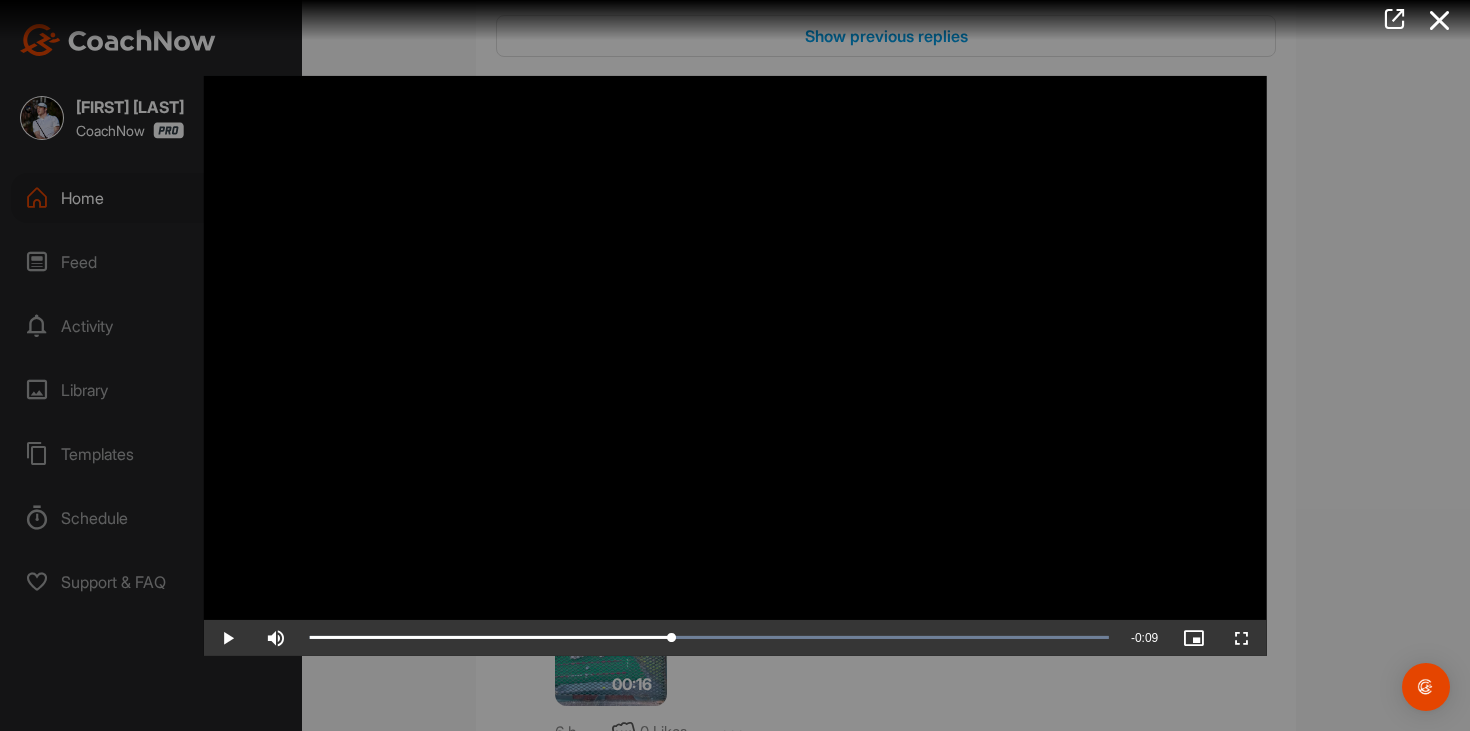 drag, startPoint x: 538, startPoint y: 632, endPoint x: 672, endPoint y: 615, distance: 135.07405 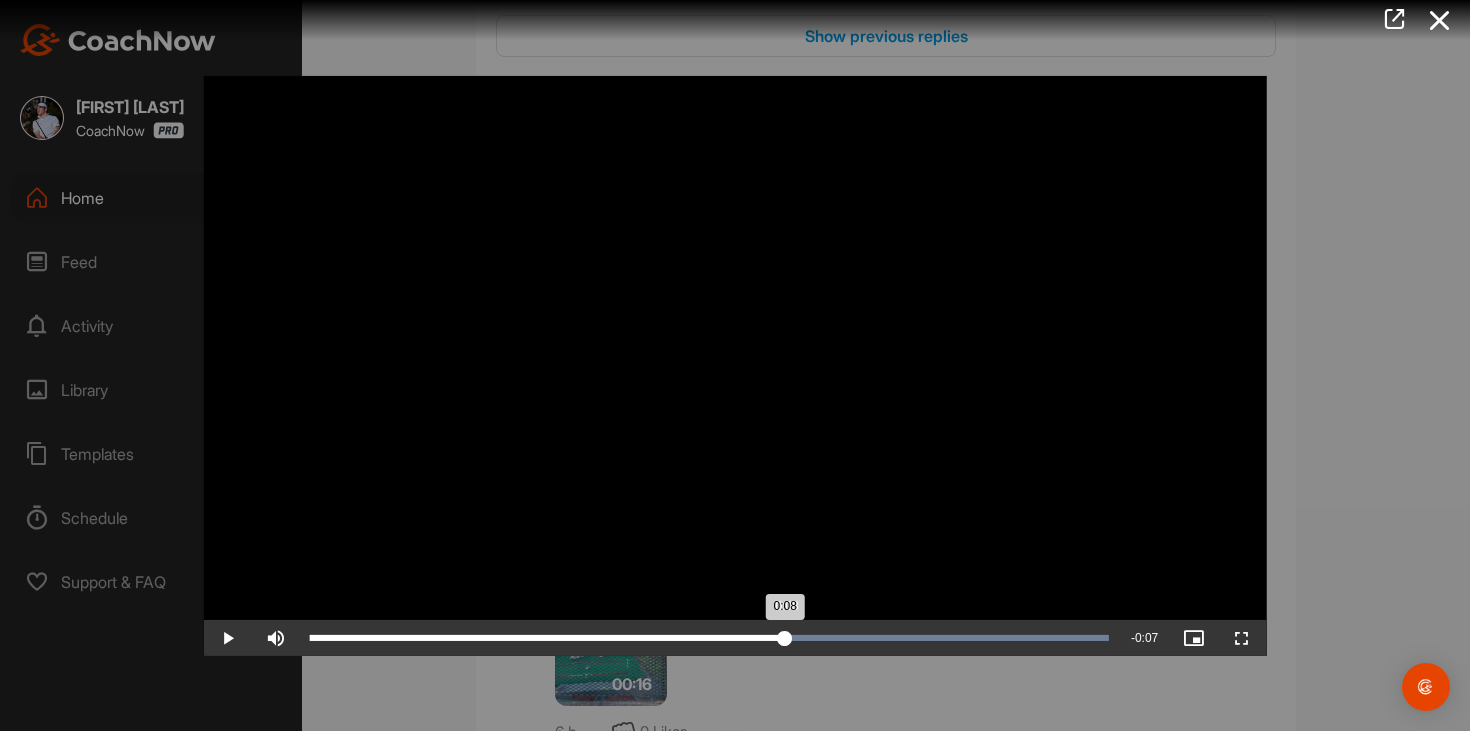 drag, startPoint x: 702, startPoint y: 638, endPoint x: 786, endPoint y: 638, distance: 84 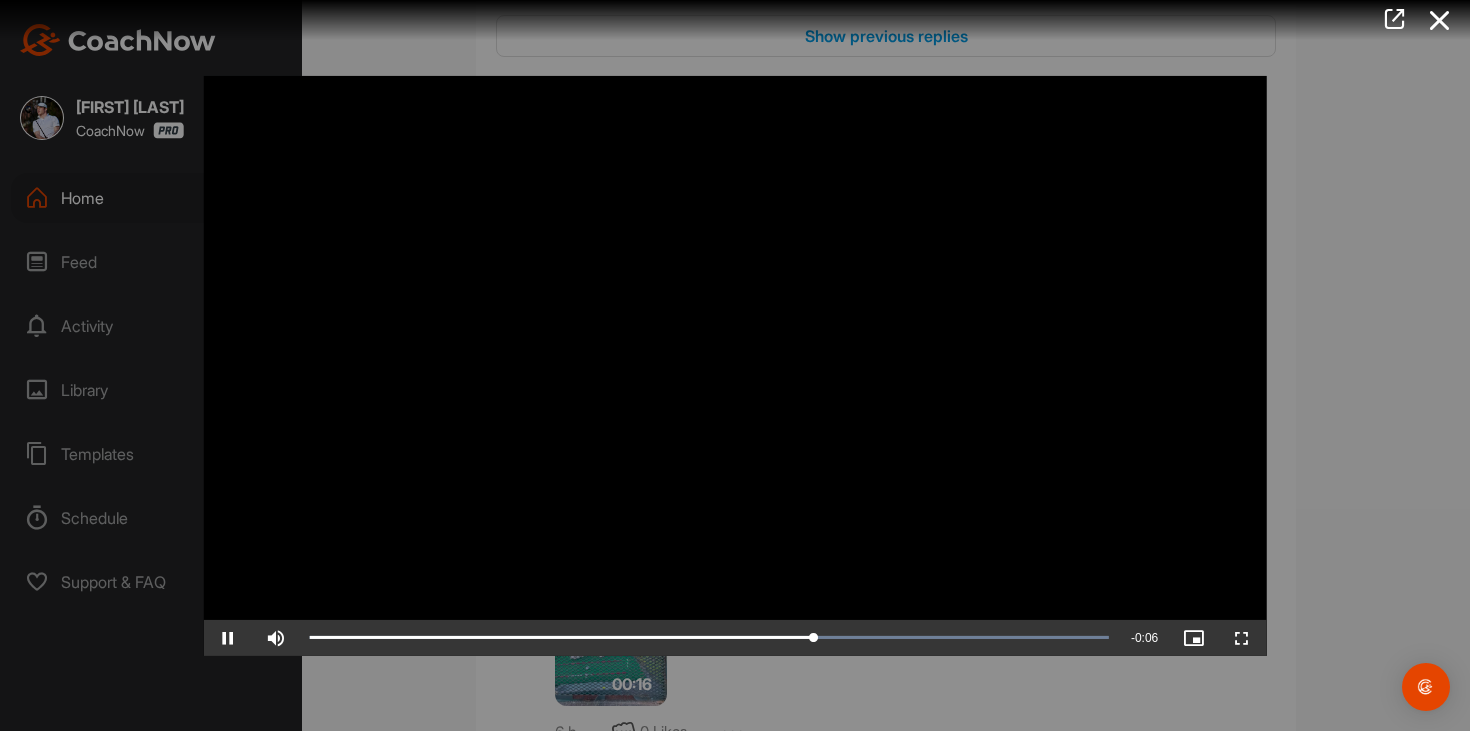 click at bounding box center (735, 365) 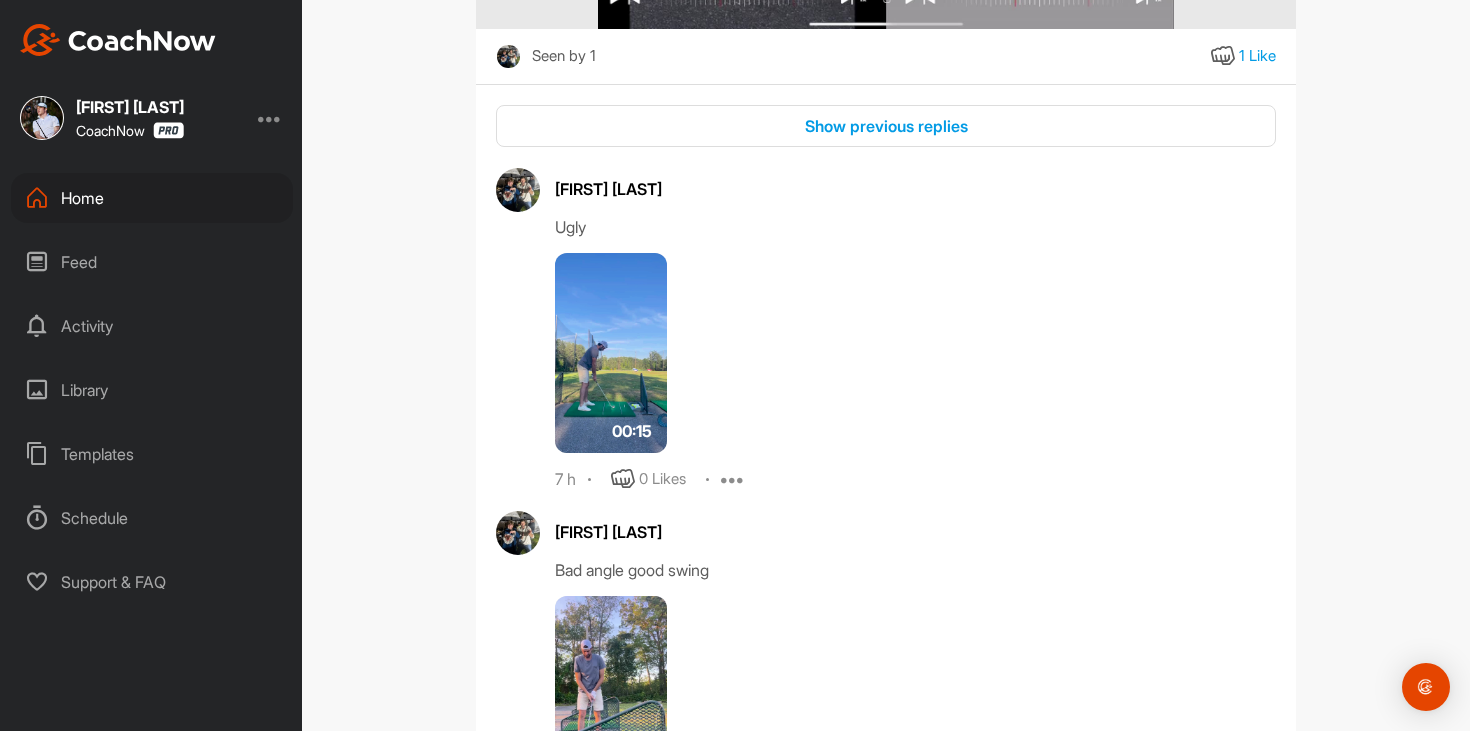 scroll, scrollTop: 1383, scrollLeft: 0, axis: vertical 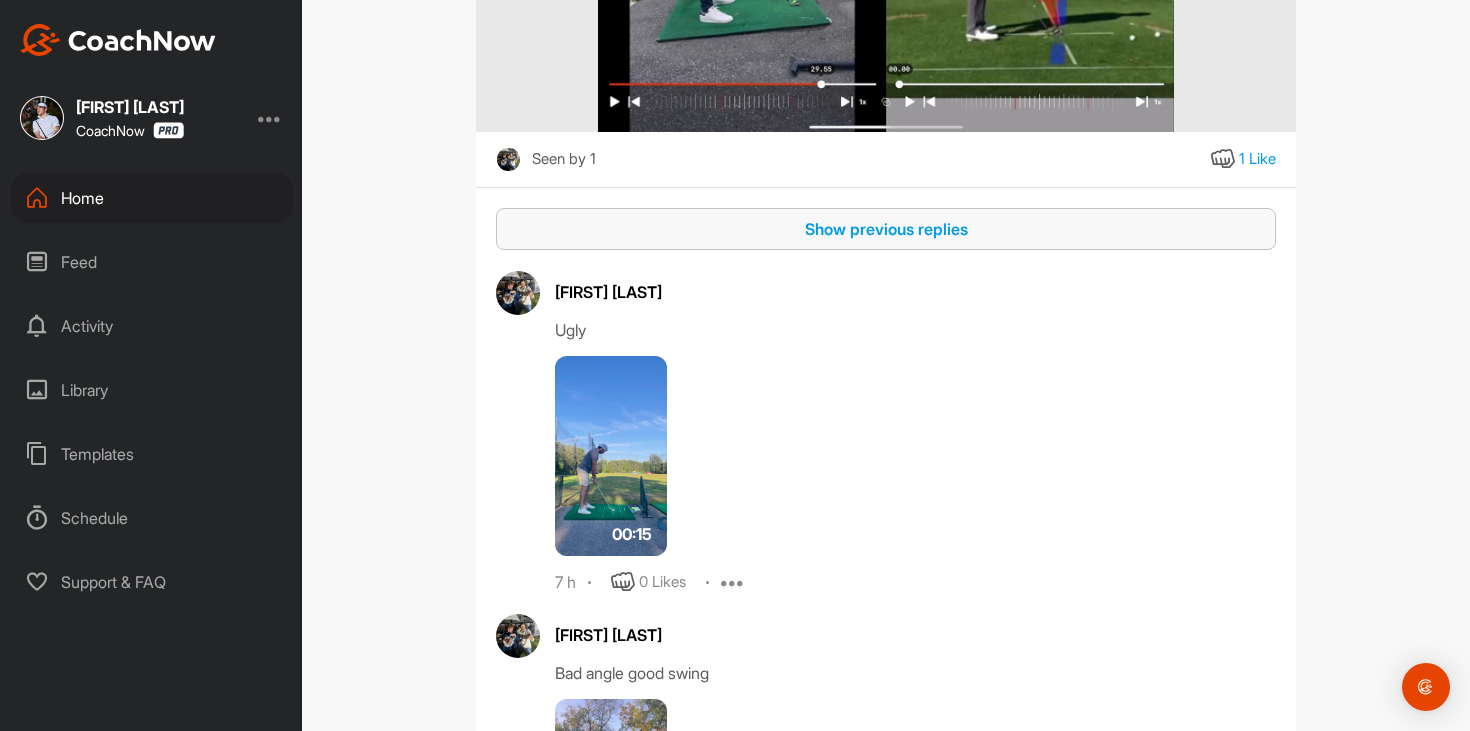 click on "Show previous replies" at bounding box center (886, 229) 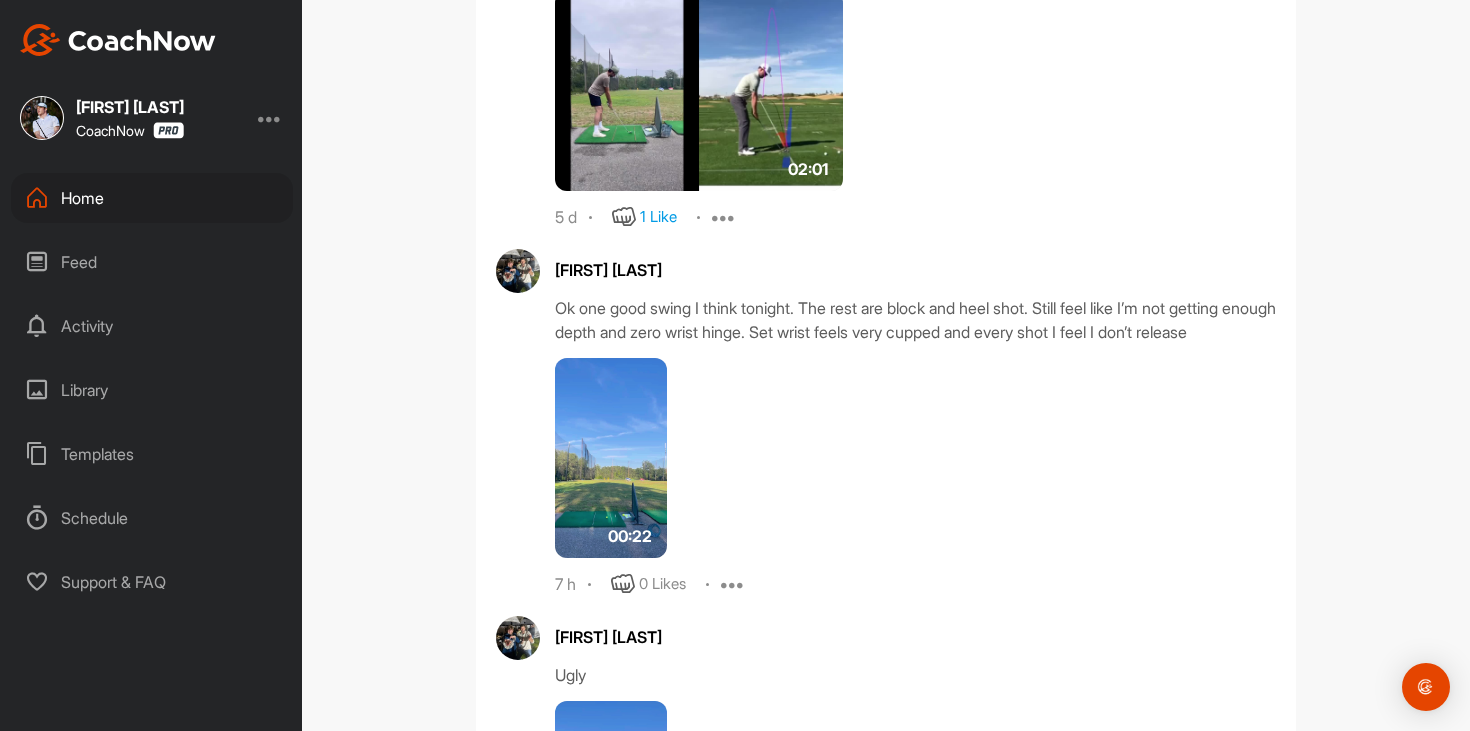 scroll, scrollTop: 3742, scrollLeft: 0, axis: vertical 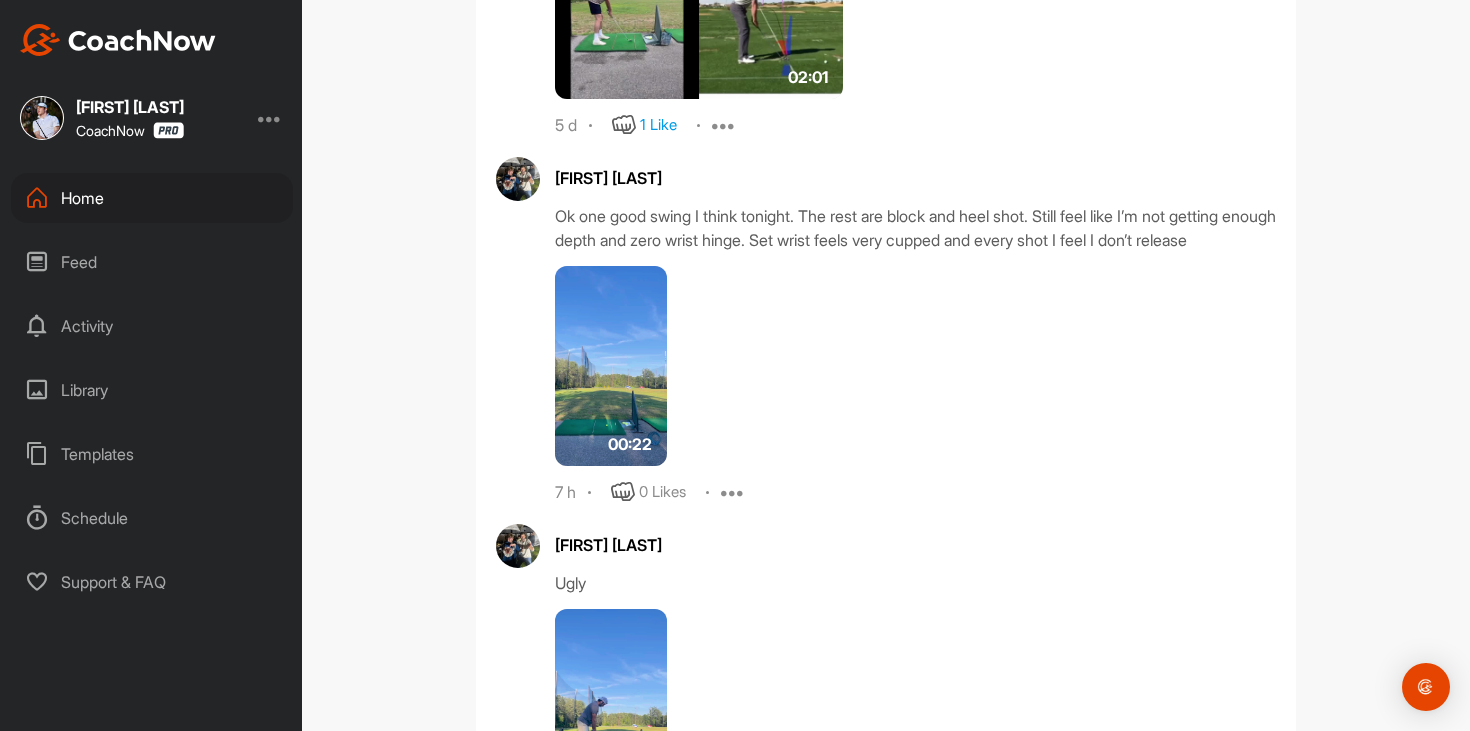 click at bounding box center [611, 366] 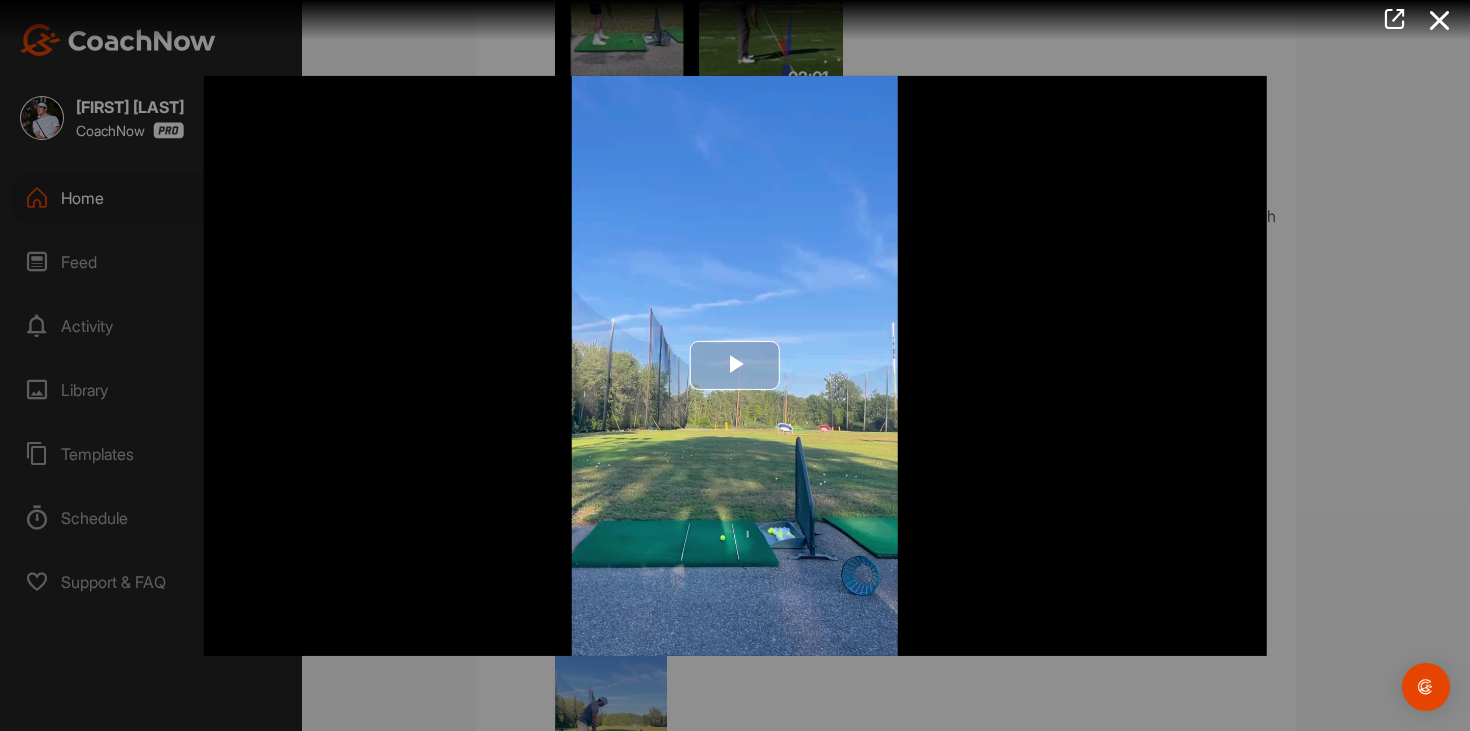 click at bounding box center (735, 365) 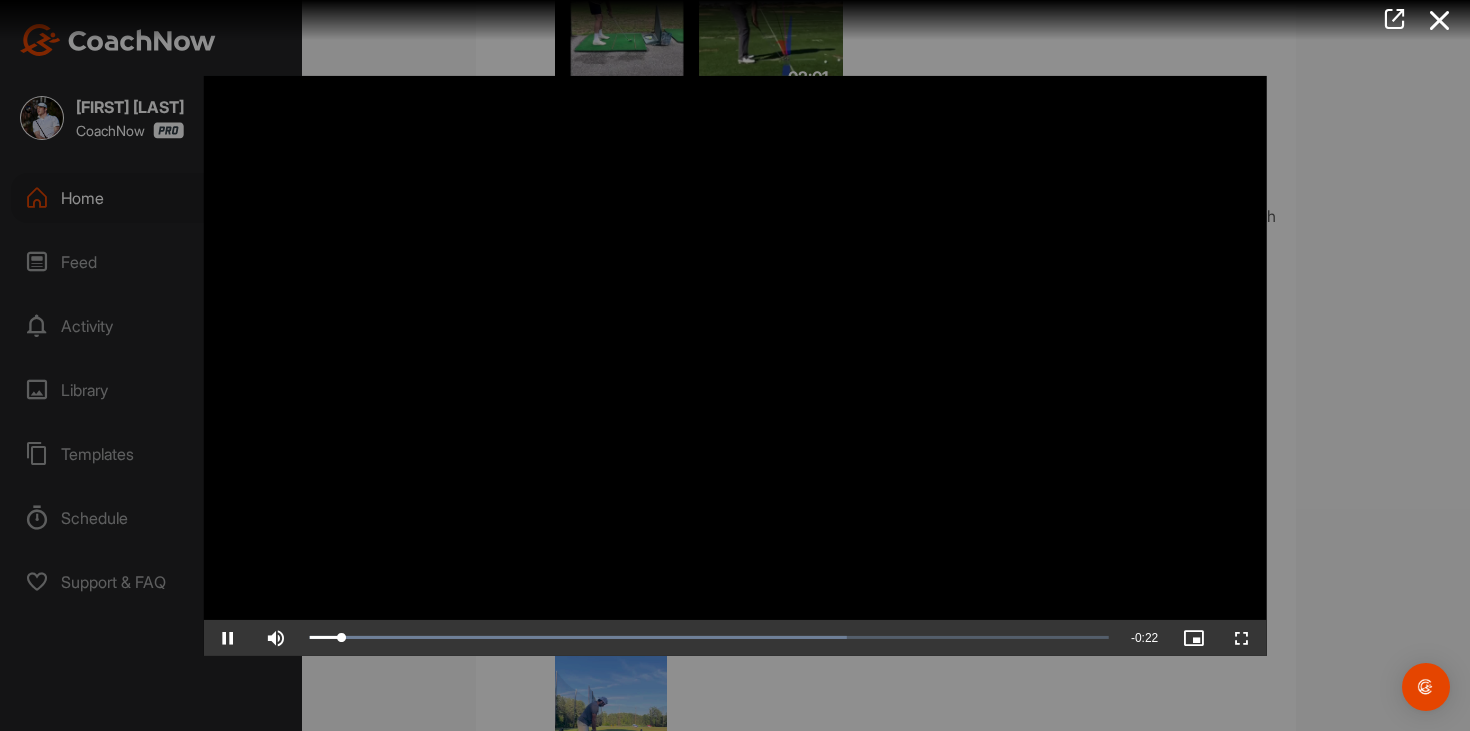 click at bounding box center (735, 365) 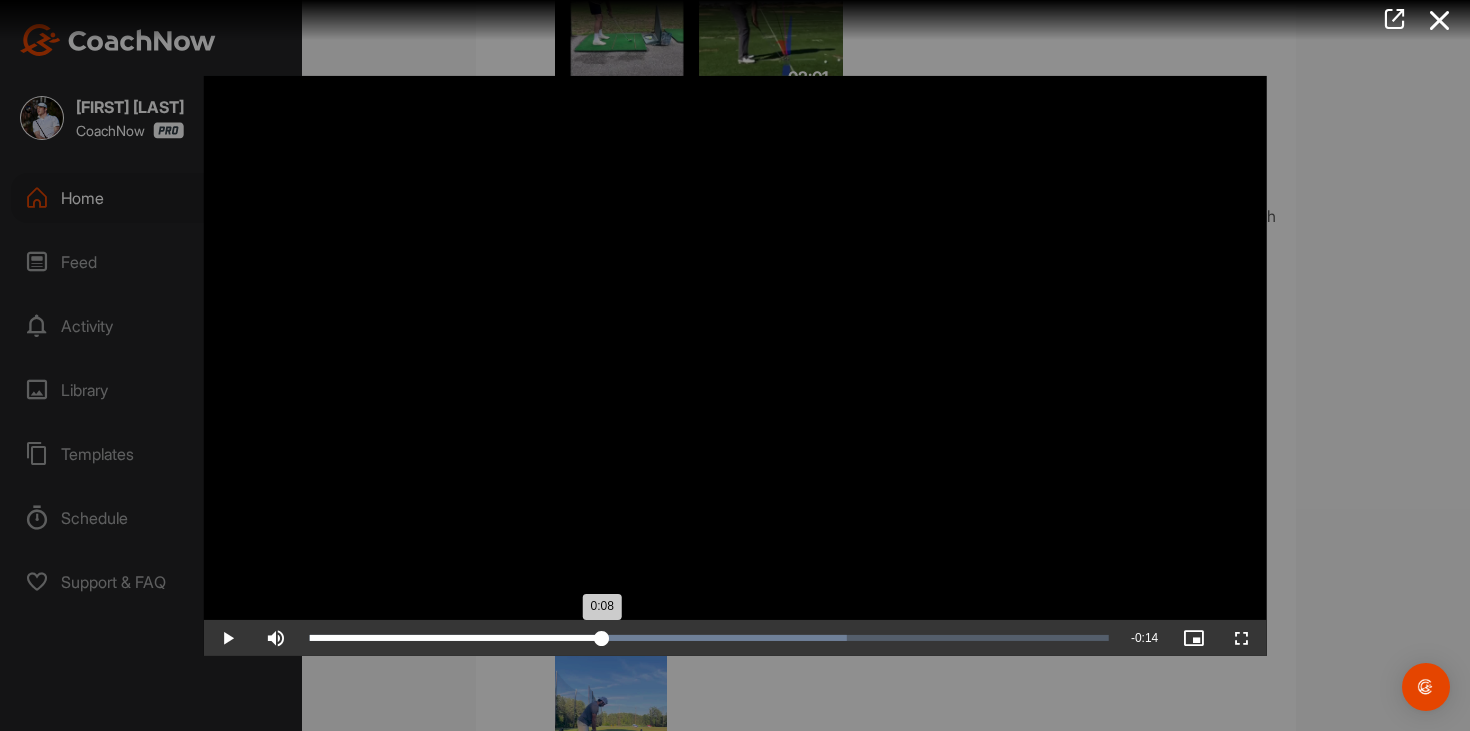 click on "Loaded :  67.23% 0:08 0:08" at bounding box center (709, 638) 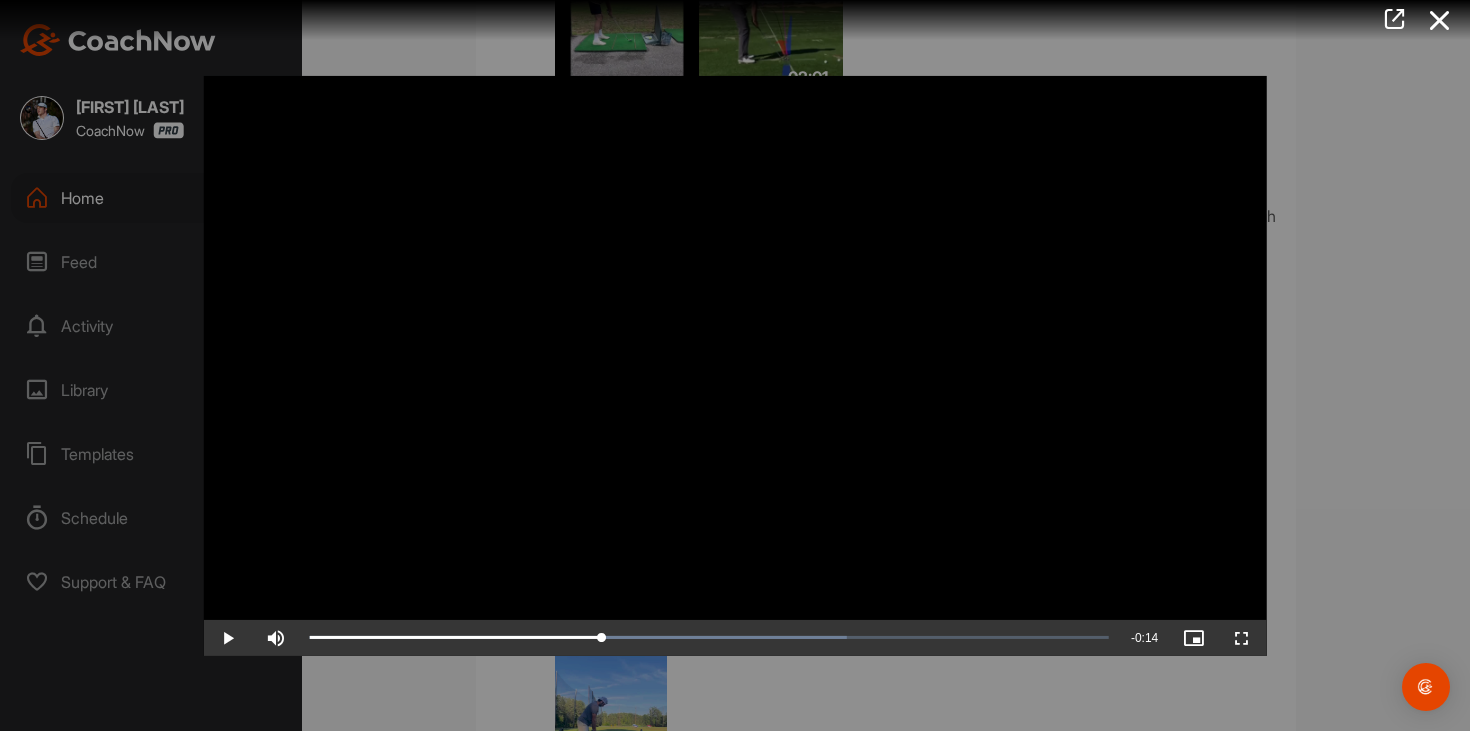 click at bounding box center (735, 365) 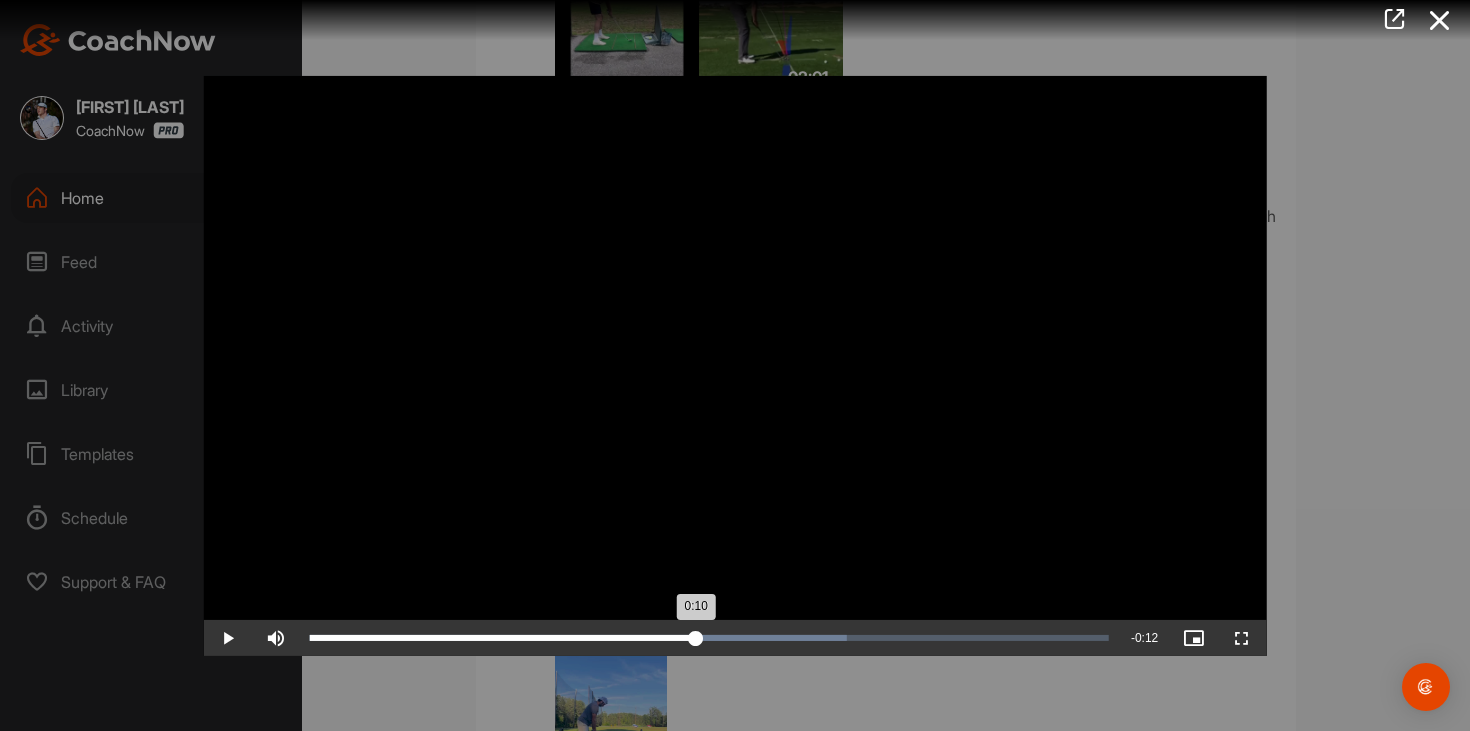 click on "Loaded :  67.23% 0:10 0:10" at bounding box center [709, 638] 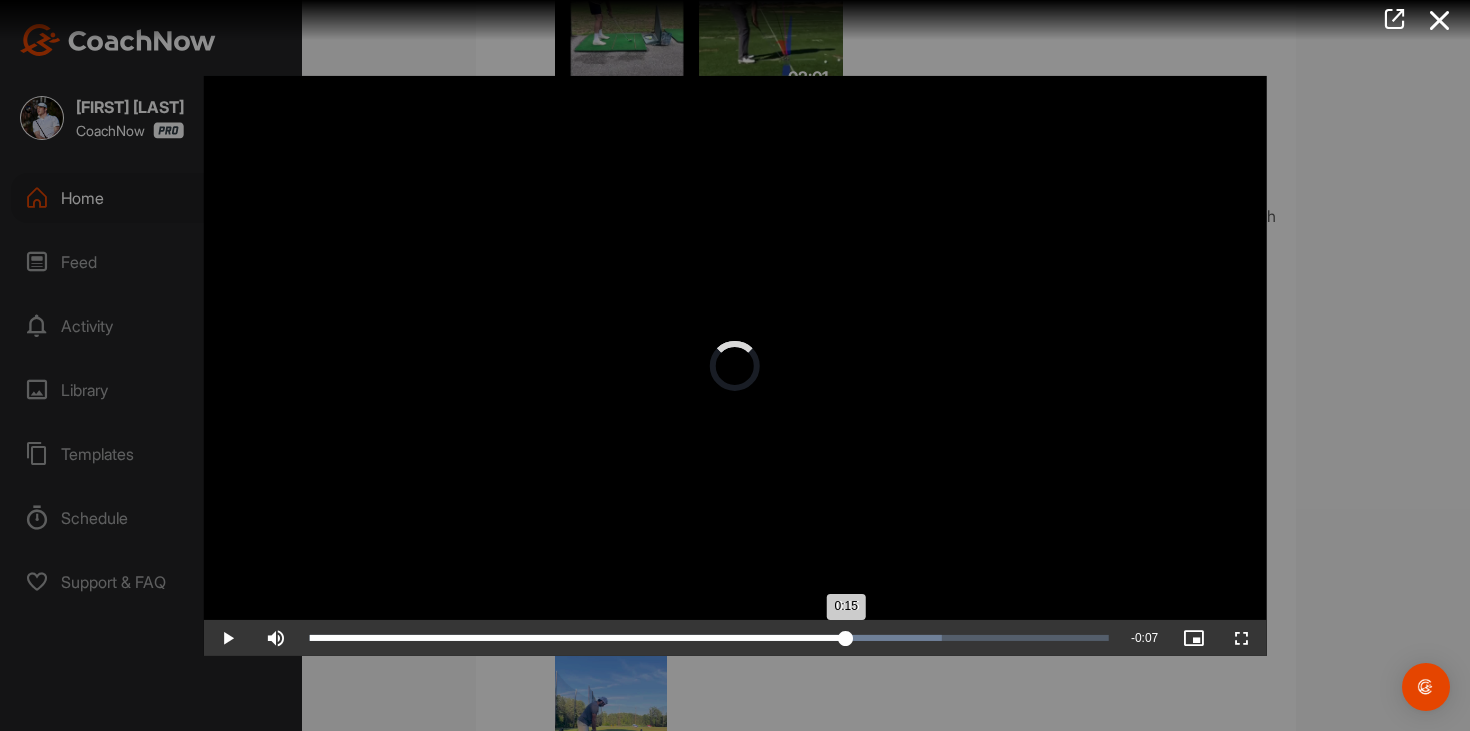 drag, startPoint x: 729, startPoint y: 638, endPoint x: 846, endPoint y: 636, distance: 117.01709 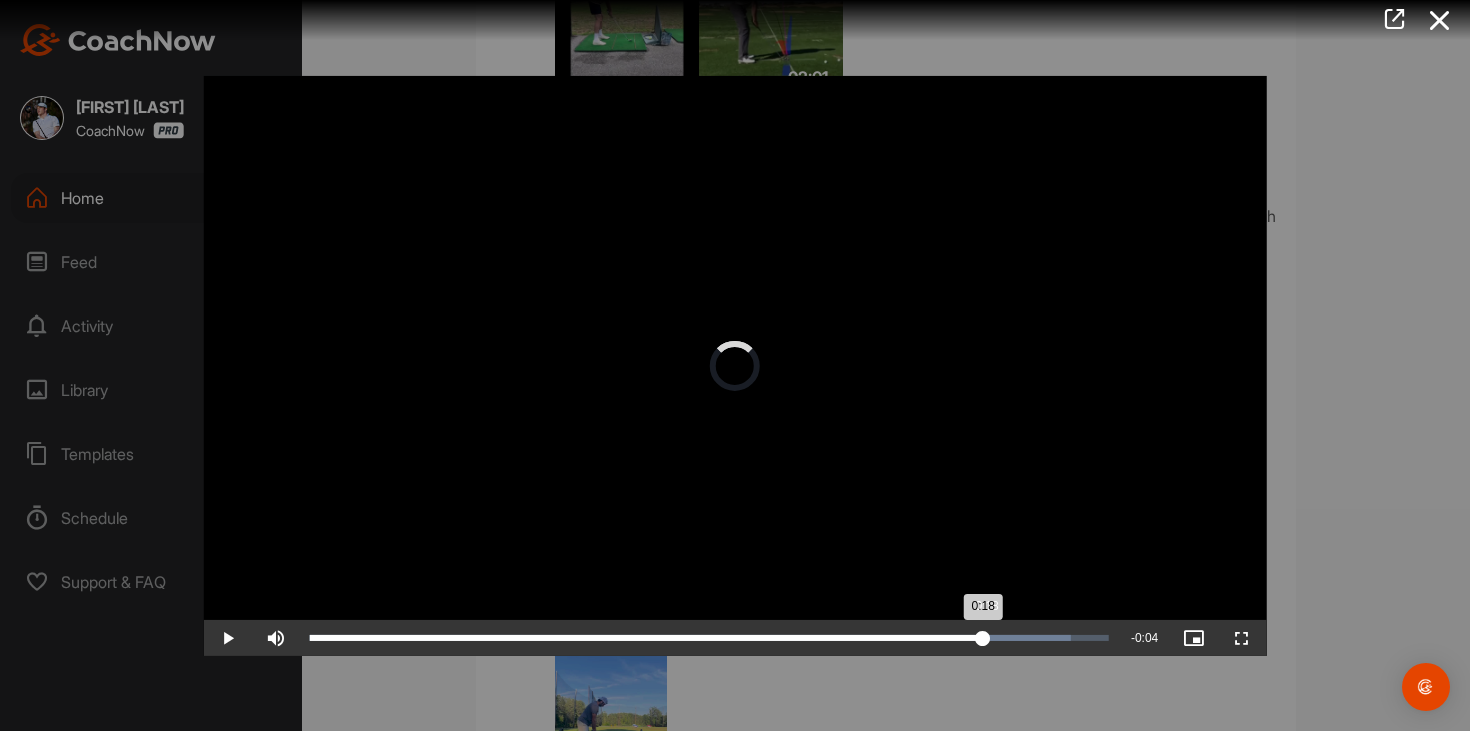 drag, startPoint x: 865, startPoint y: 639, endPoint x: 987, endPoint y: 626, distance: 122.69067 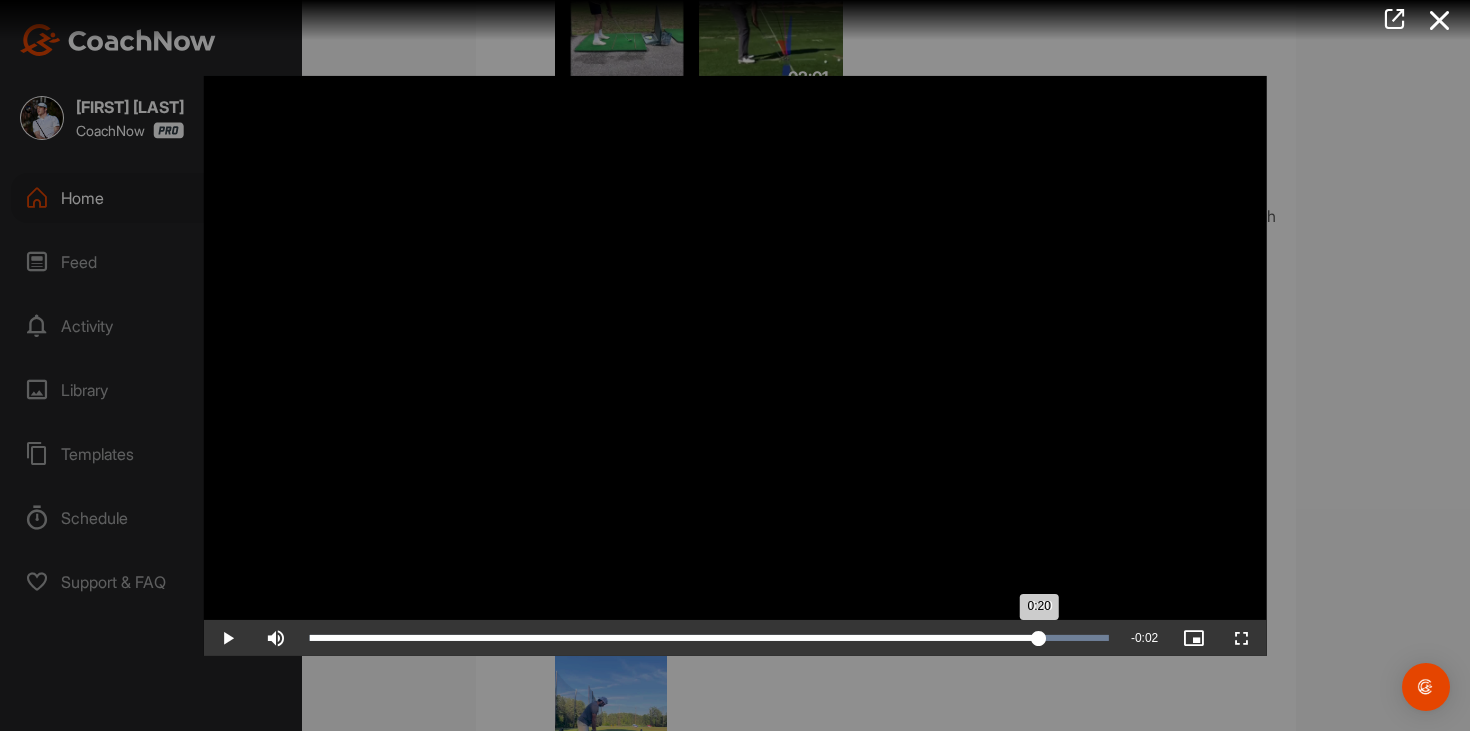 drag, startPoint x: 995, startPoint y: 641, endPoint x: 1039, endPoint y: 635, distance: 44.407207 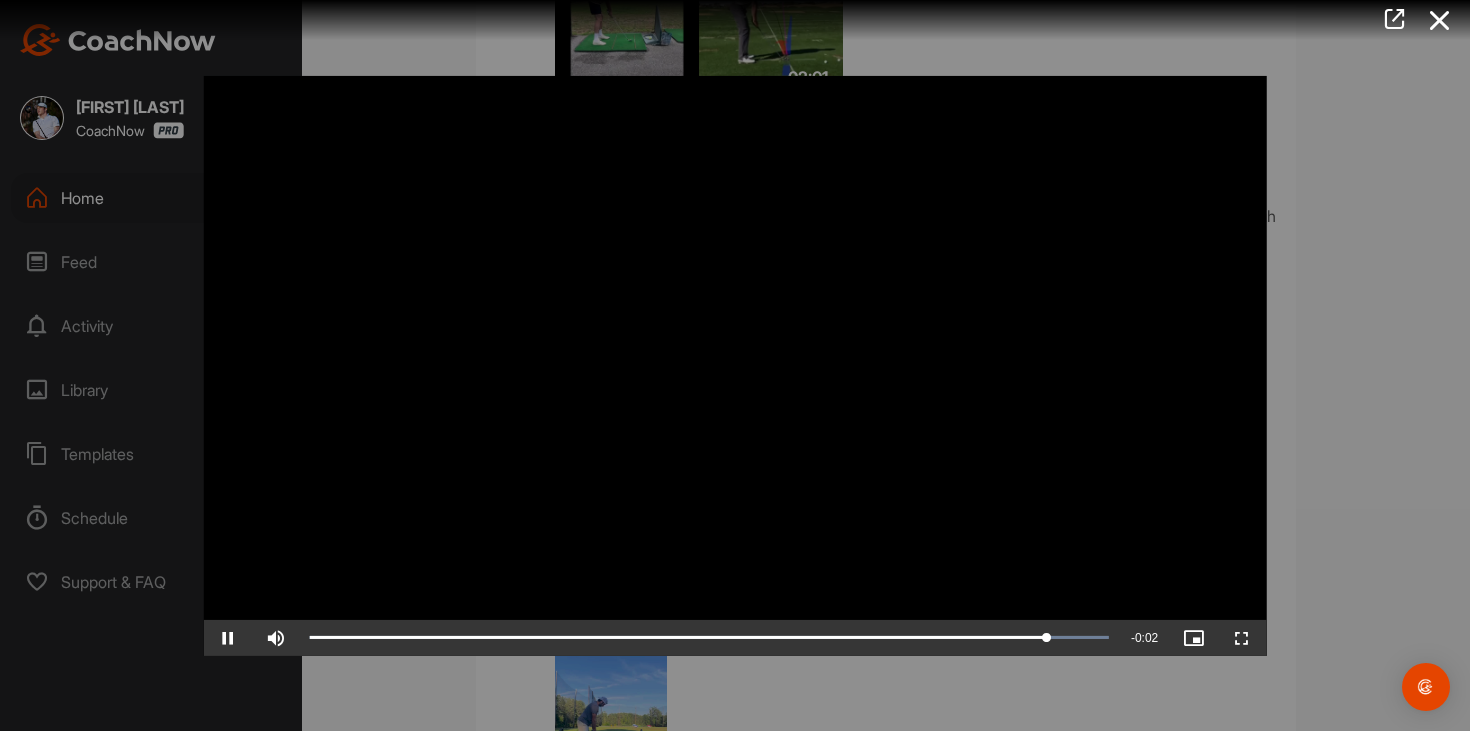 click at bounding box center (735, 365) 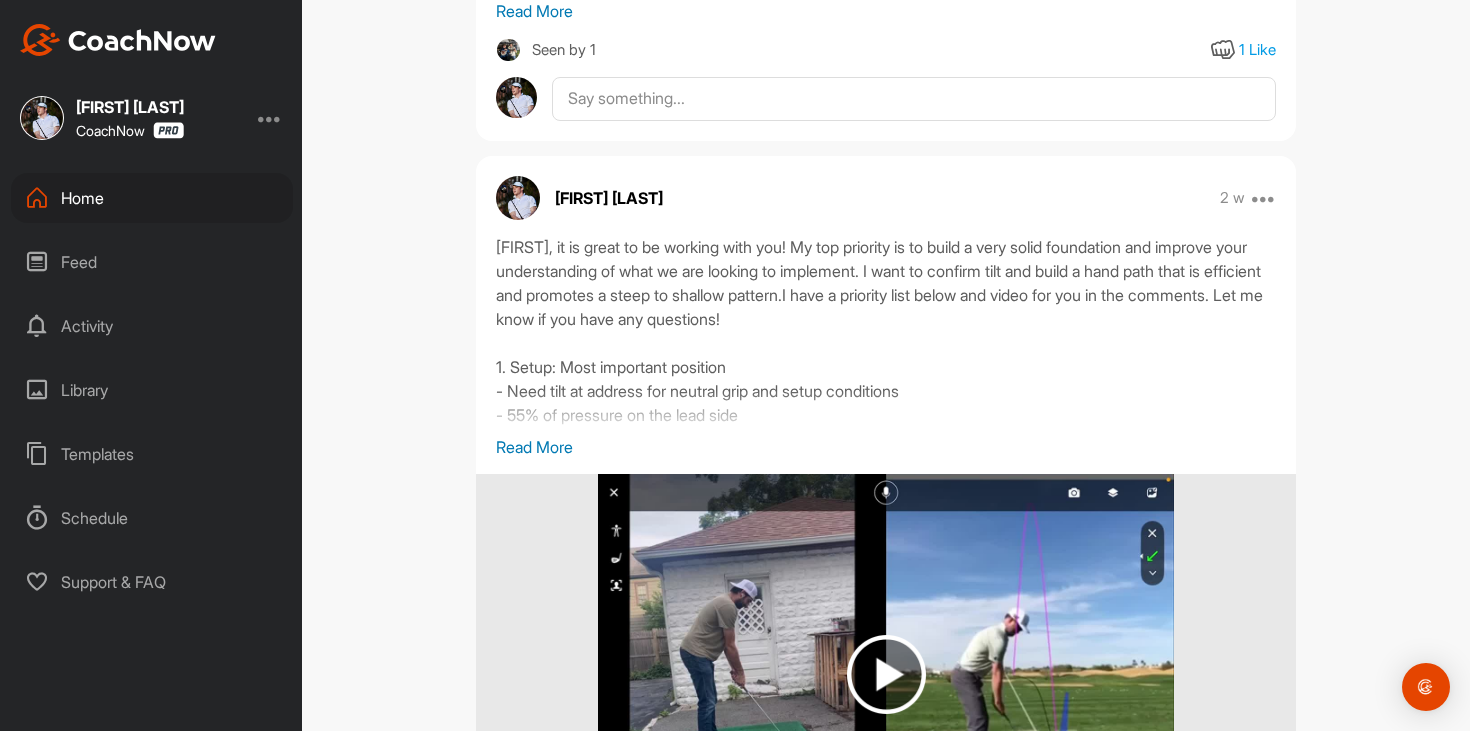 scroll, scrollTop: 0, scrollLeft: 0, axis: both 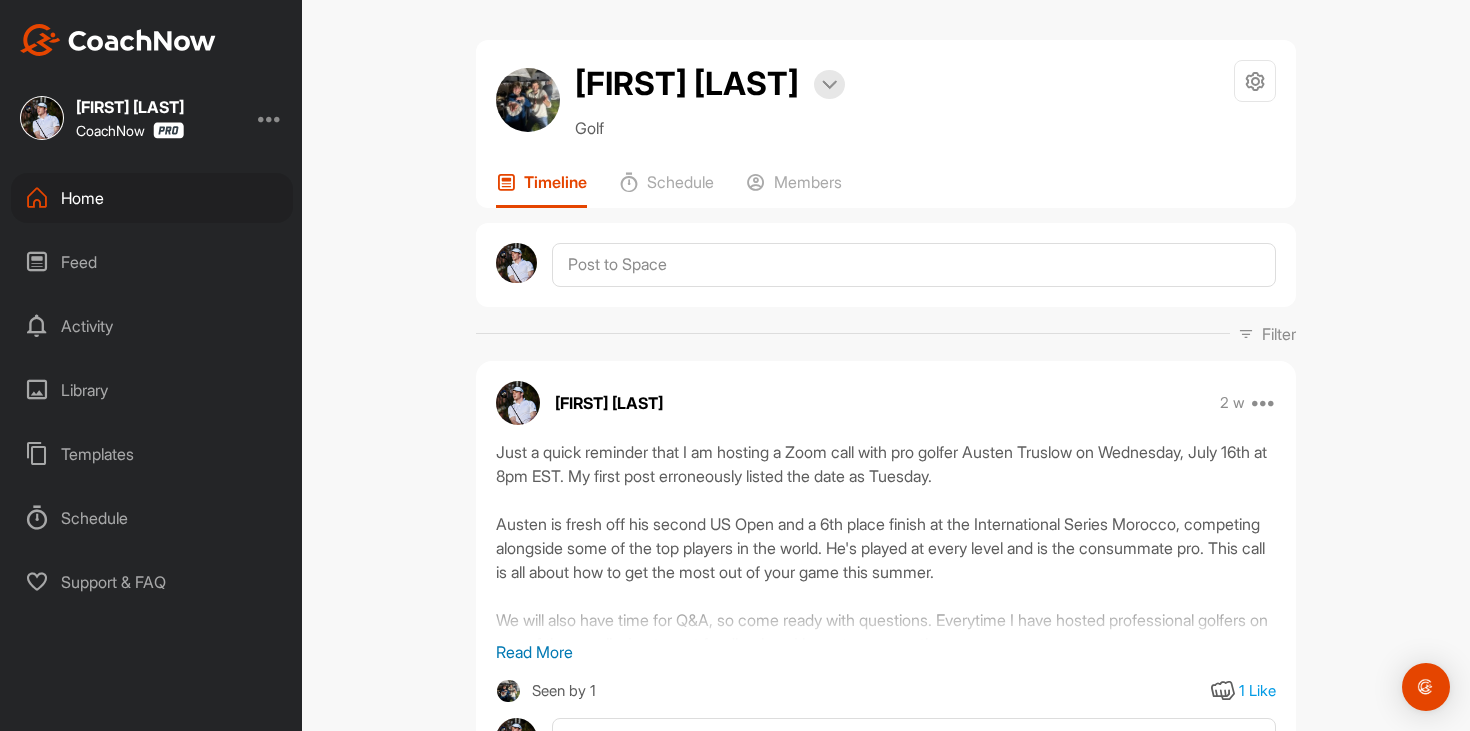 click on "[FIRST] [LAST] CoachNow Home Feed Activity Library Templates Schedule Support & FAQ" at bounding box center [151, 365] 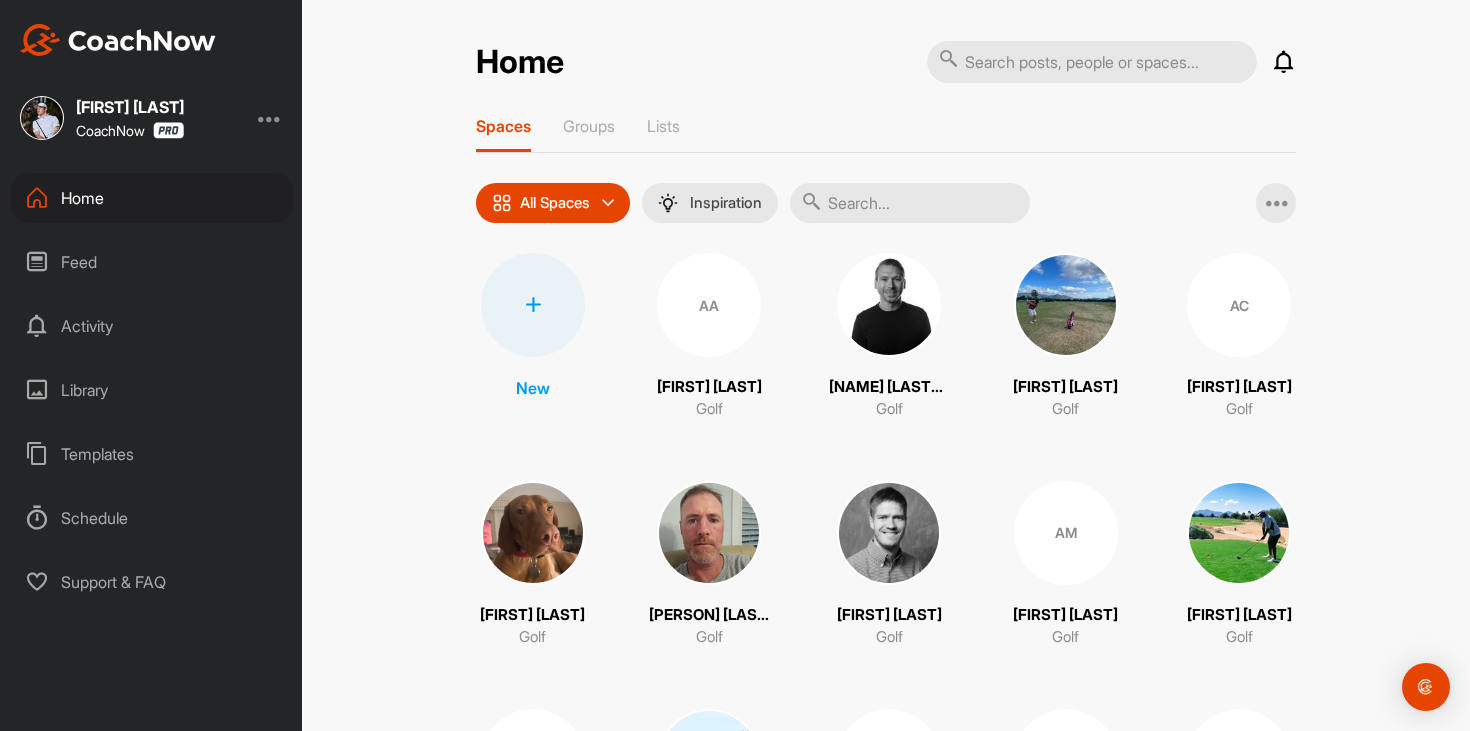 click at bounding box center (910, 203) 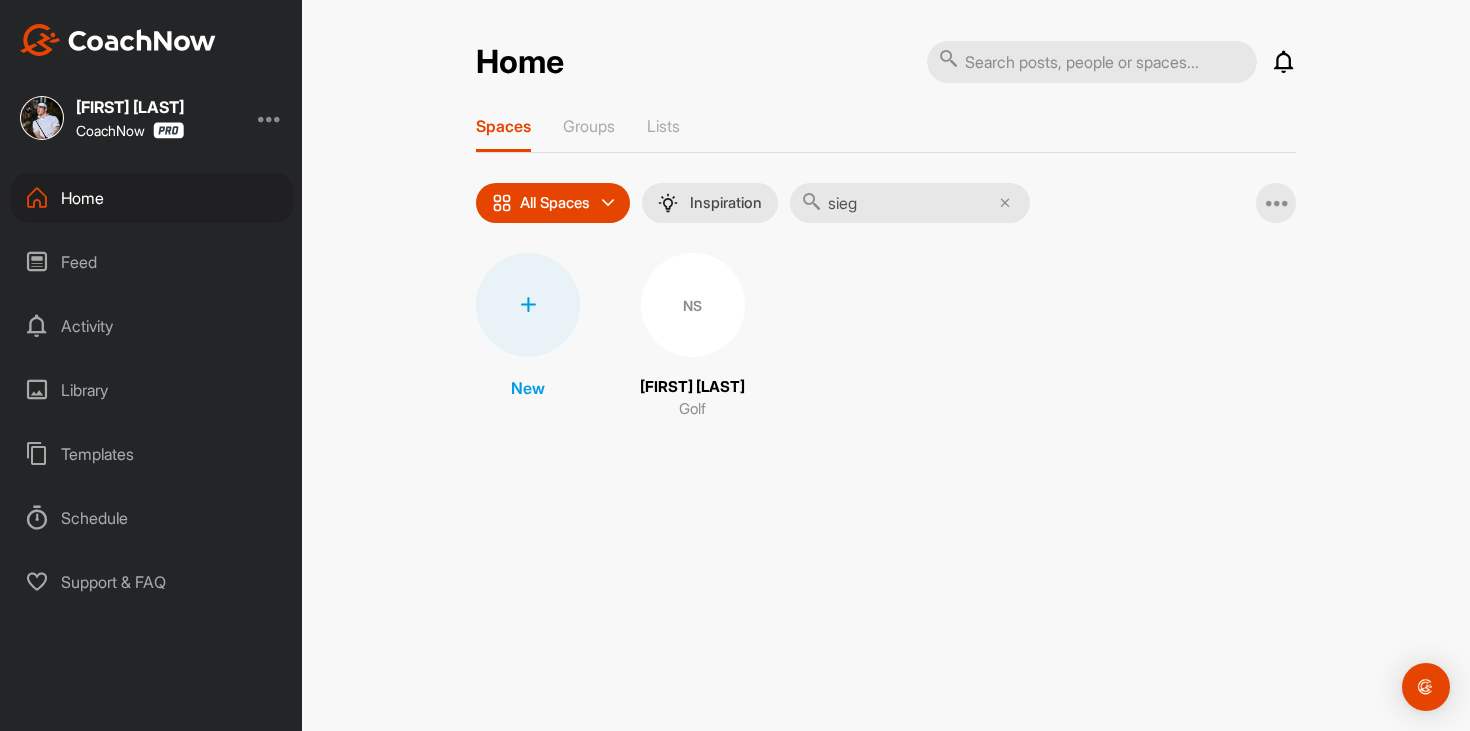 type on "sieg" 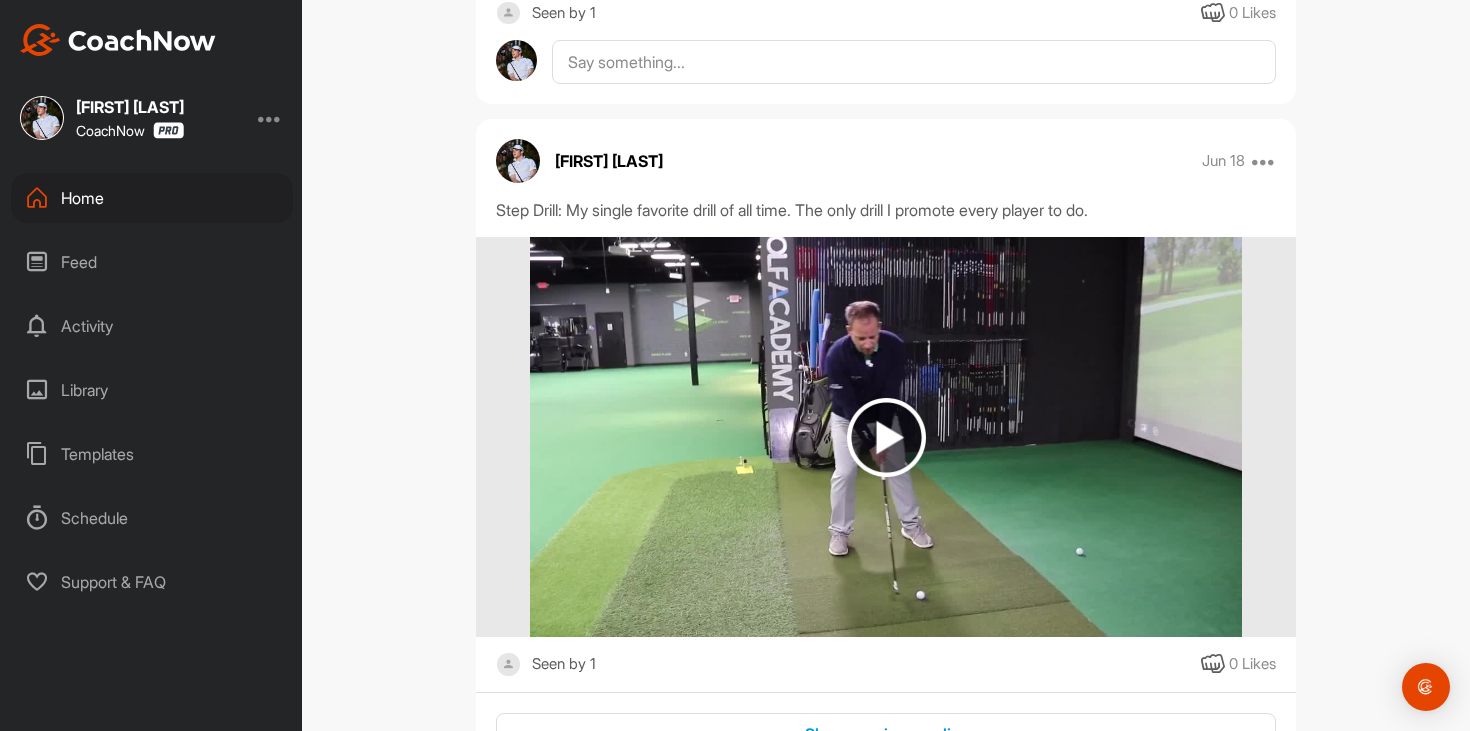 scroll, scrollTop: 1741, scrollLeft: 0, axis: vertical 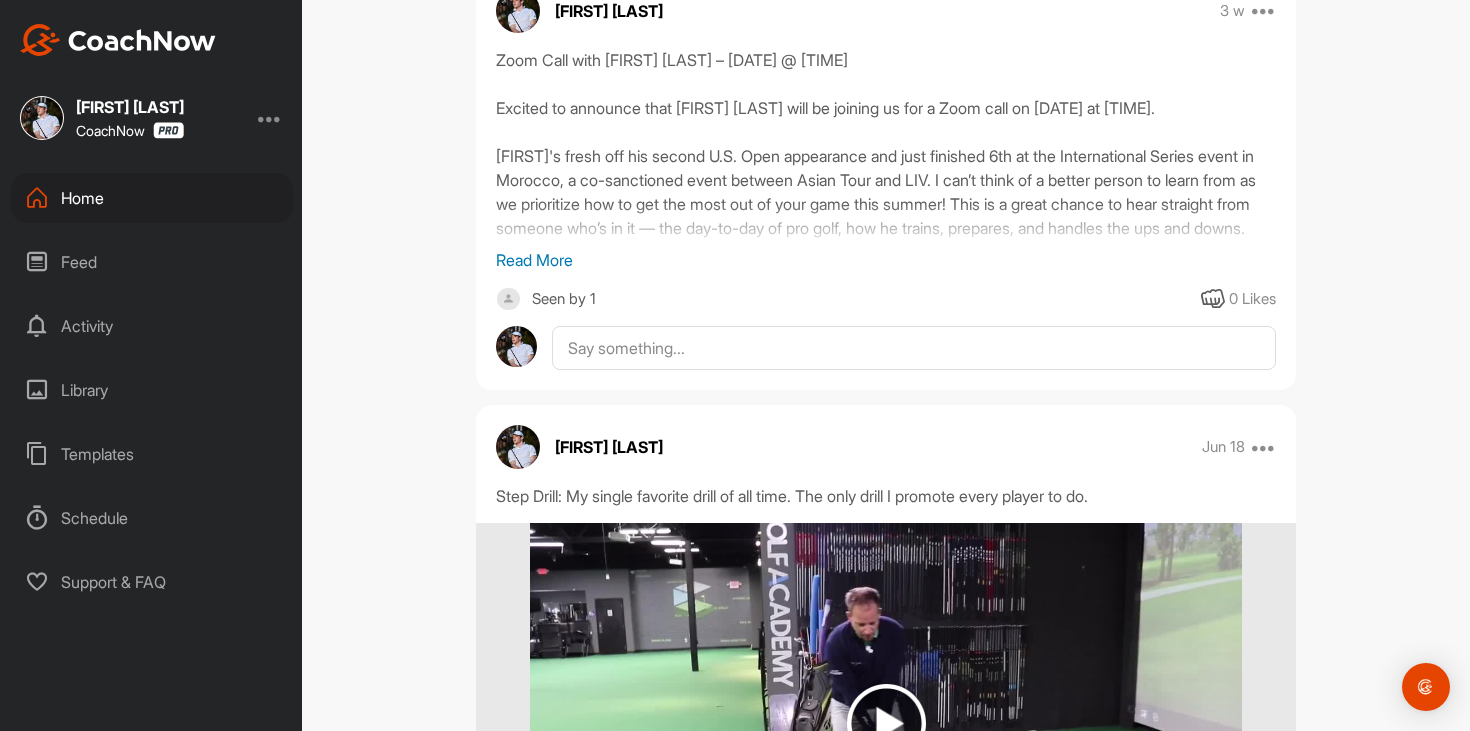 click on "Home" at bounding box center (152, 198) 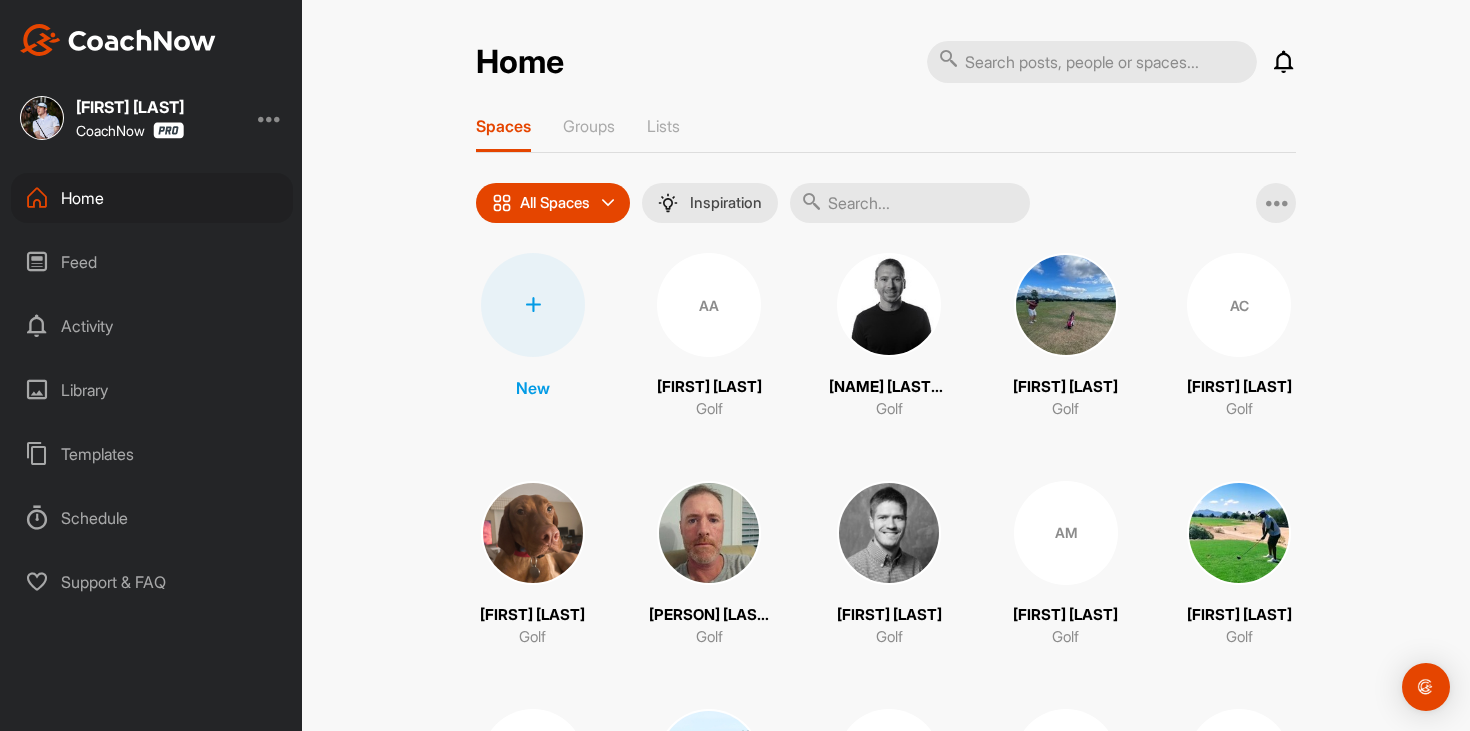 click at bounding box center (1284, 62) 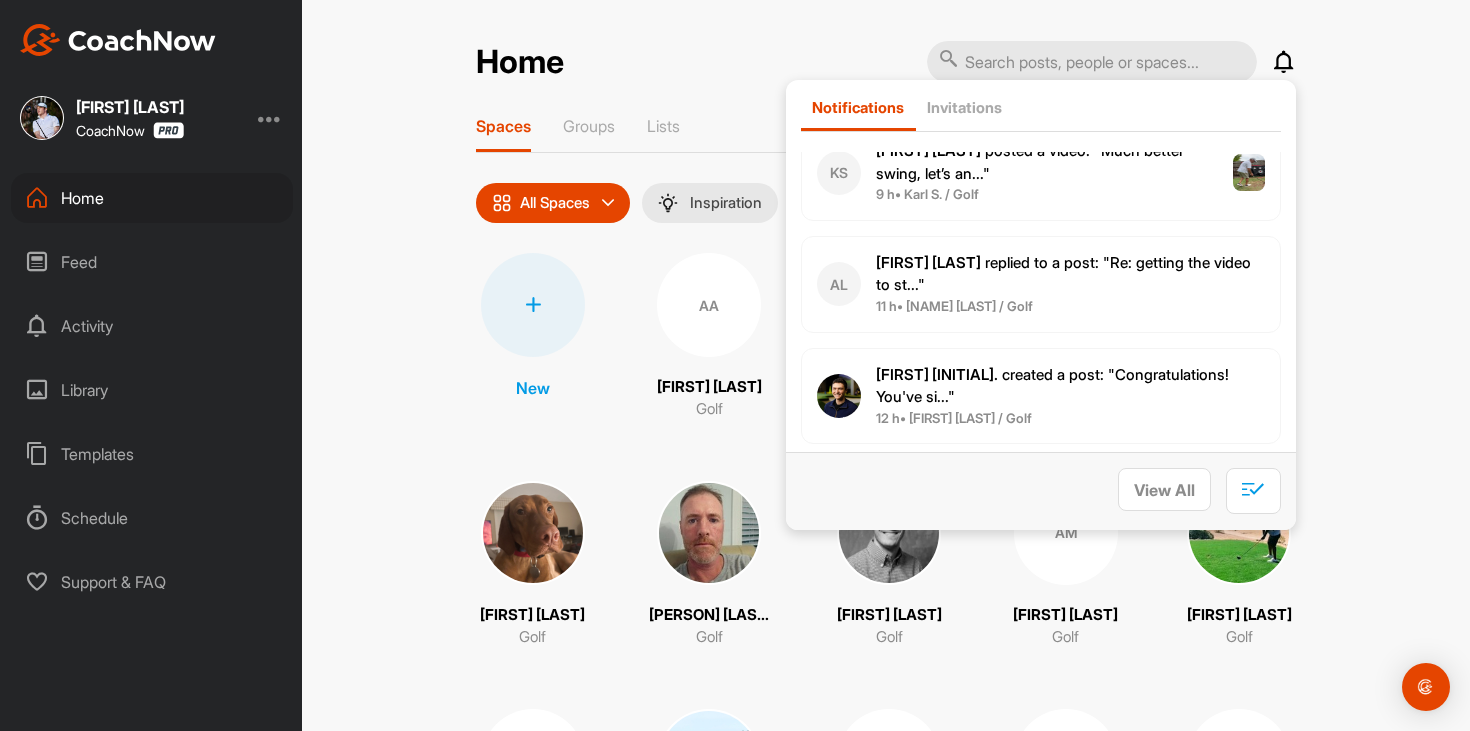 scroll, scrollTop: 2851, scrollLeft: 0, axis: vertical 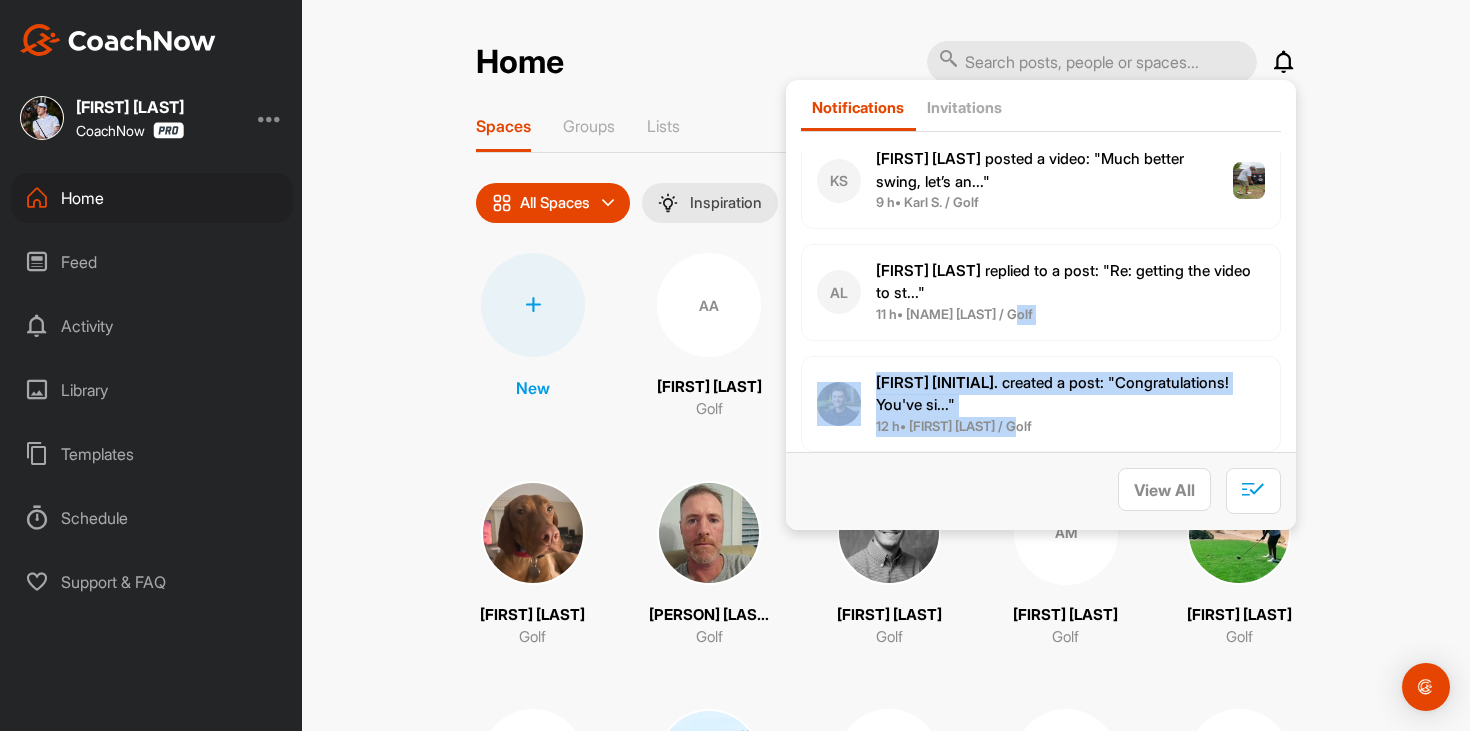 drag, startPoint x: 1094, startPoint y: 243, endPoint x: 1085, endPoint y: 349, distance: 106.381386 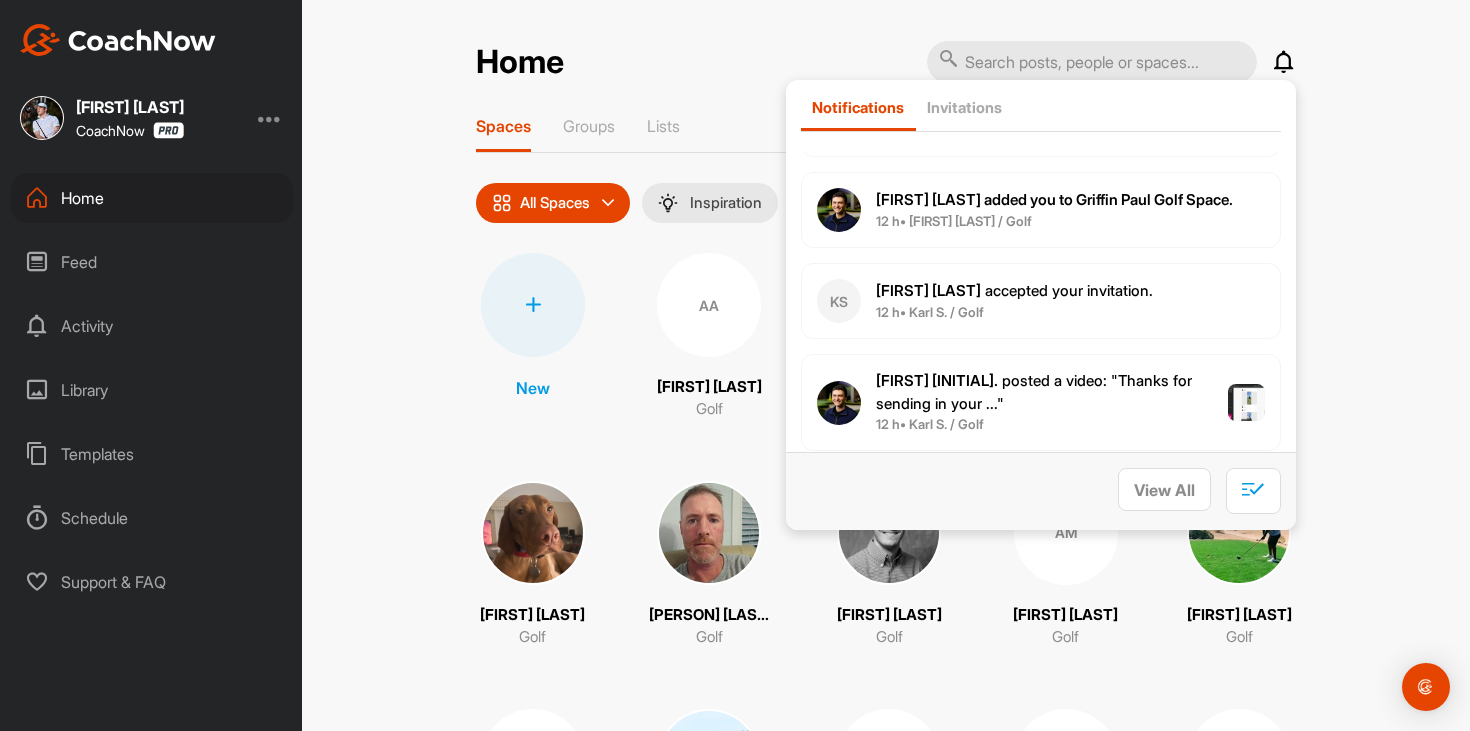 scroll, scrollTop: 3173, scrollLeft: 0, axis: vertical 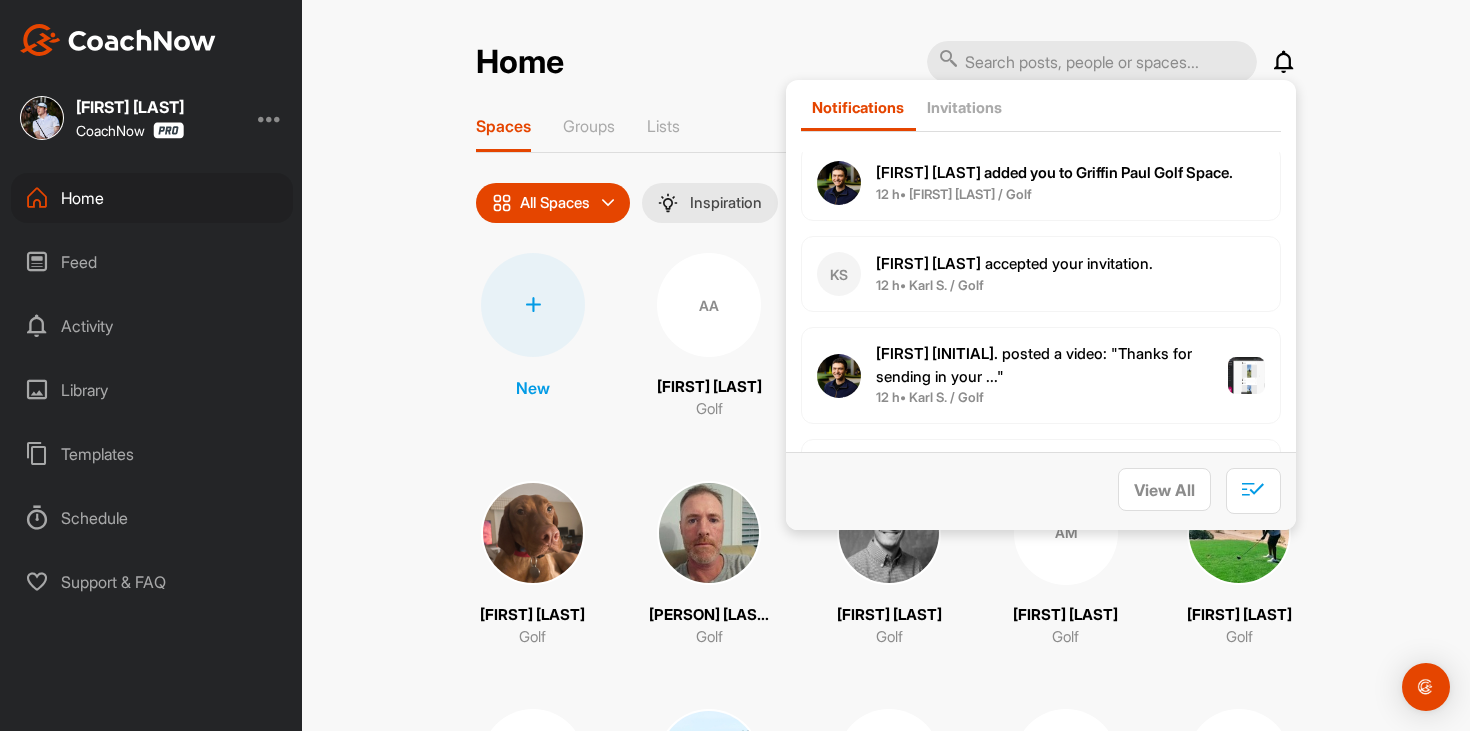 click at bounding box center [1284, 62] 